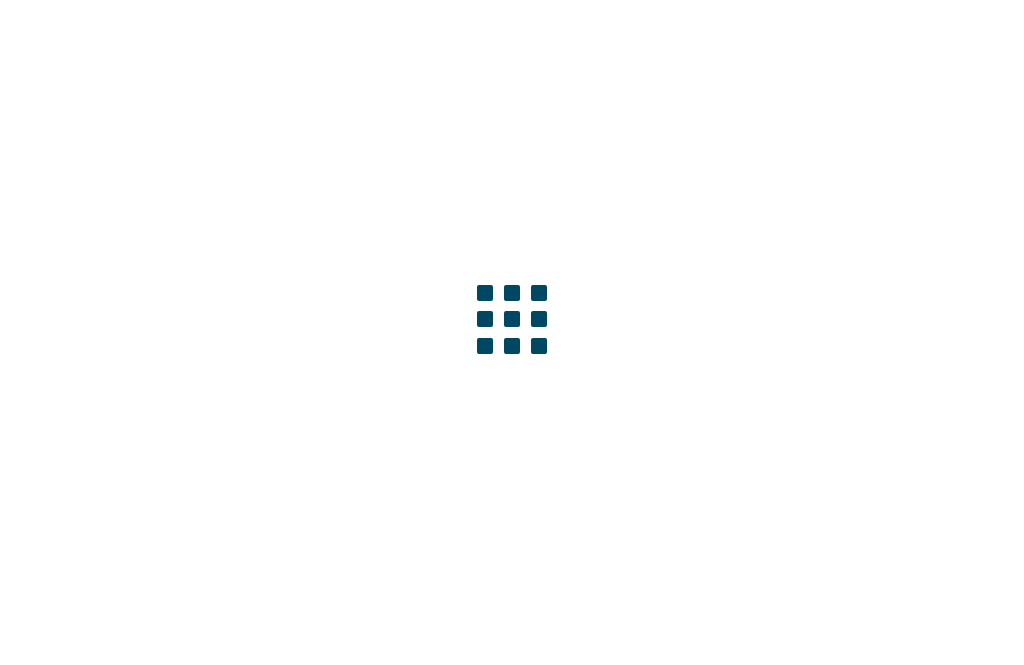scroll, scrollTop: 0, scrollLeft: 0, axis: both 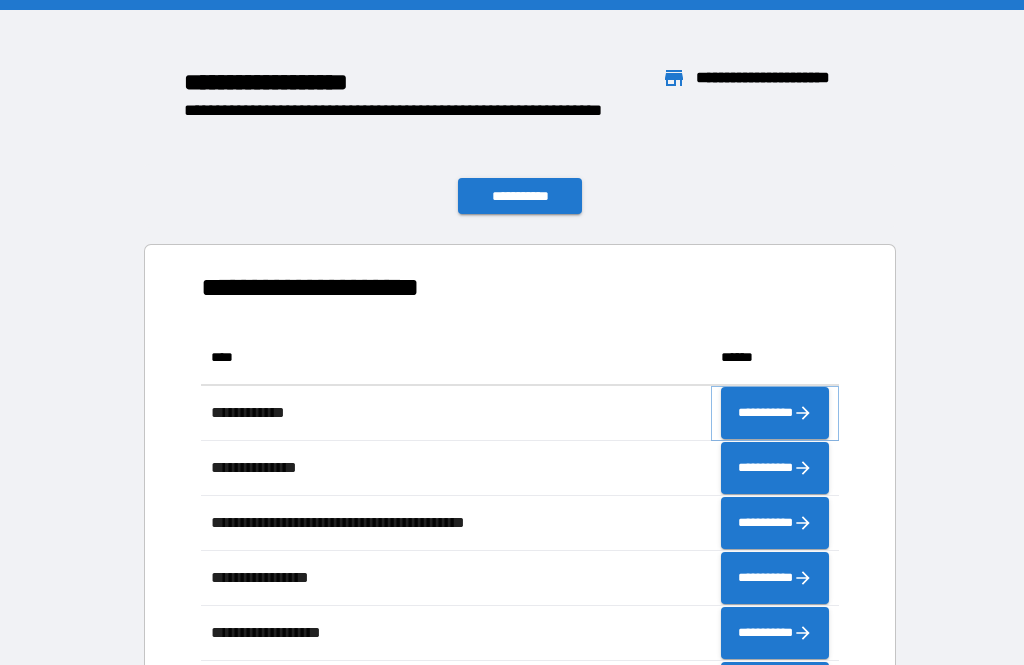 click on "**********" at bounding box center [775, 413] 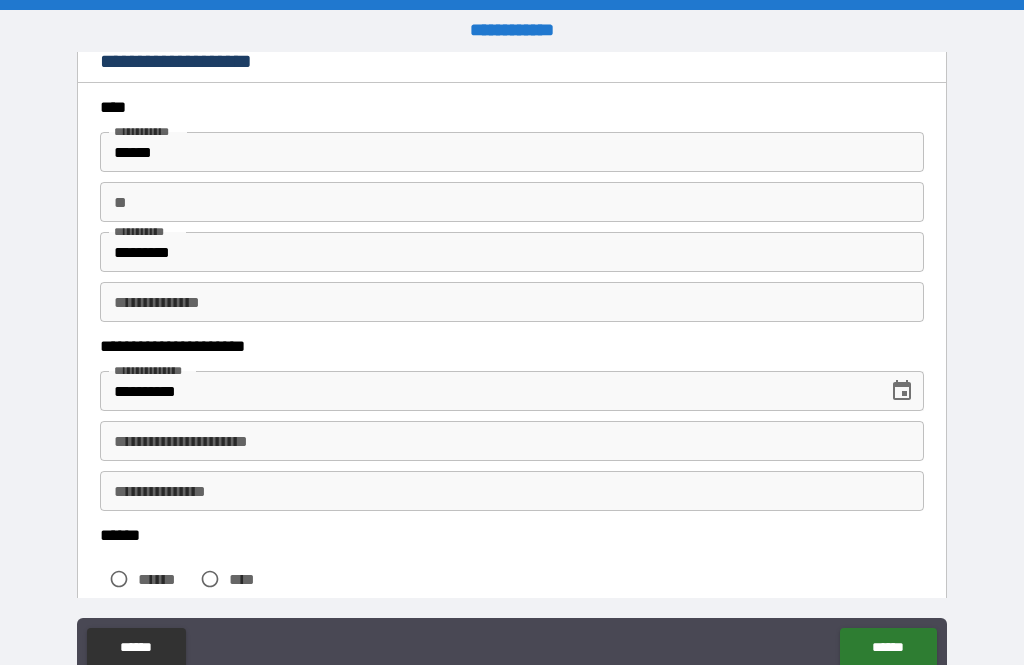 scroll, scrollTop: 75, scrollLeft: 0, axis: vertical 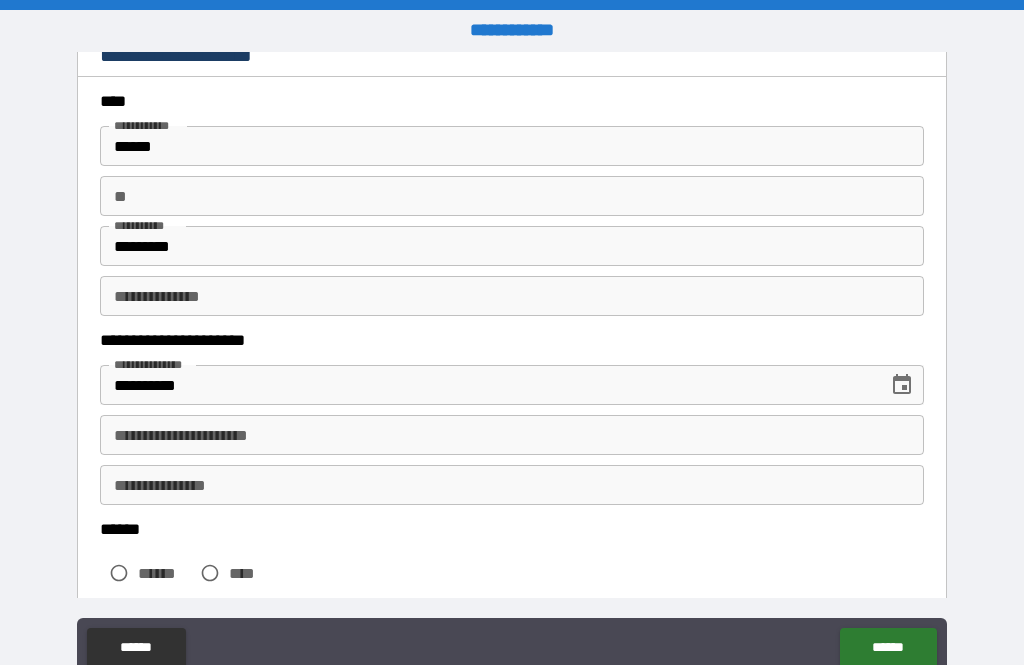 click on "****" at bounding box center (228, 573) 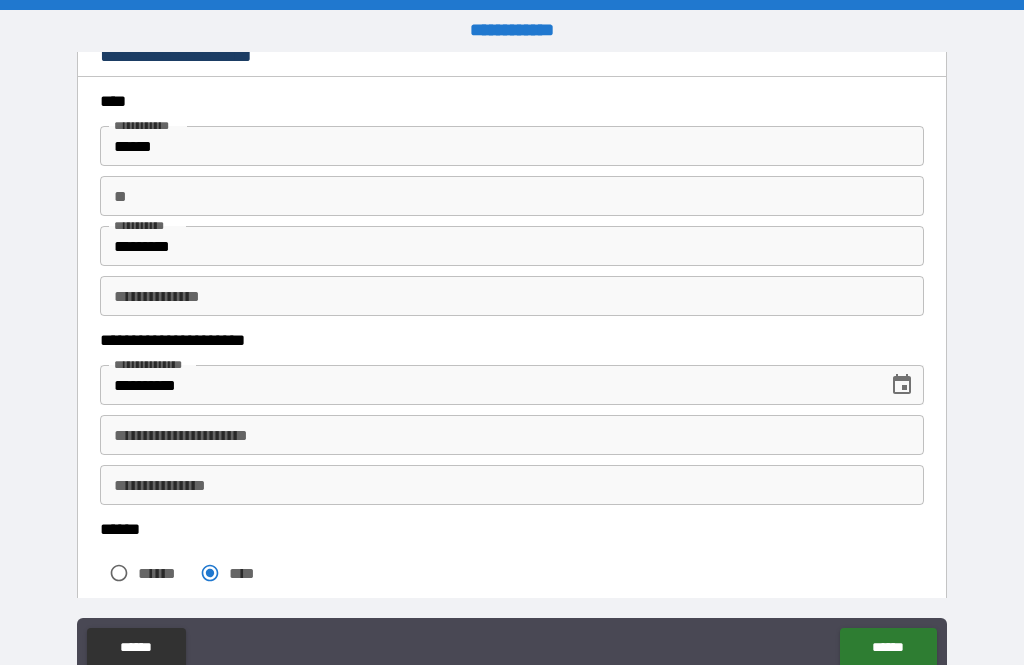 click on "****" at bounding box center [247, 573] 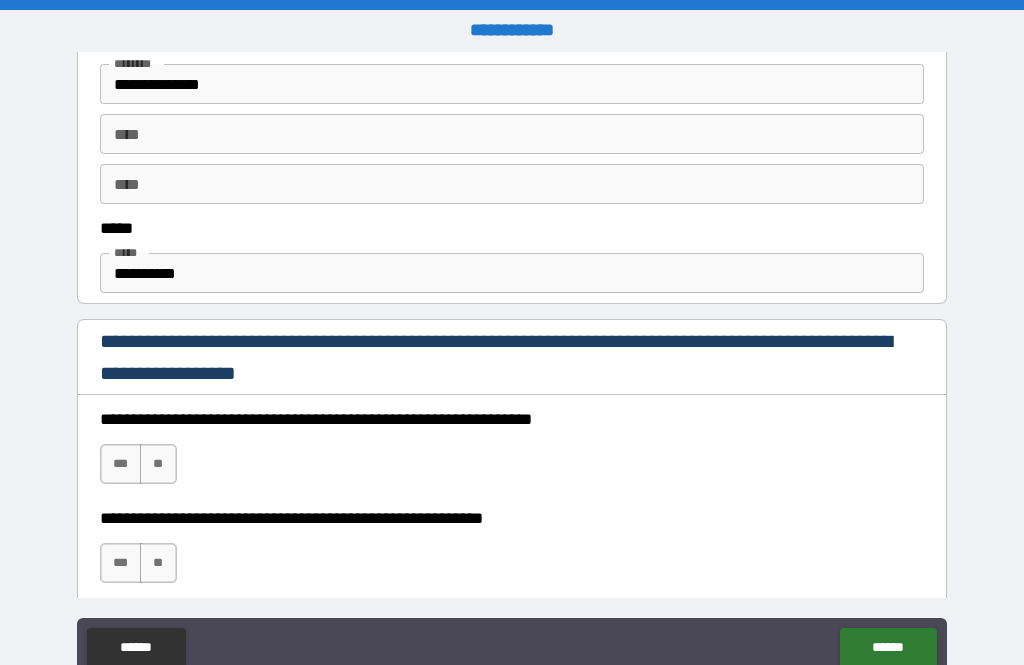 scroll, scrollTop: 1095, scrollLeft: 0, axis: vertical 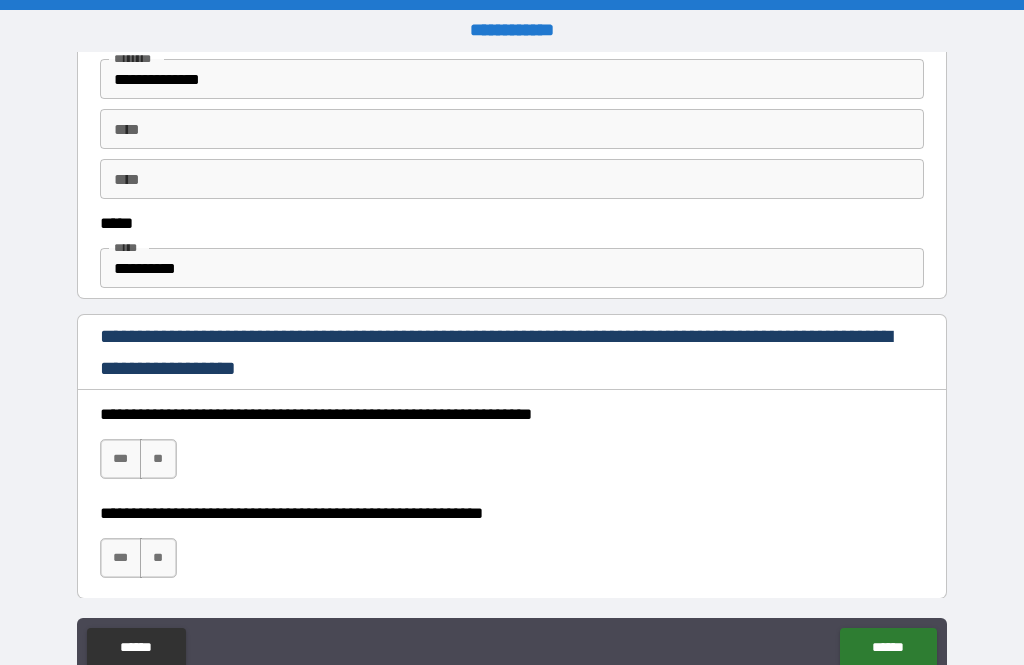 click on "**" at bounding box center [158, 459] 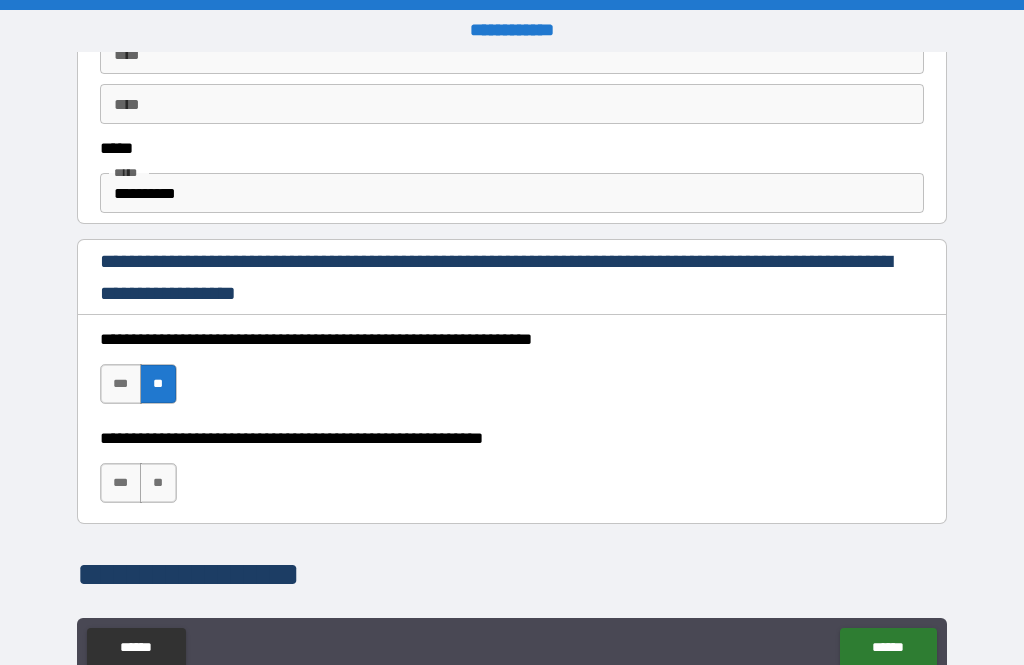 scroll, scrollTop: 1171, scrollLeft: 0, axis: vertical 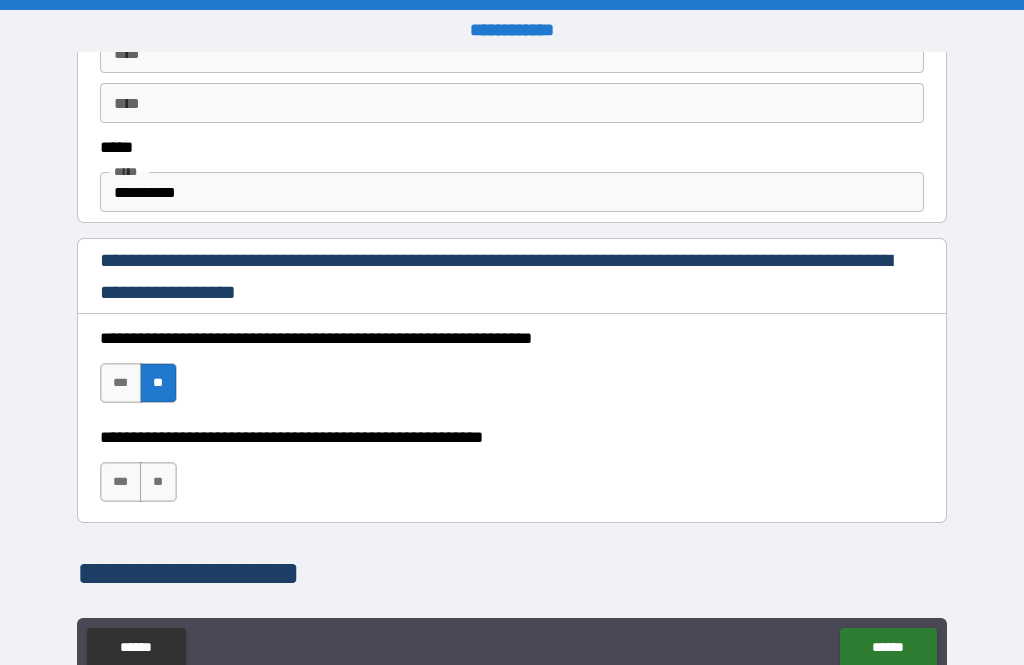 click on "**********" at bounding box center [512, 472] 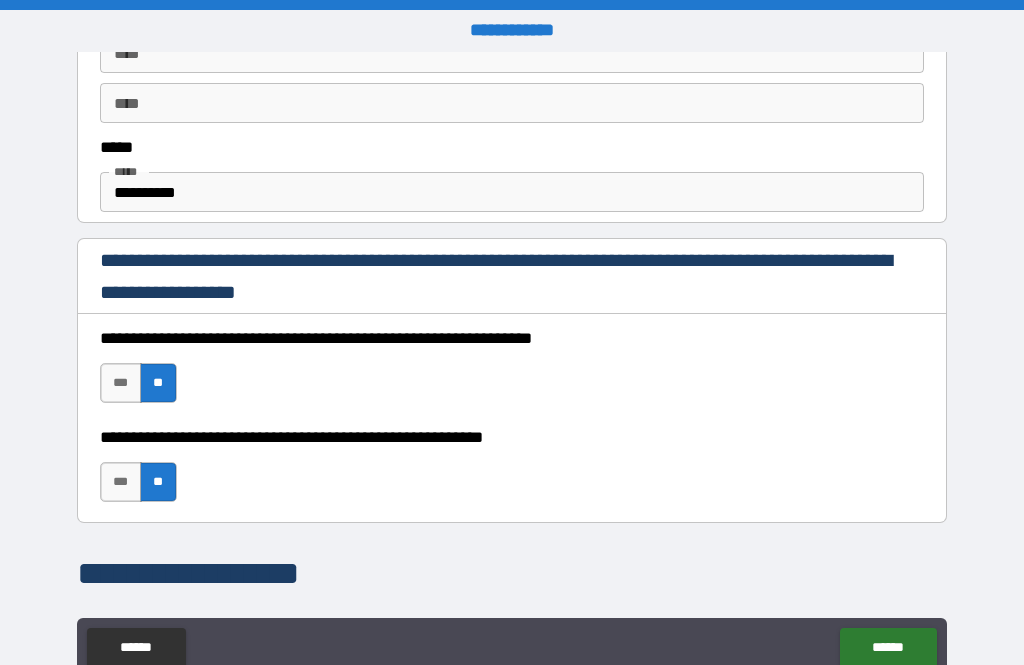 click on "**********" at bounding box center [512, 192] 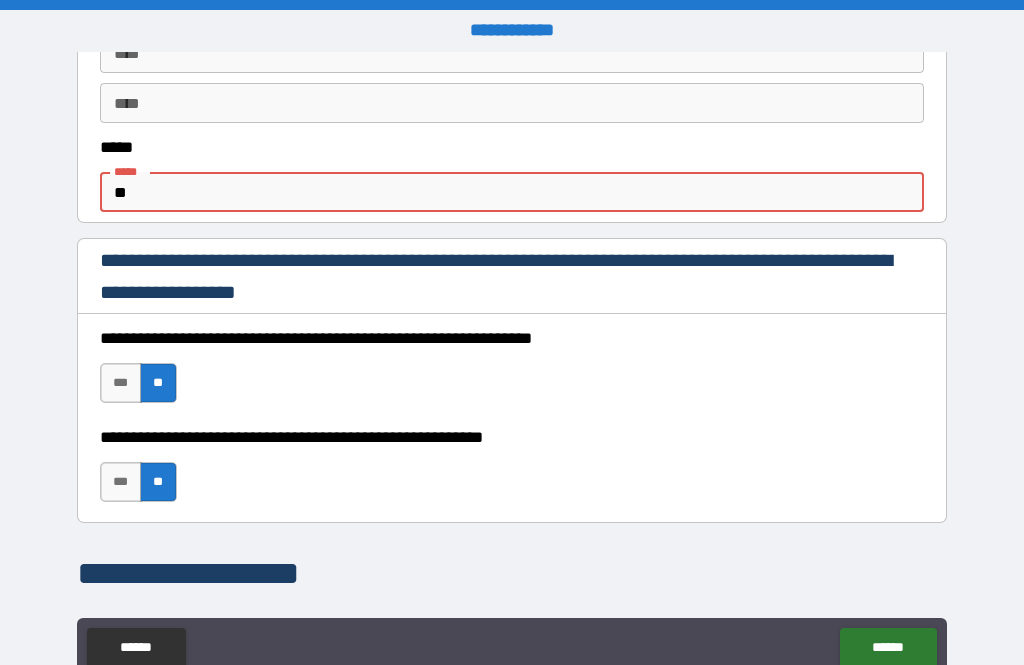type on "*" 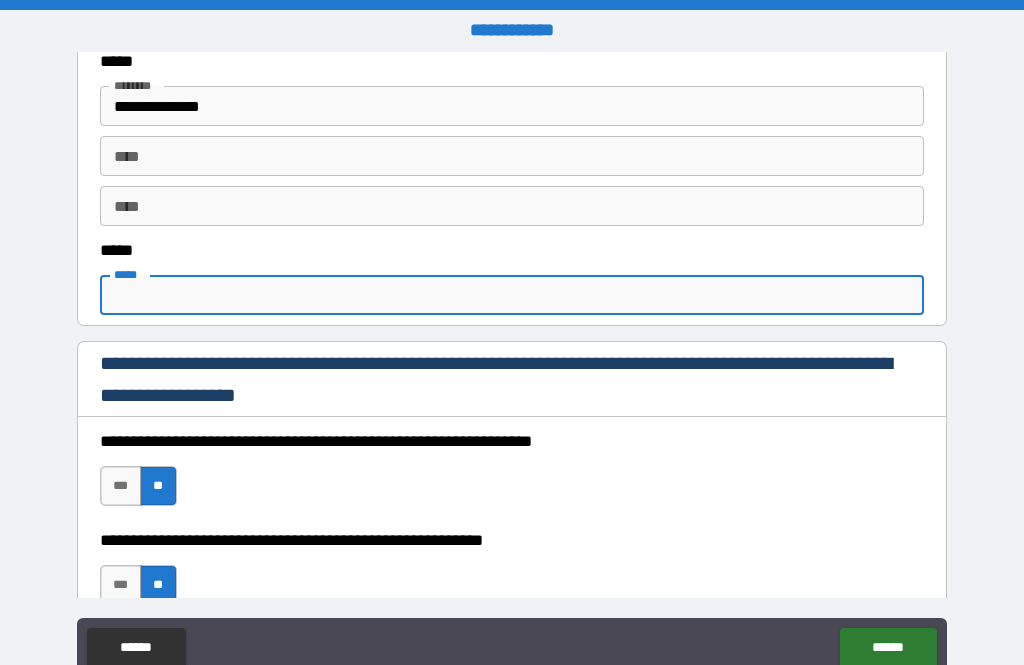 scroll, scrollTop: 1073, scrollLeft: 0, axis: vertical 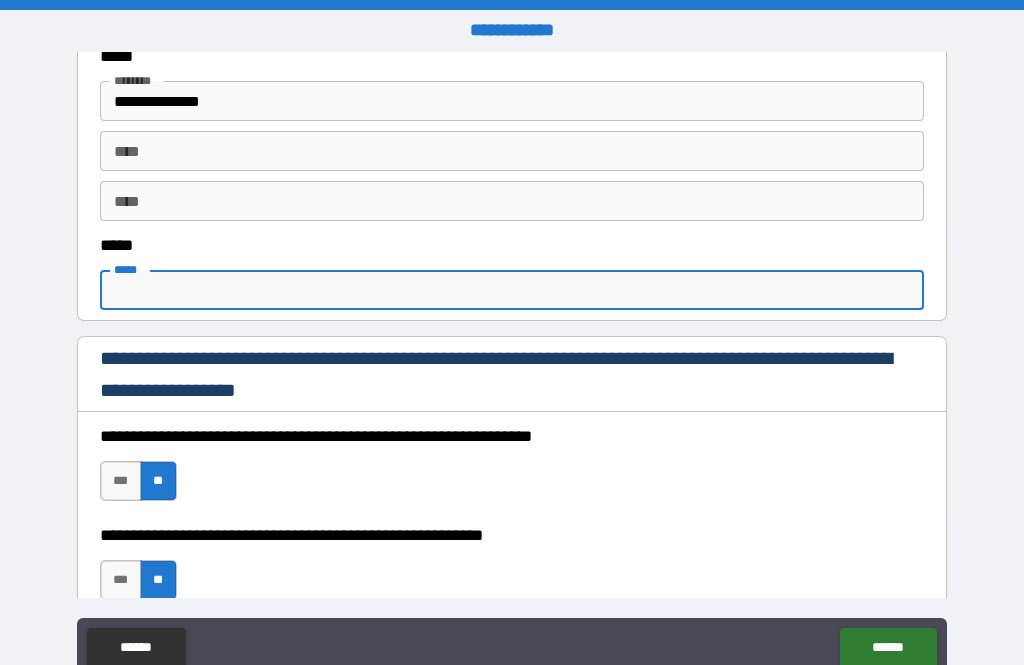 type 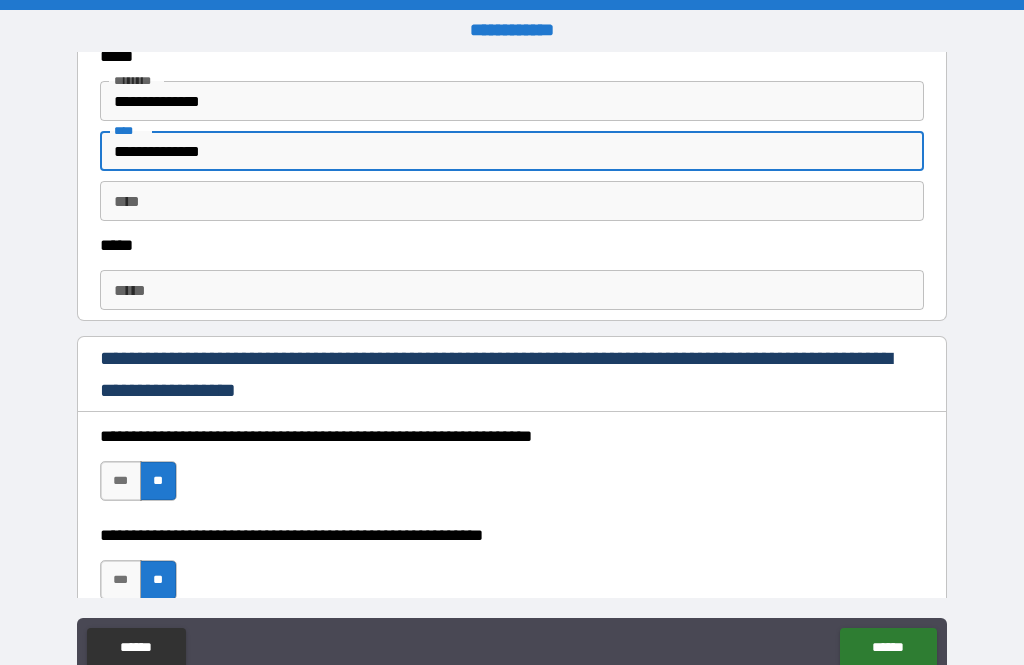 type on "**********" 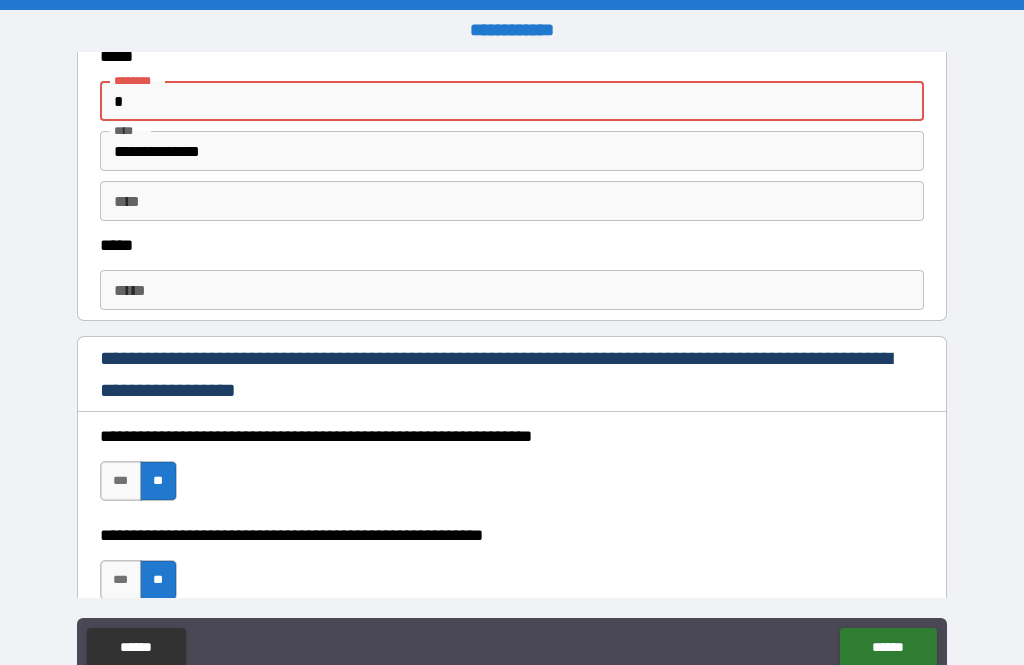 type on "*" 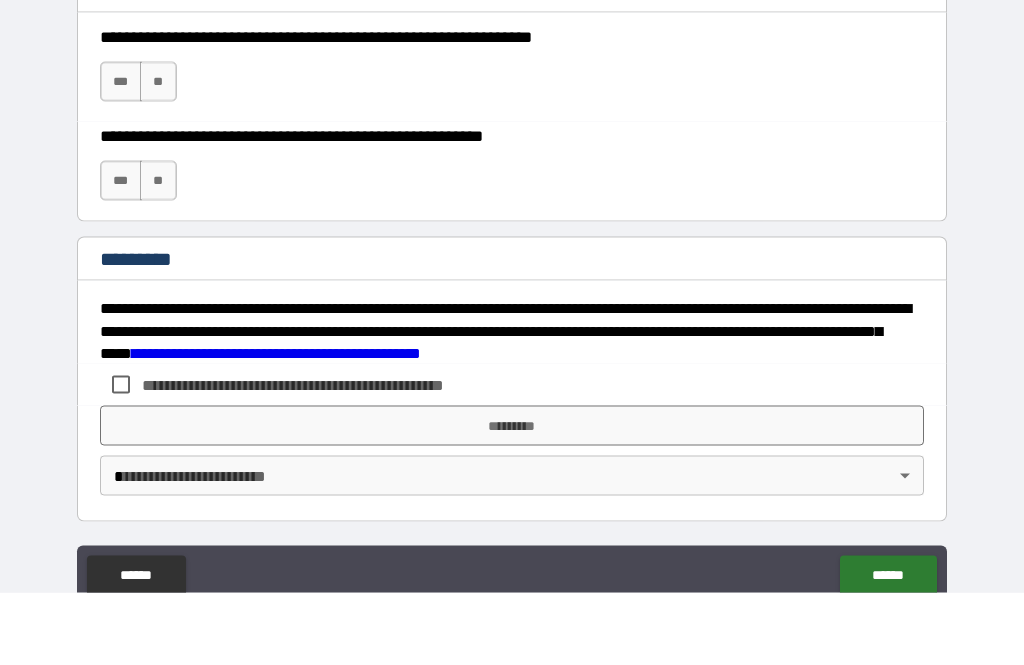 scroll, scrollTop: 3035, scrollLeft: 0, axis: vertical 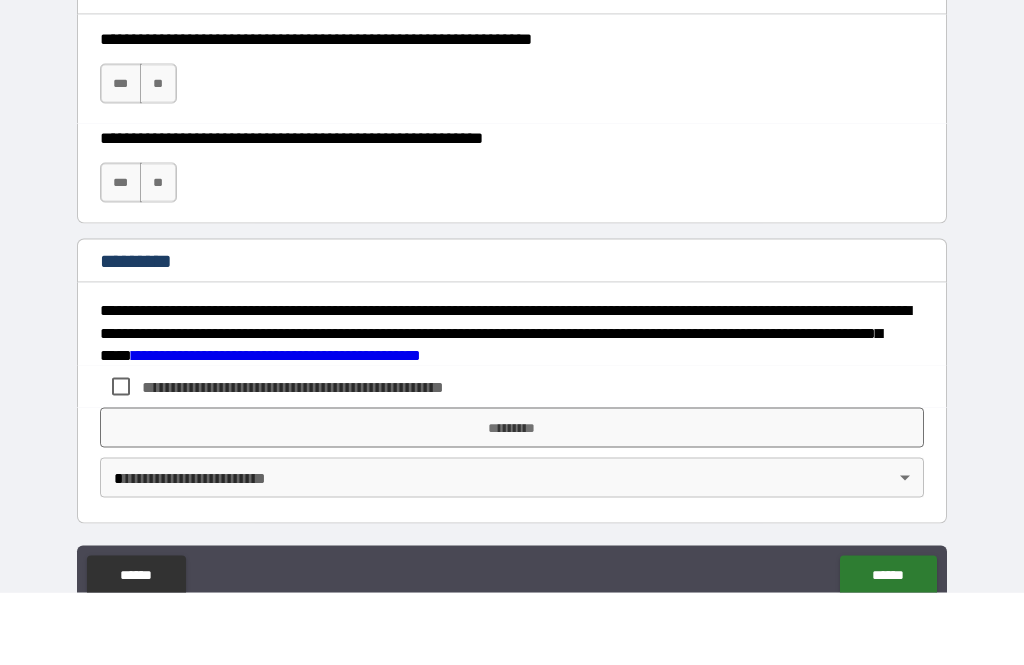 click on "**" at bounding box center (158, 156) 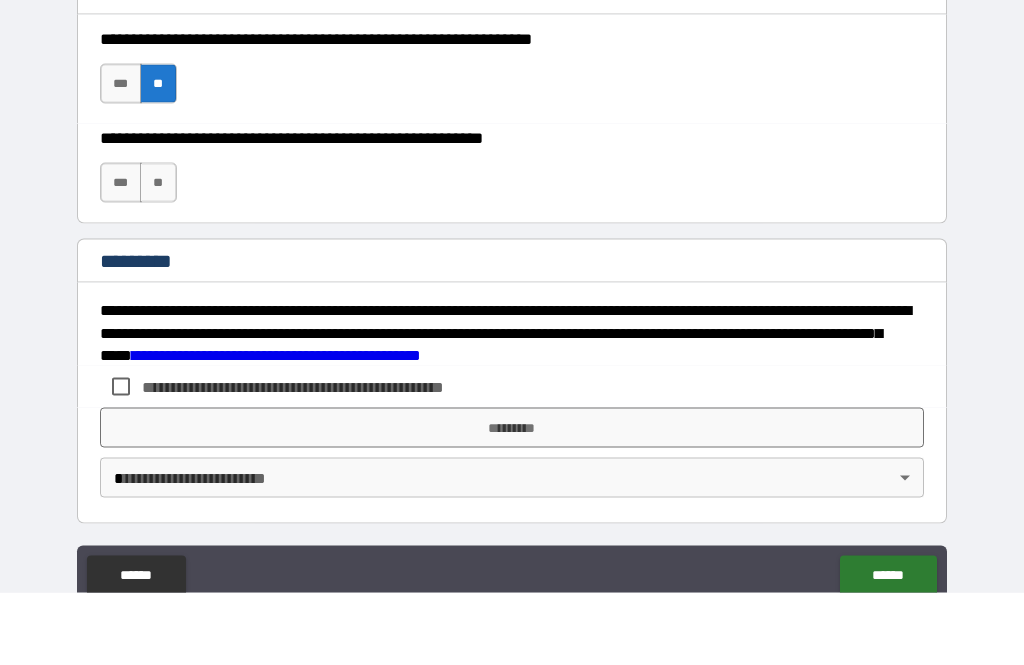 scroll, scrollTop: 64, scrollLeft: 0, axis: vertical 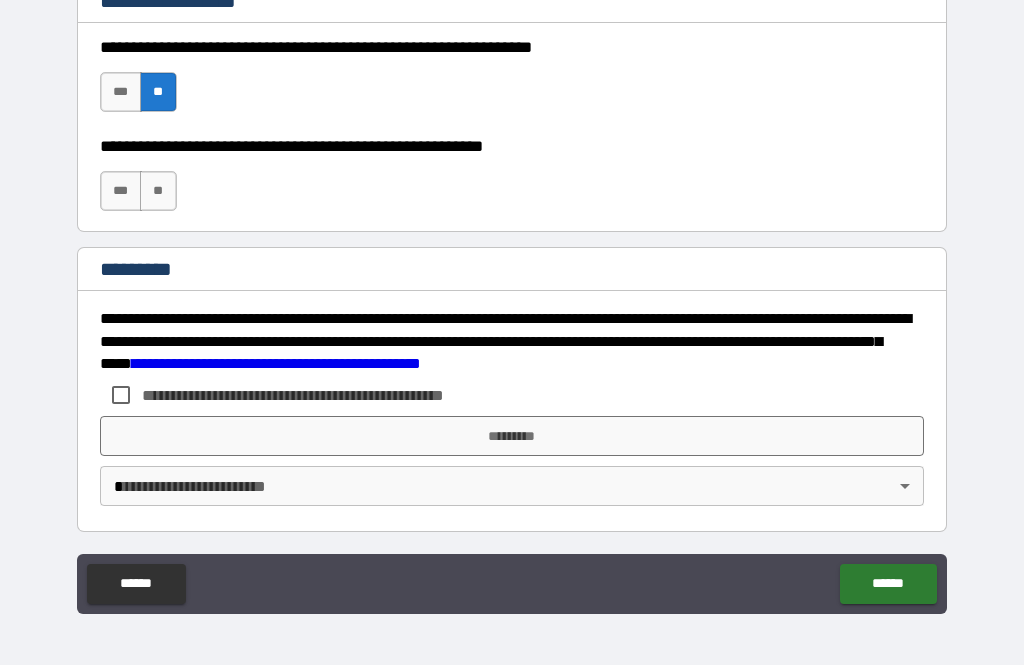 click on "**" at bounding box center (158, 191) 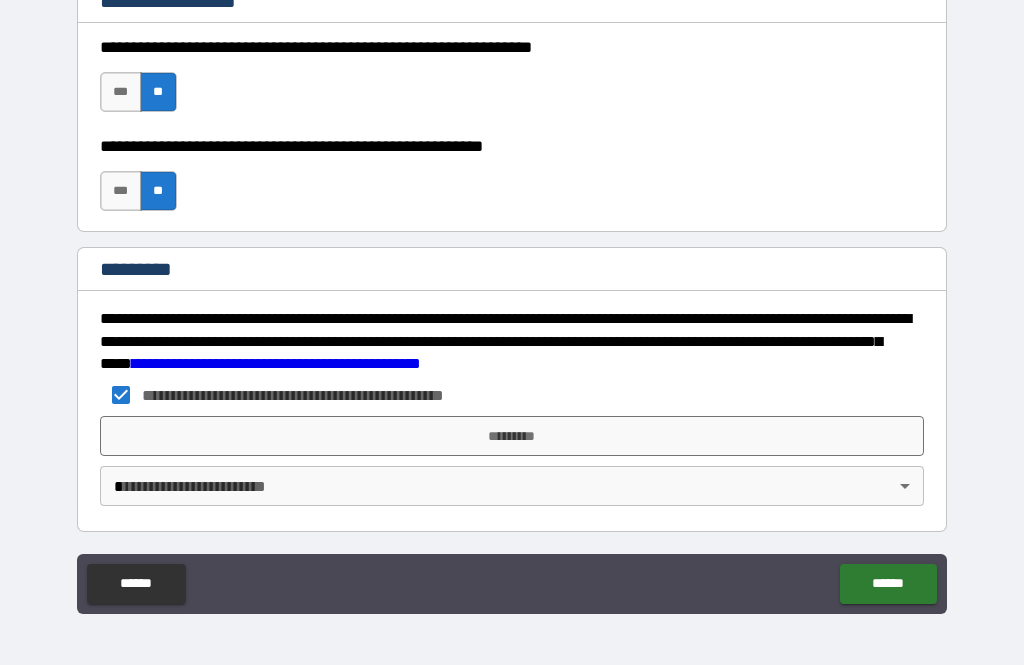 click on "*********" at bounding box center (512, 436) 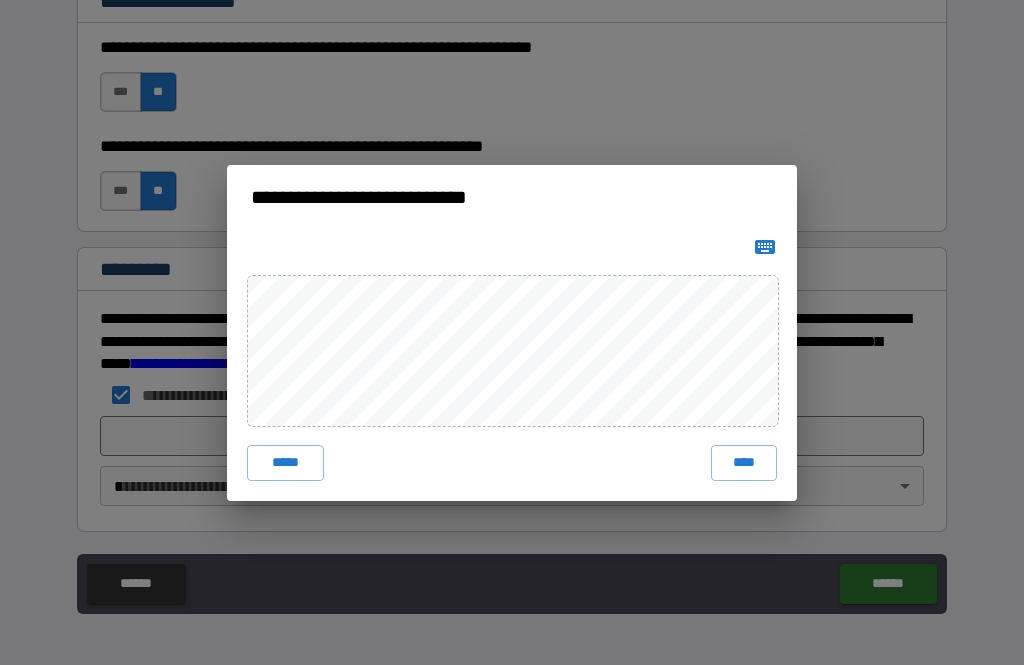 click on "****" at bounding box center (744, 463) 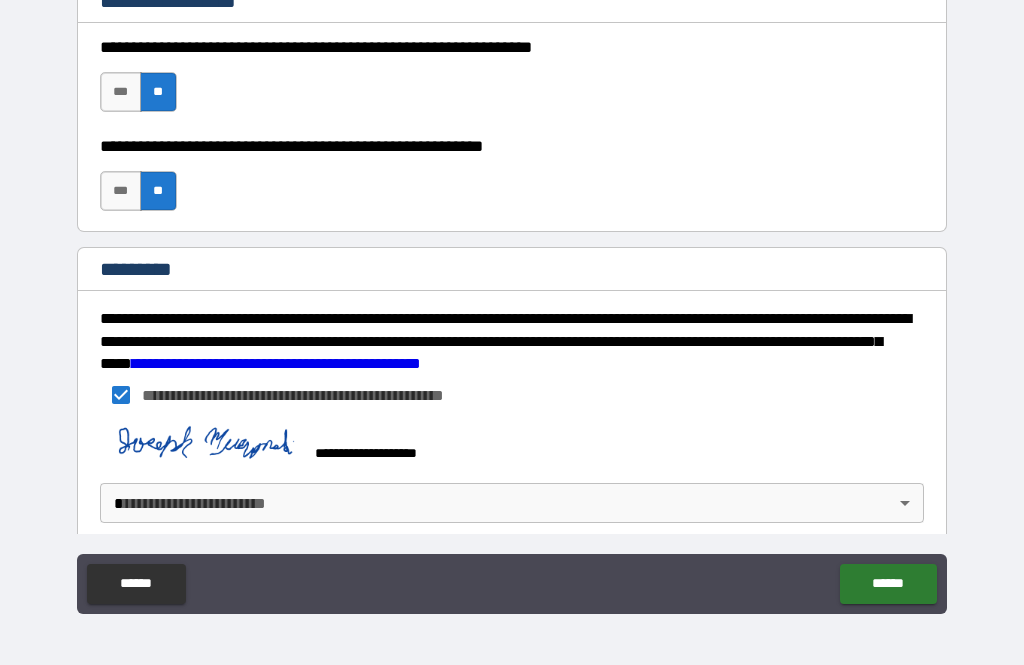 click on "**********" at bounding box center (512, 300) 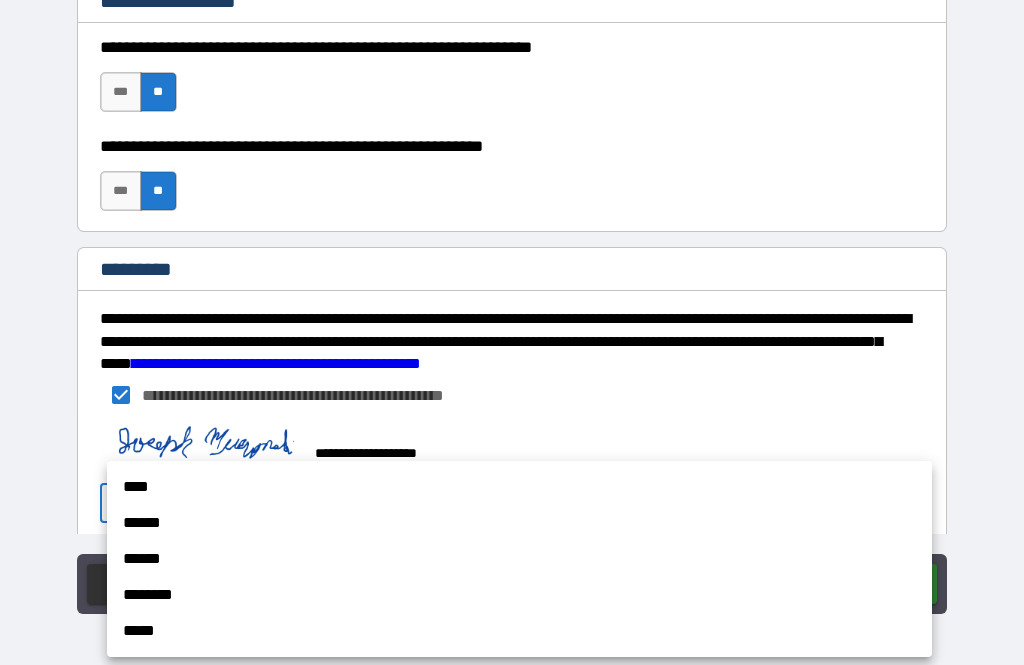 click on "****" at bounding box center [519, 487] 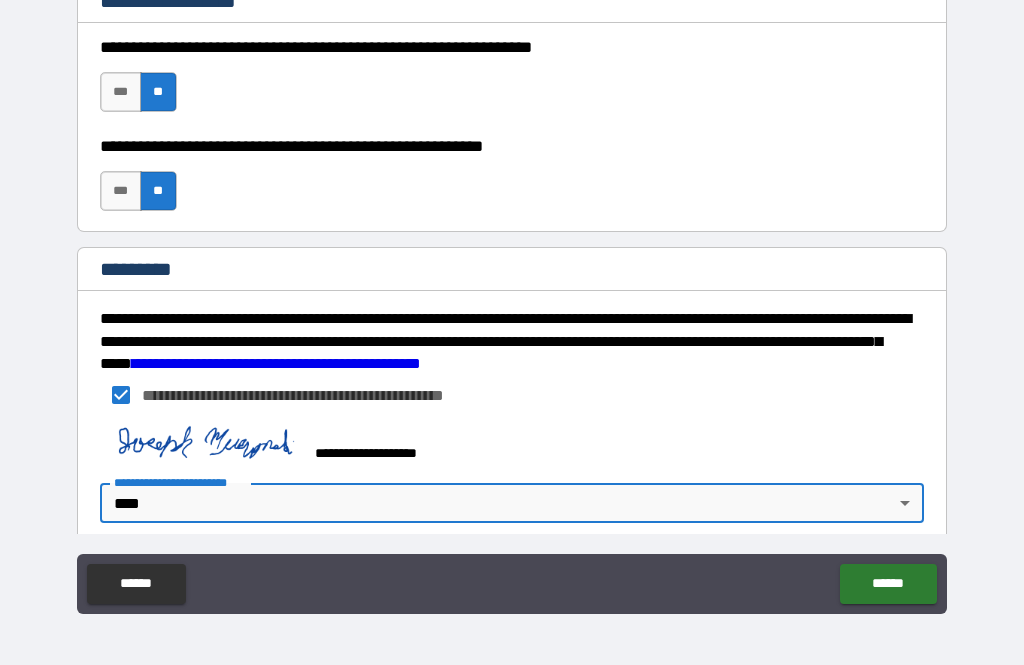 type on "*" 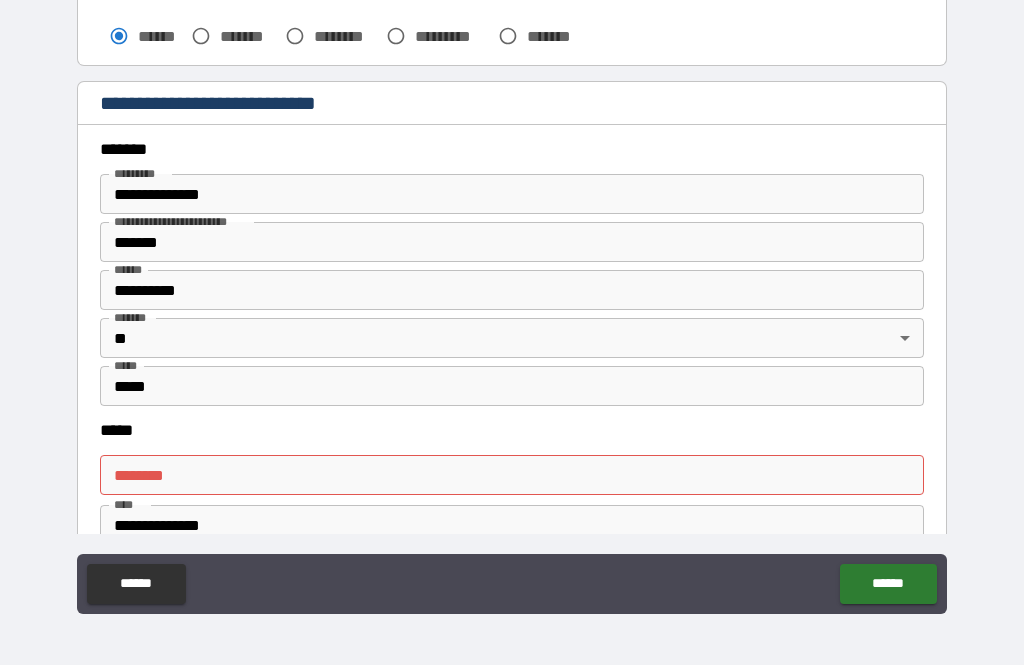 scroll, scrollTop: 738, scrollLeft: 0, axis: vertical 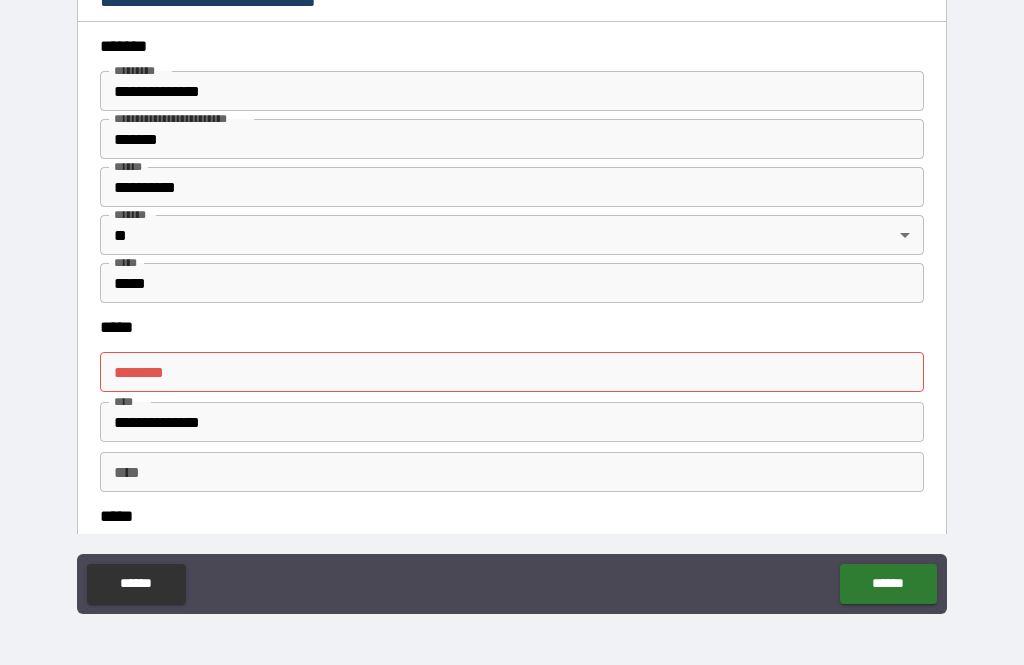 click on "******   *" at bounding box center [512, 372] 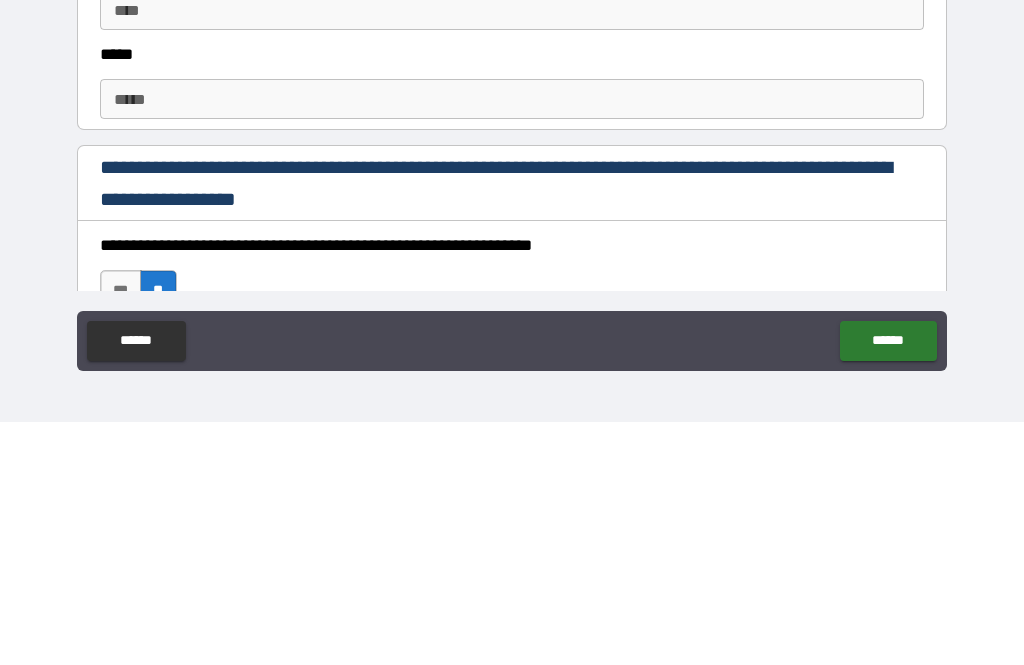 scroll, scrollTop: 921, scrollLeft: 0, axis: vertical 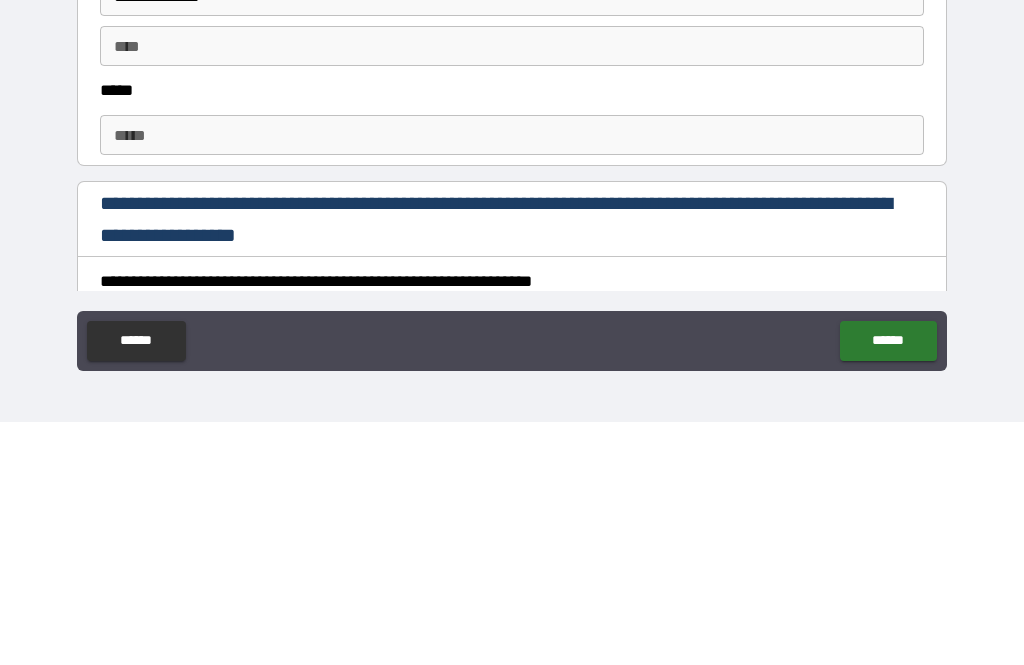 type on "**********" 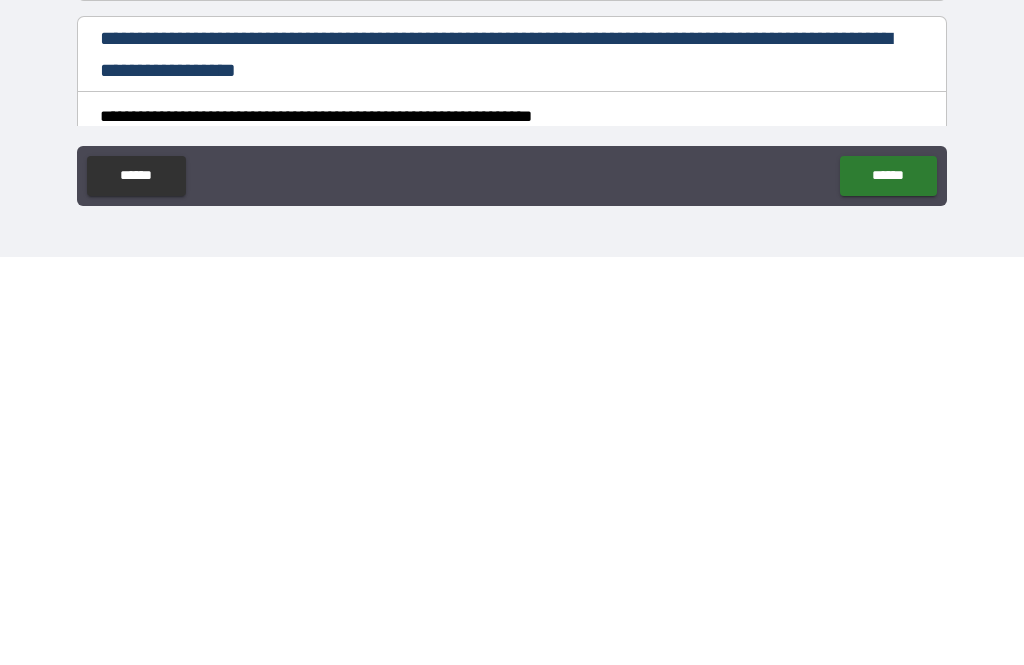 click on "******" at bounding box center (888, 584) 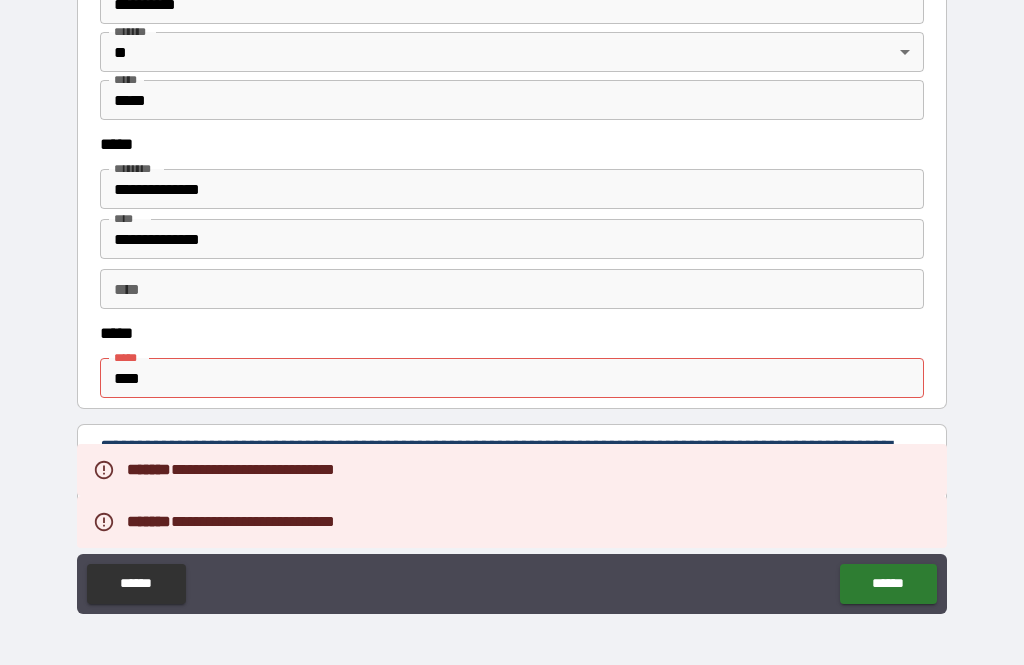 click on "****" at bounding box center [512, 378] 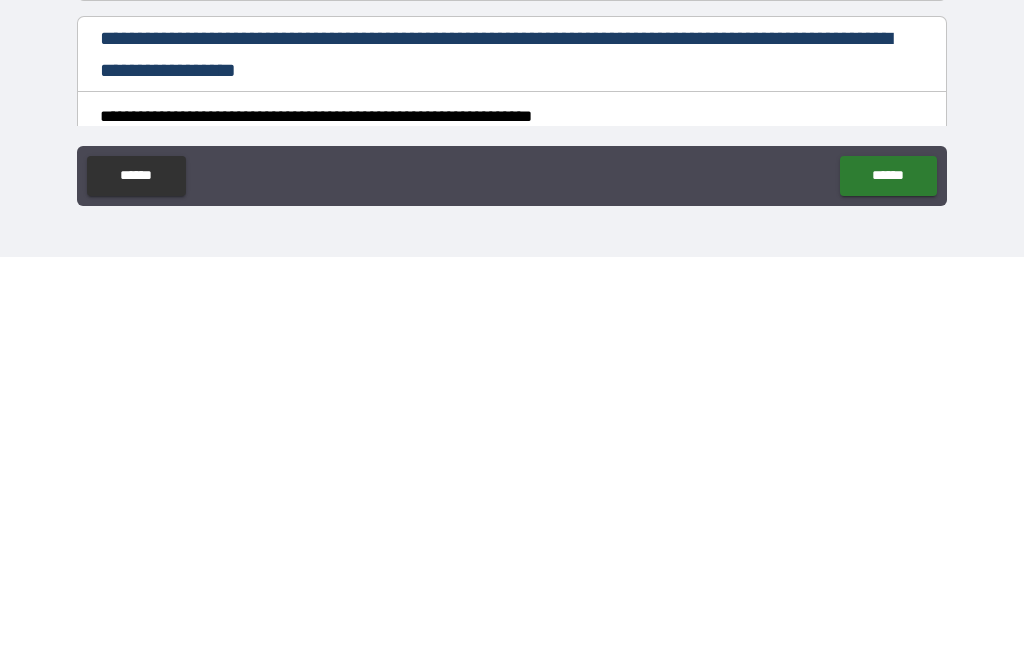 click on "******" at bounding box center (888, 584) 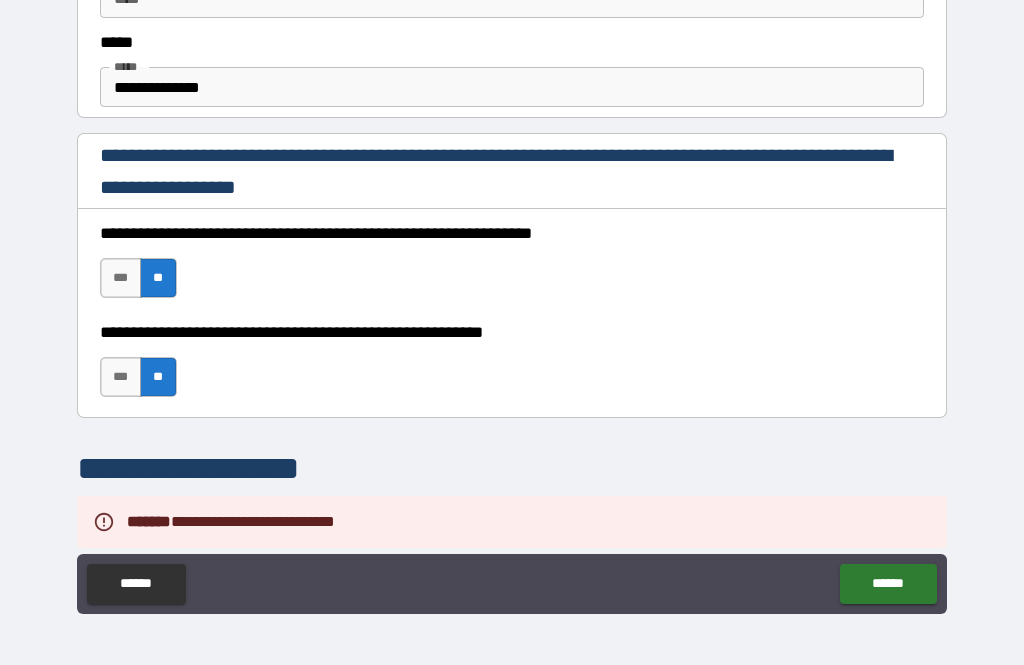 scroll, scrollTop: 1162, scrollLeft: 0, axis: vertical 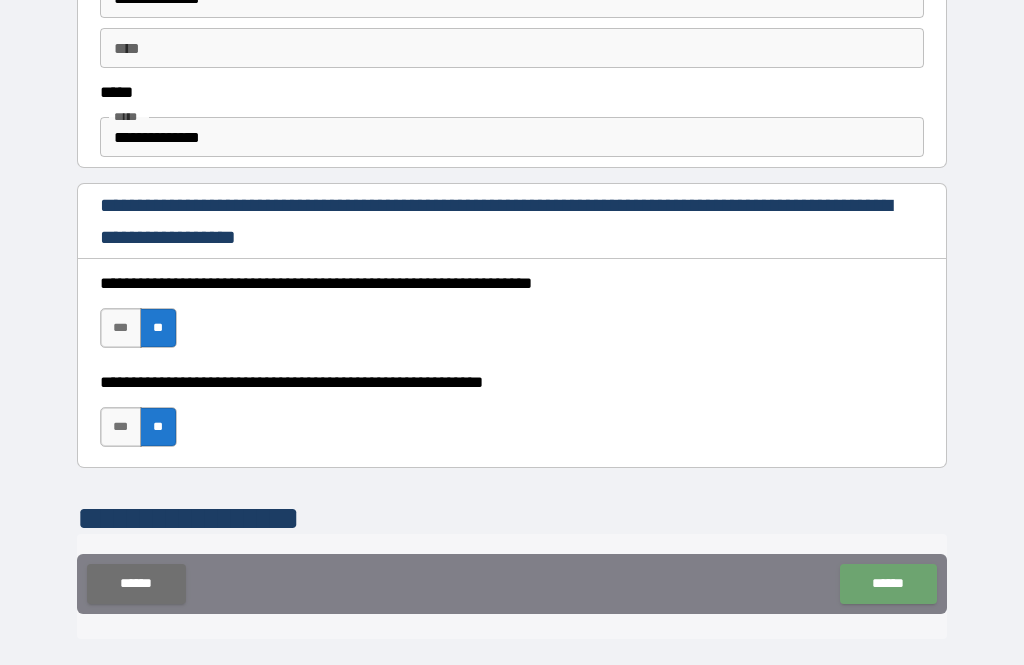 click on "******" at bounding box center [888, 584] 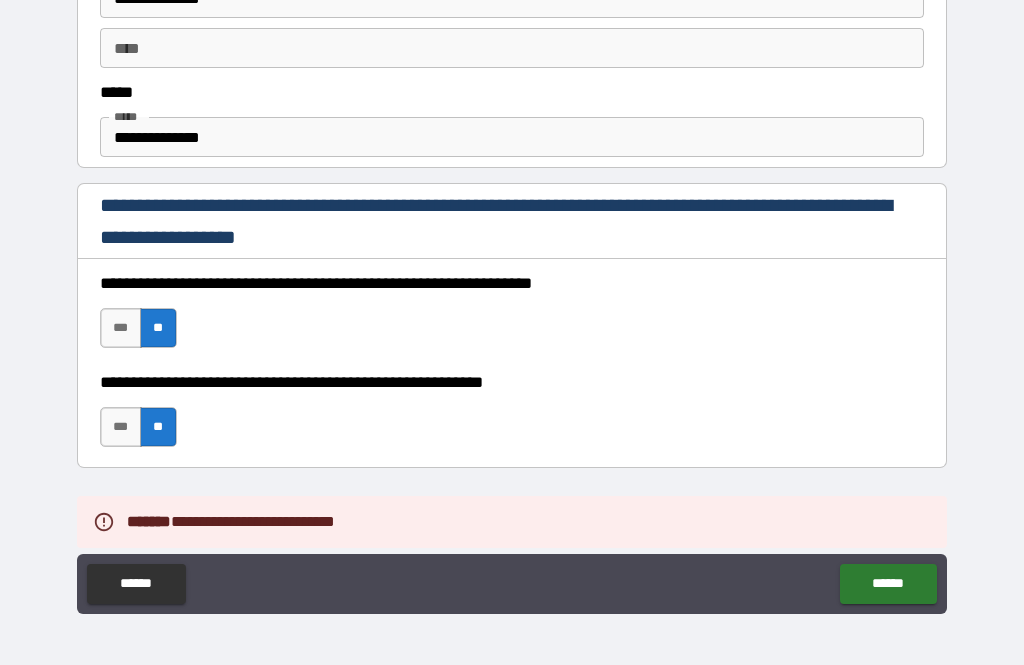 click on "**********" at bounding box center [512, 137] 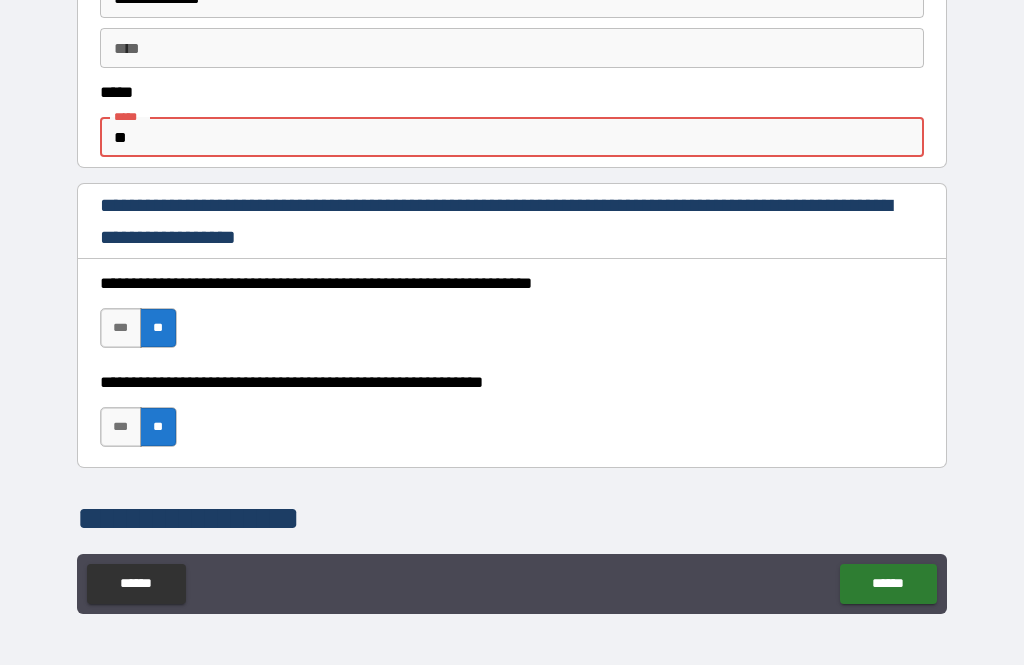 type on "*" 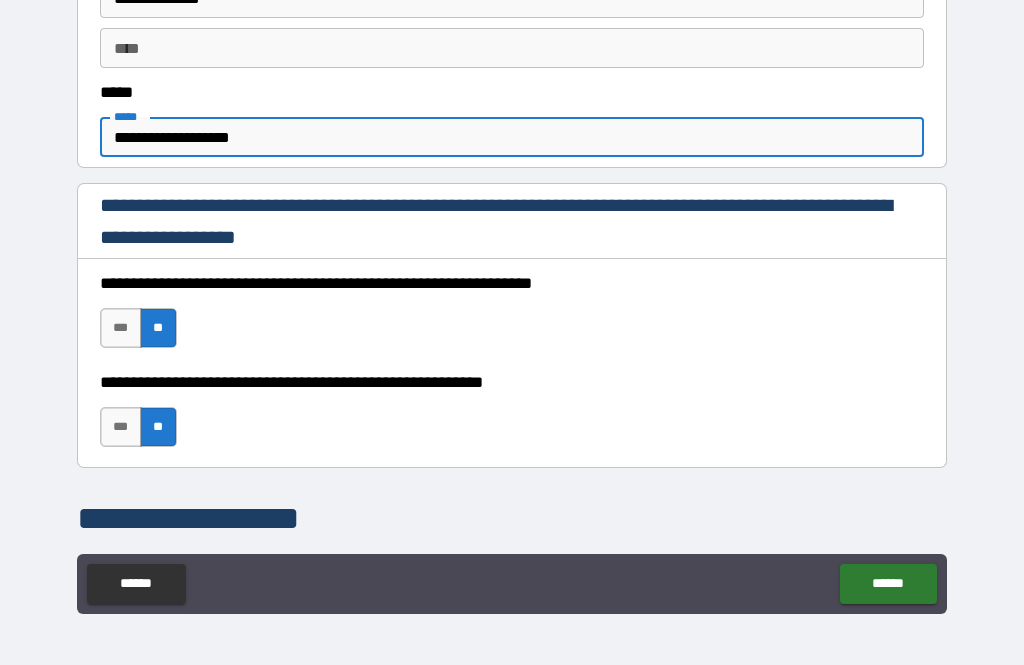 type on "**********" 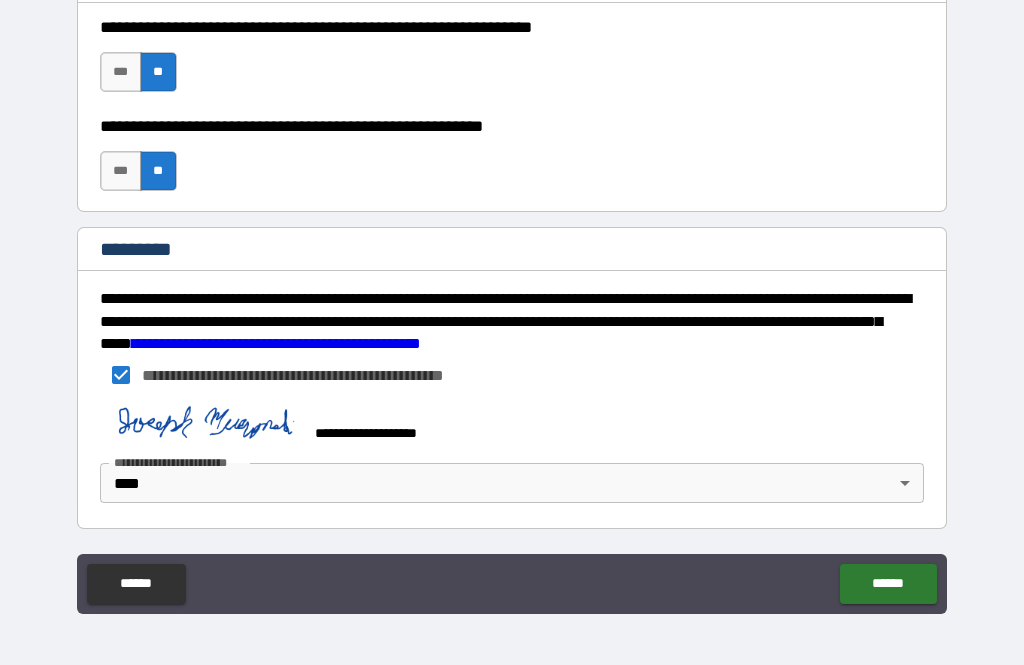 scroll, scrollTop: 3055, scrollLeft: 0, axis: vertical 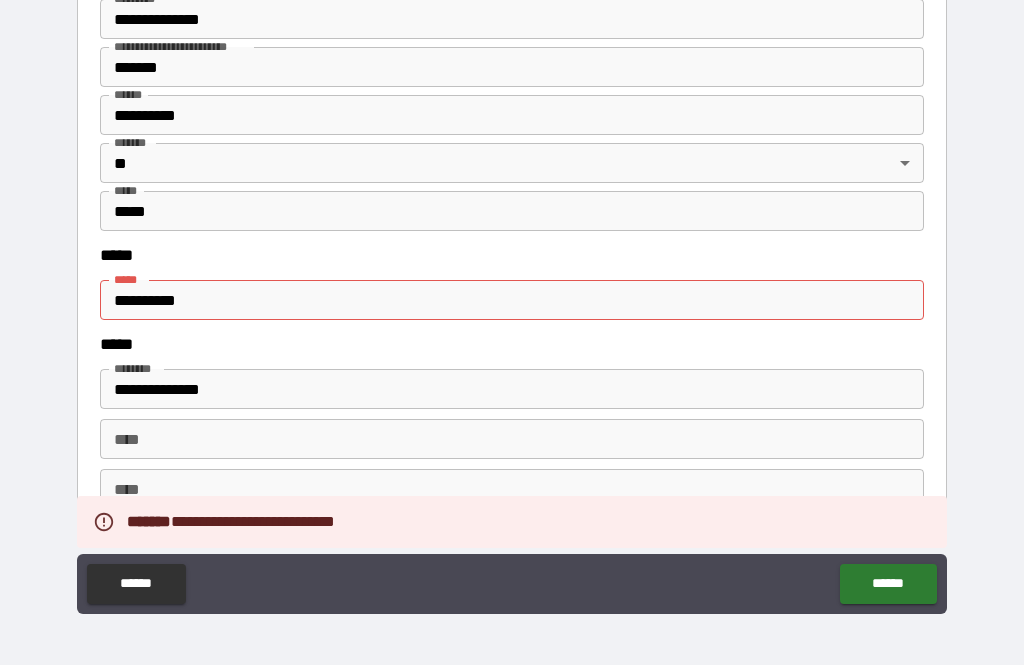 click on "**********" at bounding box center (512, 300) 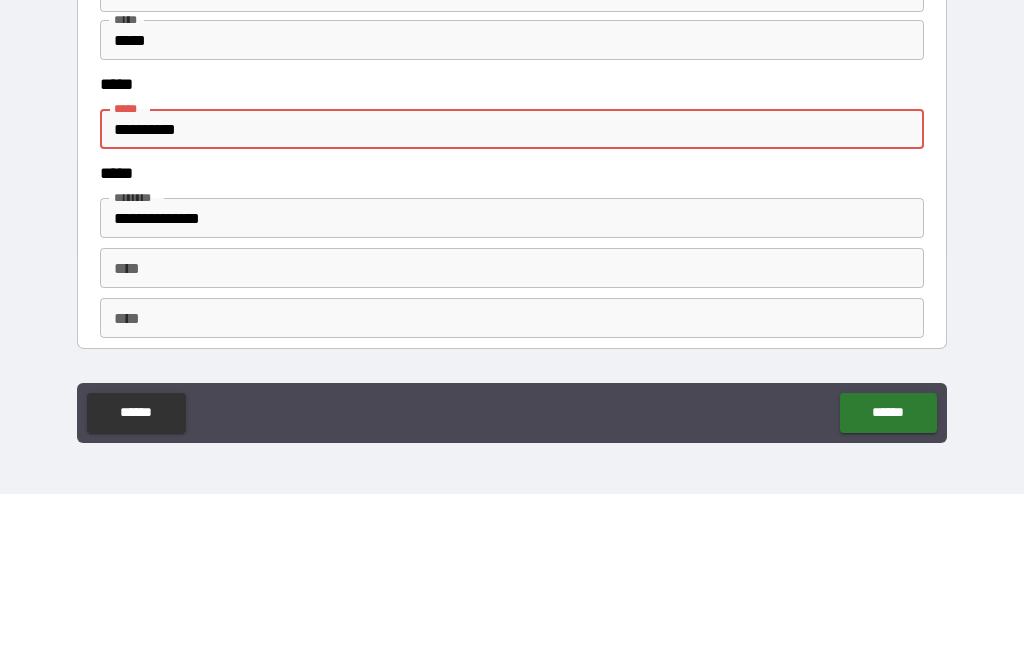click on "**********" at bounding box center (512, 300) 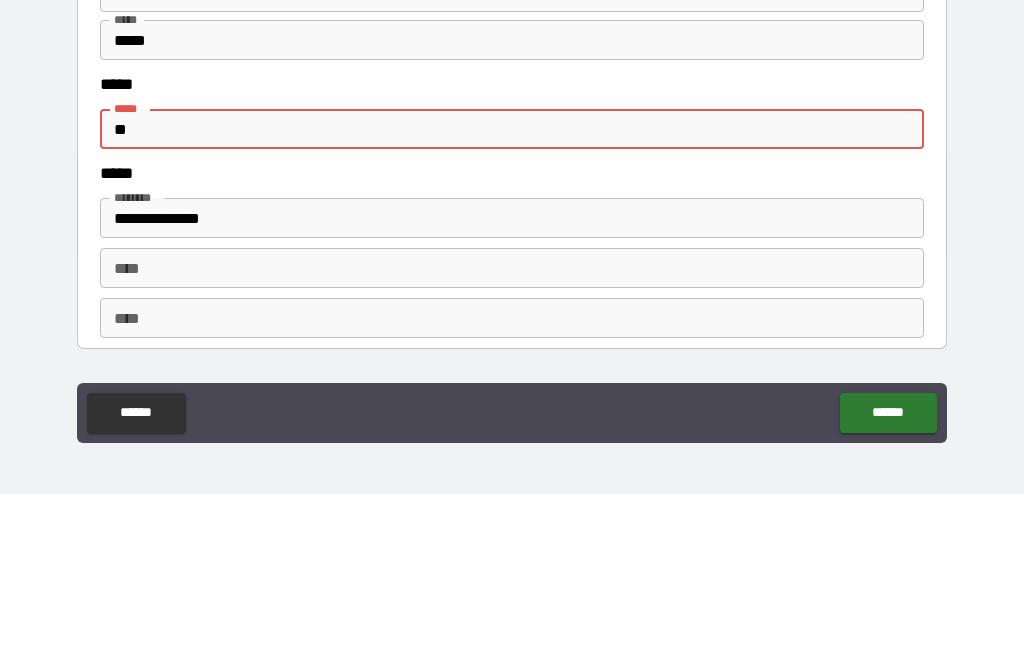 type on "*" 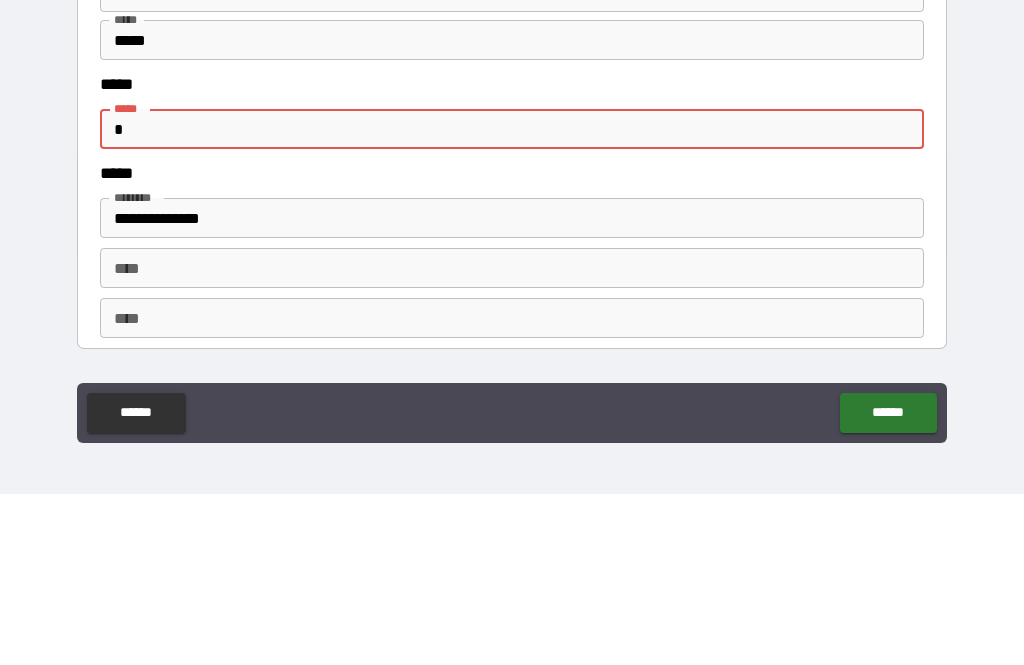 type 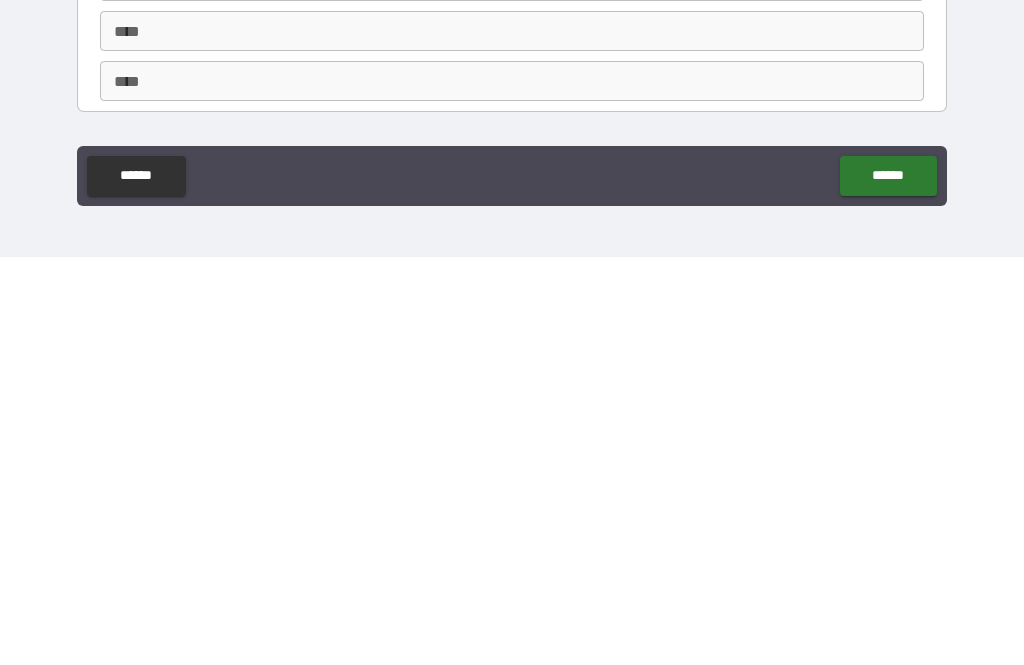 click on "******" at bounding box center (888, 584) 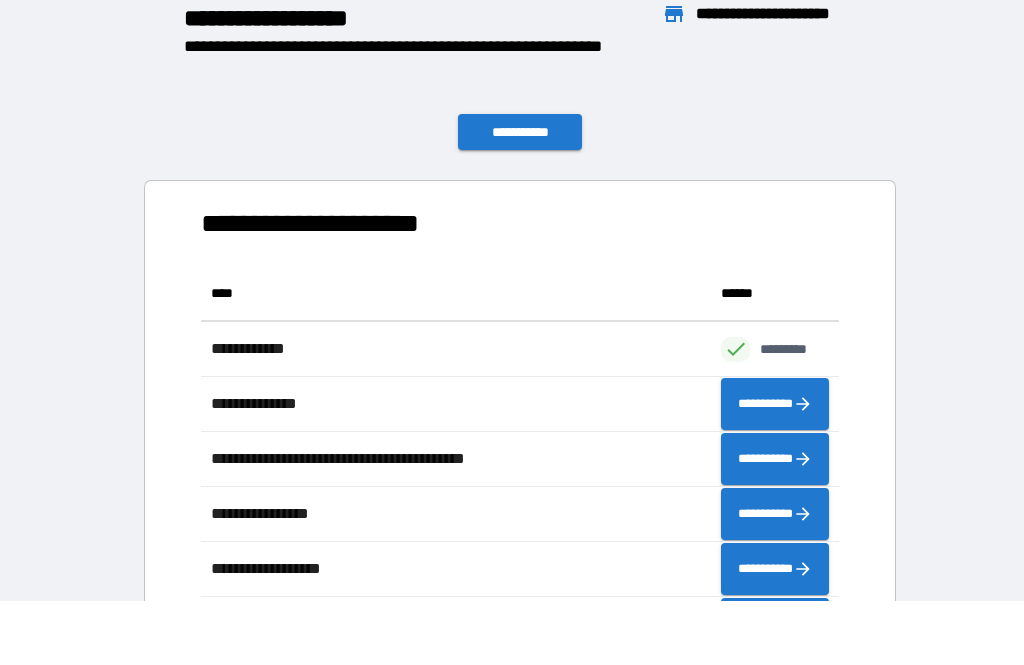 scroll, scrollTop: 1, scrollLeft: 1, axis: both 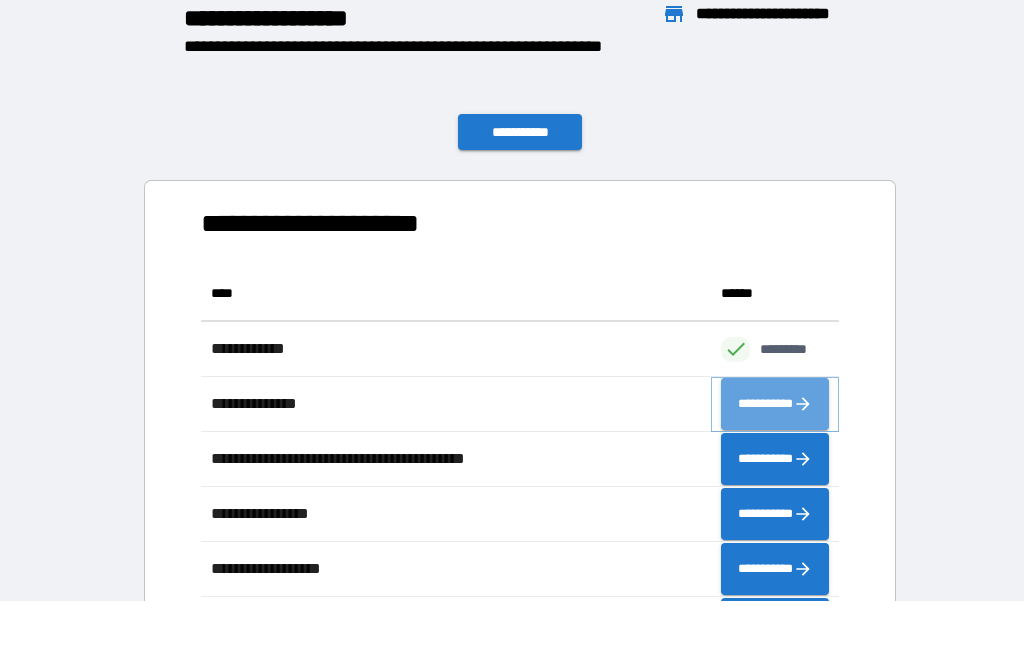 click on "**********" at bounding box center (775, 404) 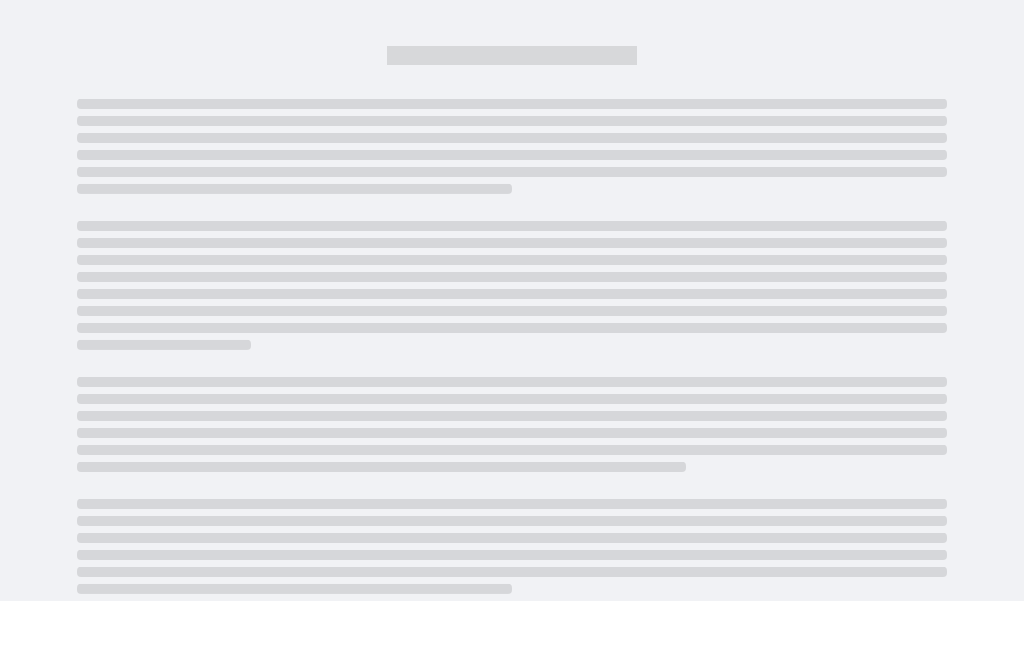 click at bounding box center (512, 485) 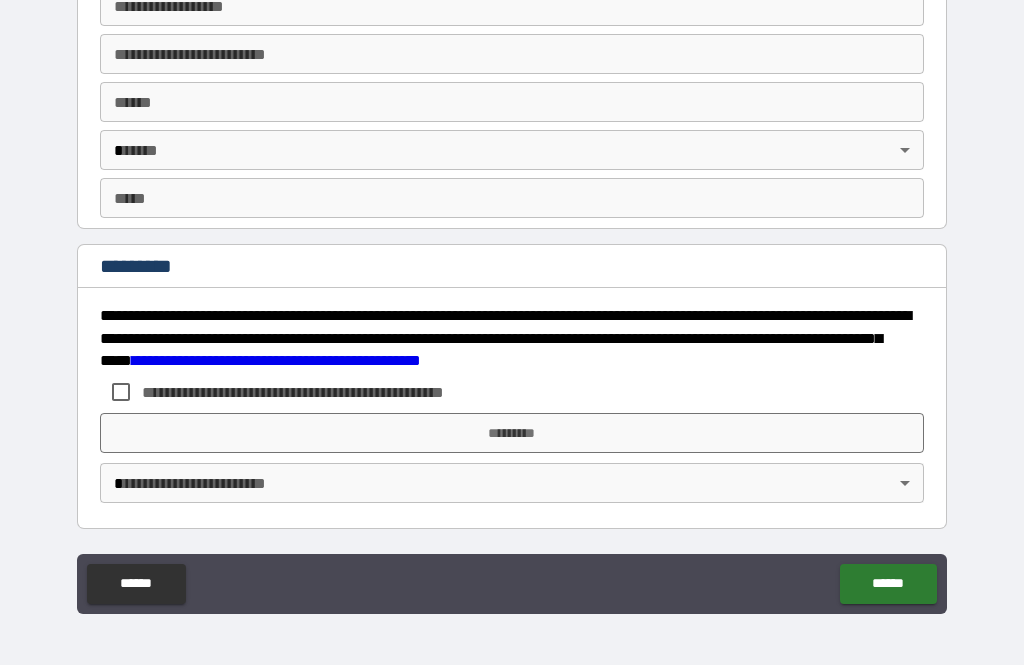 scroll, scrollTop: 3768, scrollLeft: 0, axis: vertical 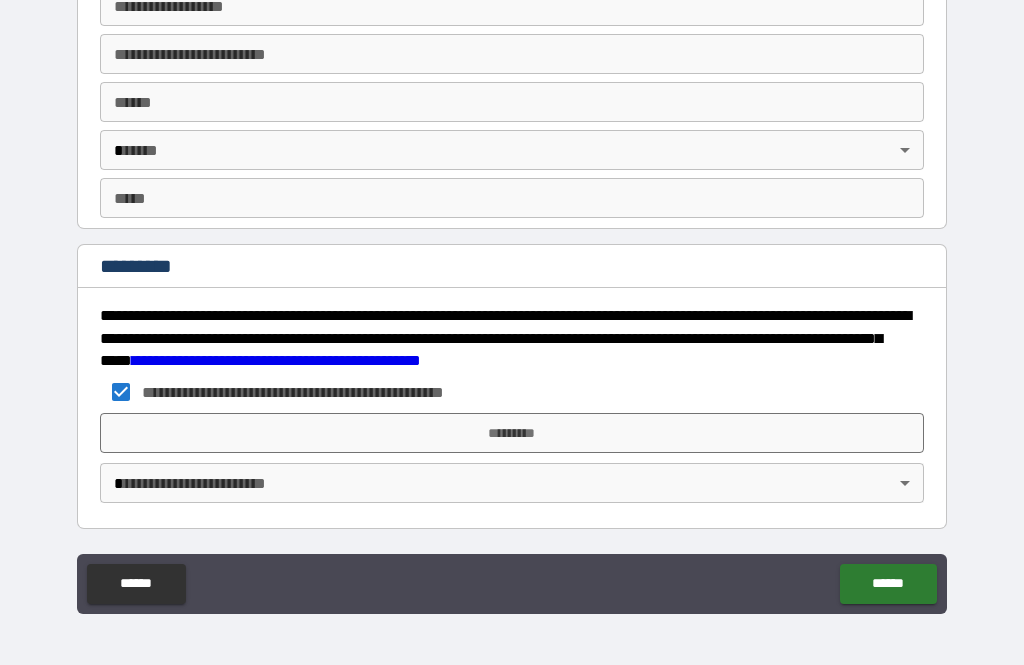 click on "*********" at bounding box center (512, 433) 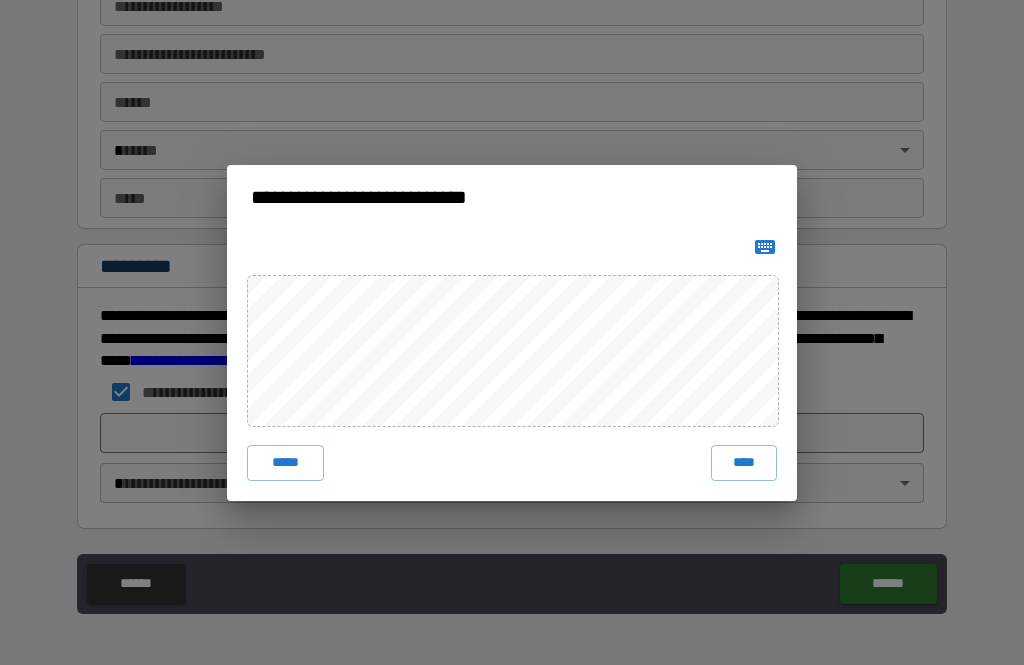 click on "****" at bounding box center (744, 463) 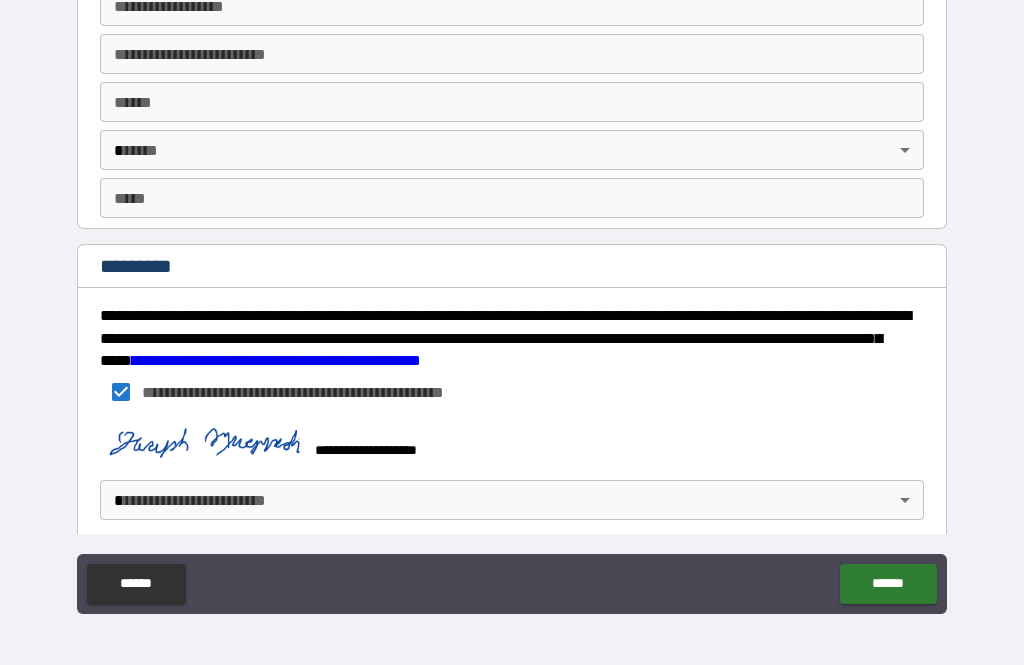 click on "******" at bounding box center [888, 584] 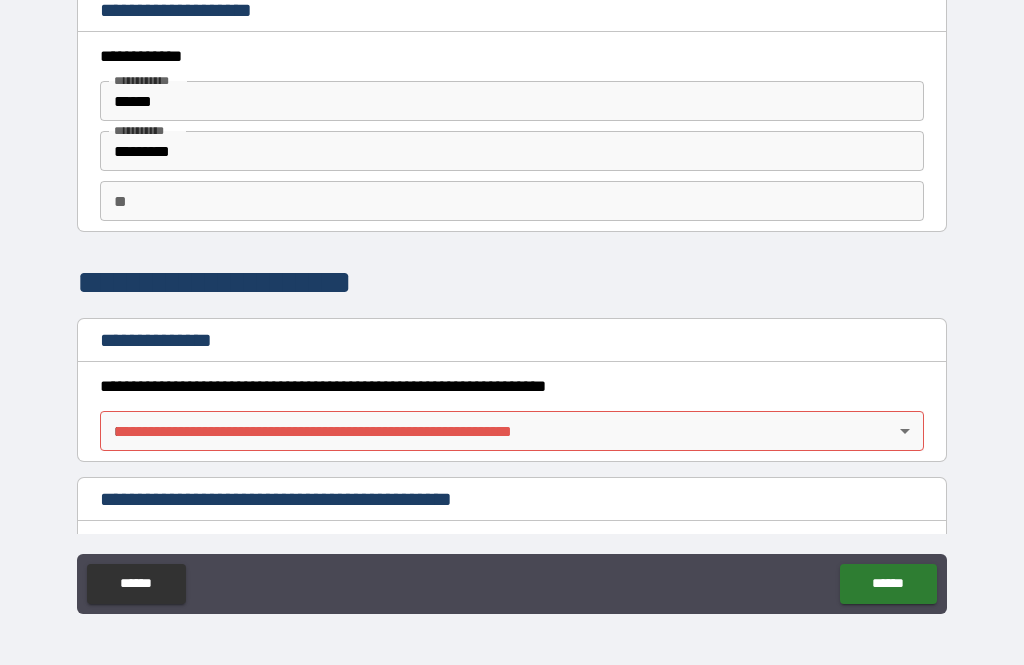 scroll, scrollTop: 0, scrollLeft: 0, axis: both 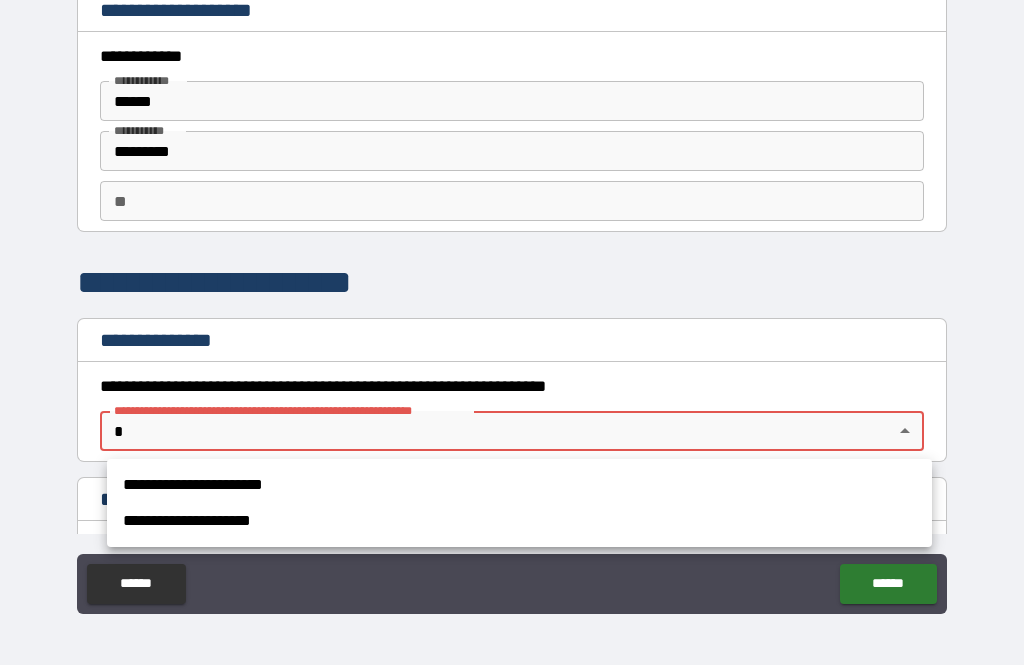 click on "**********" at bounding box center [519, 485] 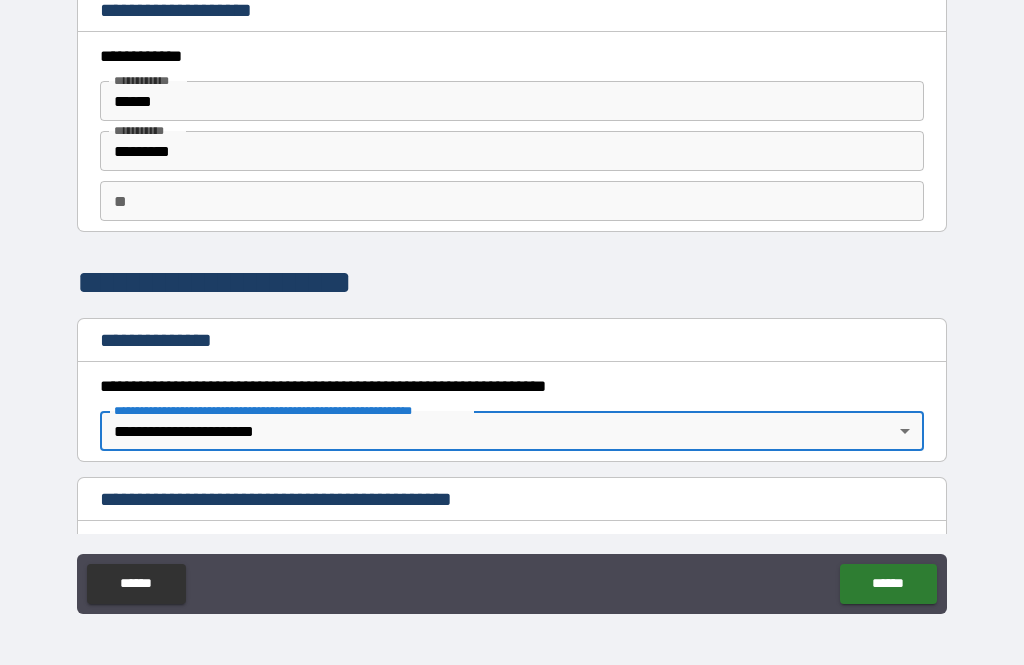 type on "*" 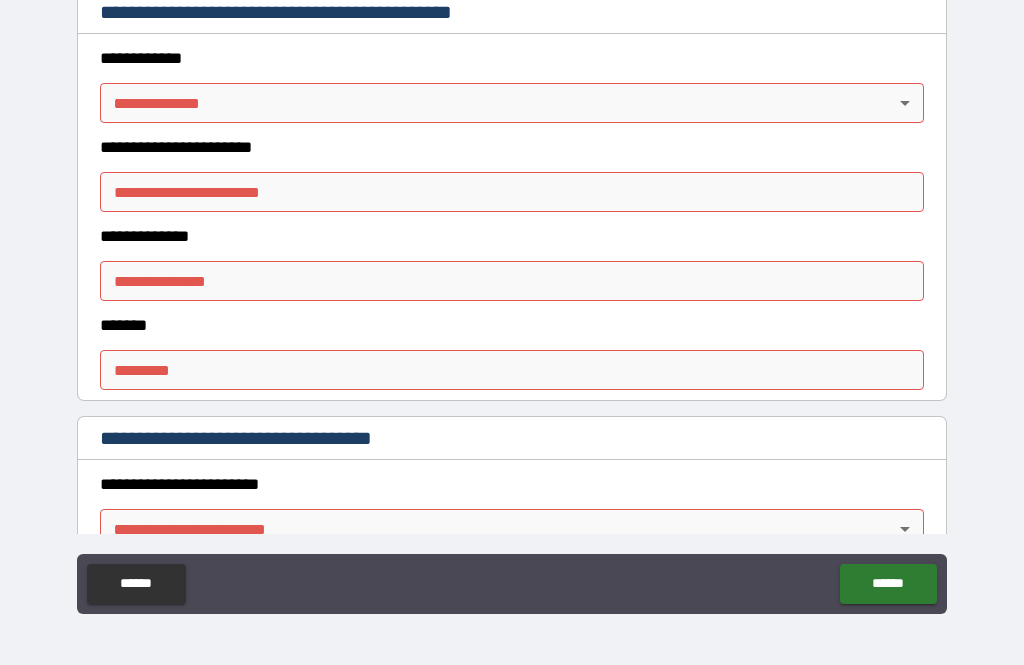 scroll, scrollTop: 479, scrollLeft: 0, axis: vertical 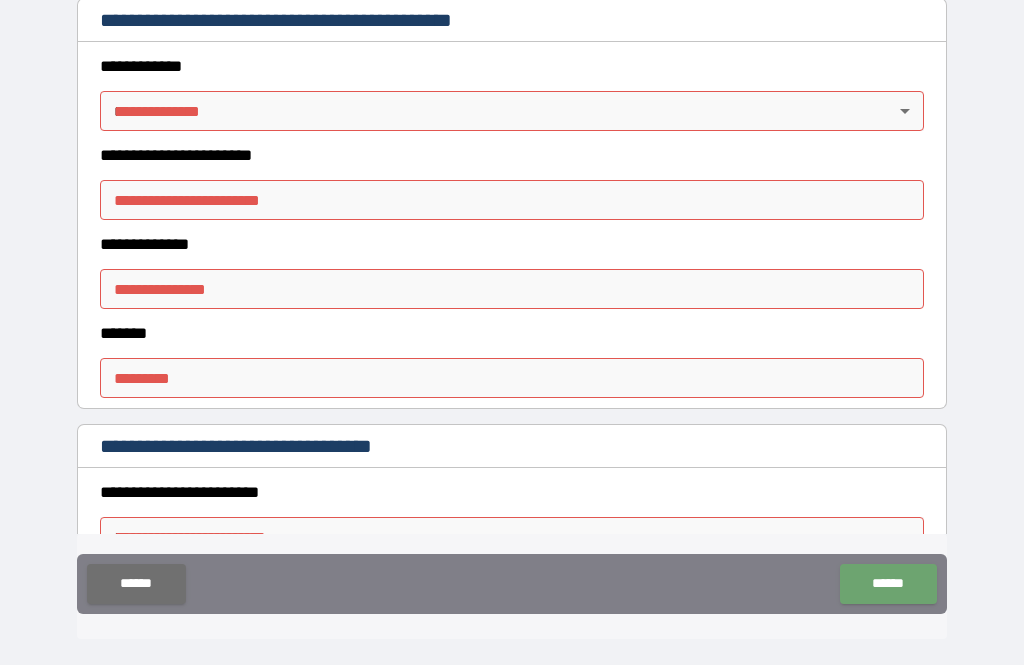 click on "******" at bounding box center [136, 584] 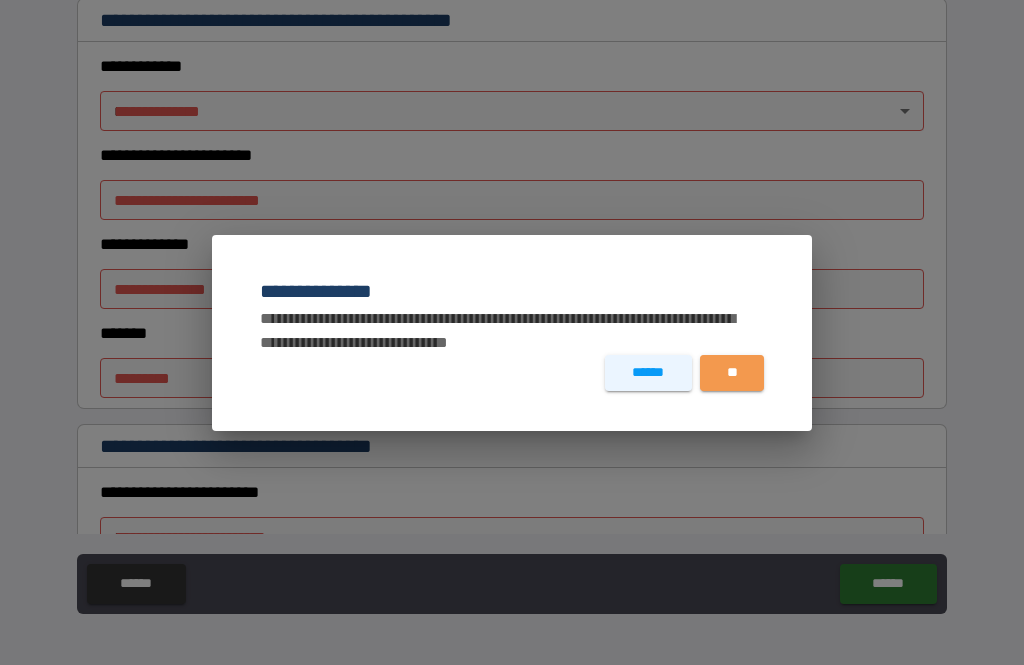 click on "**" at bounding box center [732, 373] 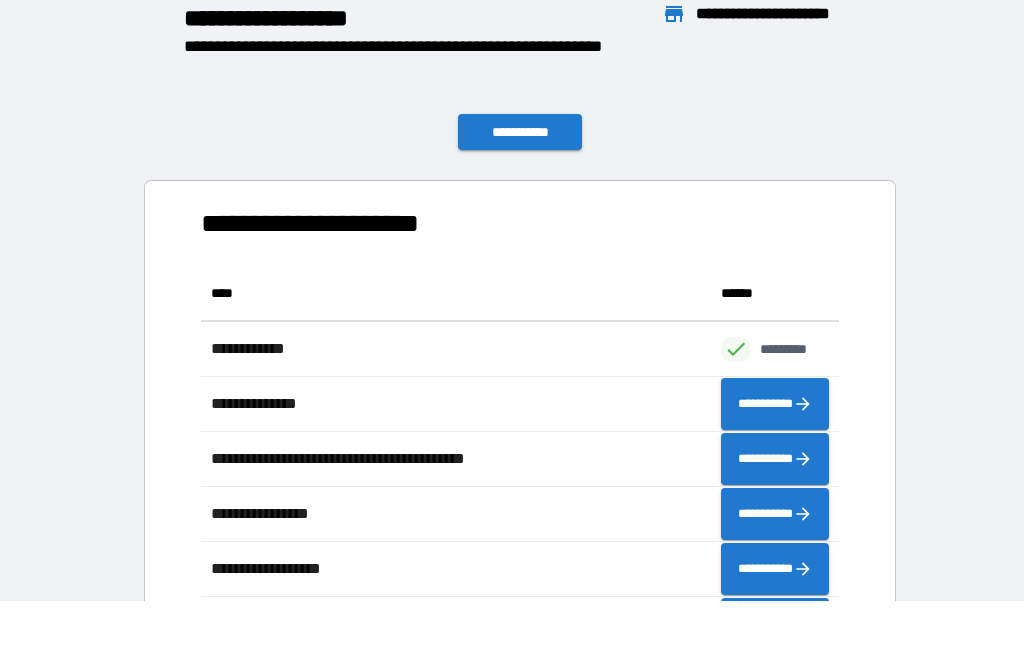 scroll, scrollTop: 1, scrollLeft: 1, axis: both 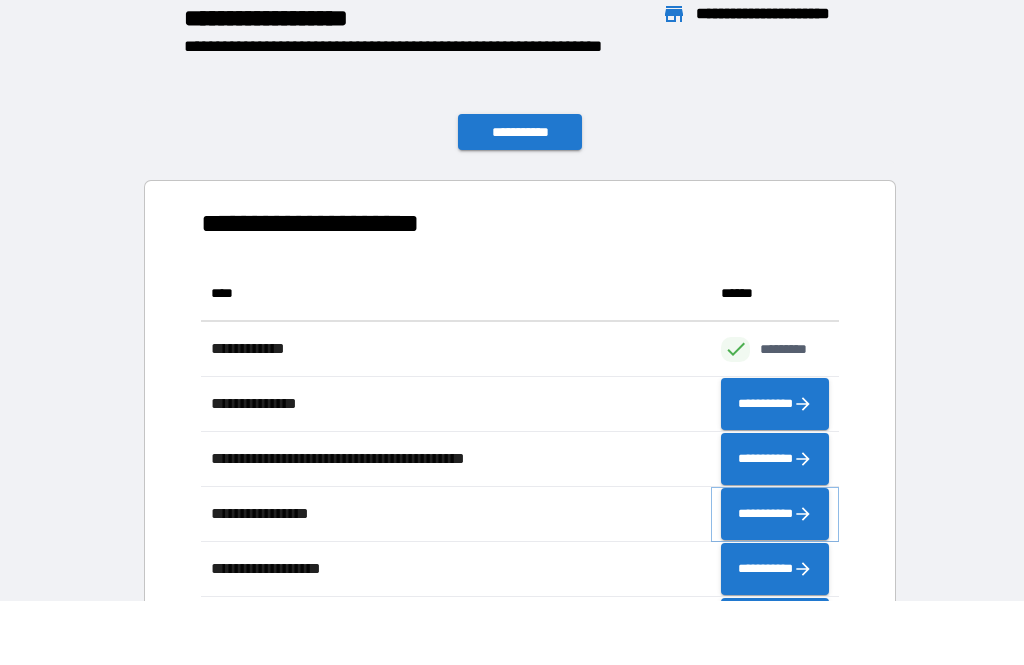 click on "**********" at bounding box center (775, 514) 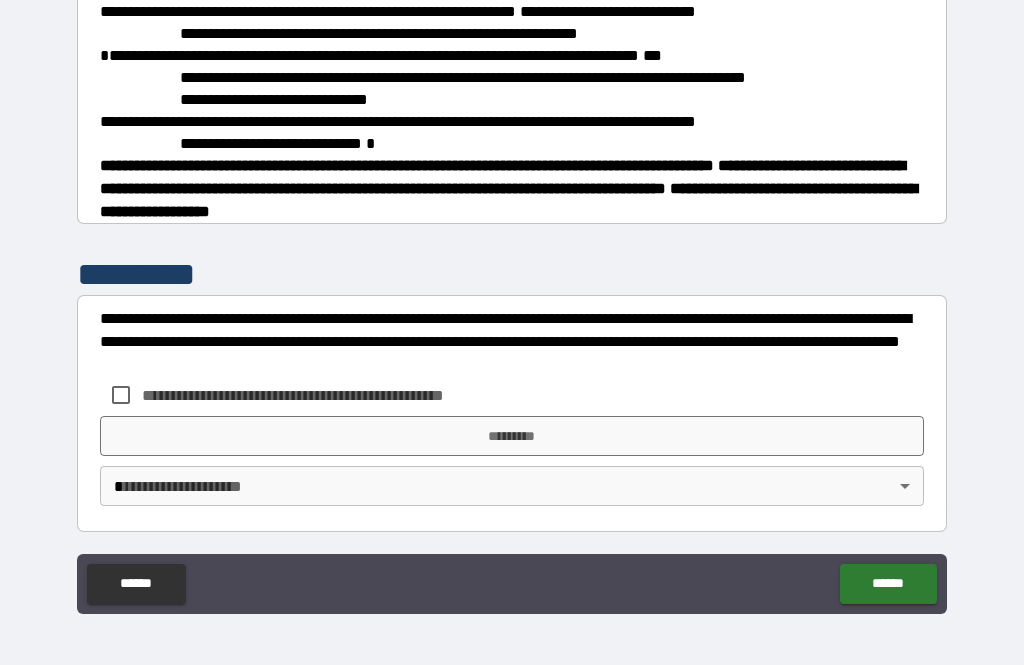 scroll, scrollTop: 660, scrollLeft: 0, axis: vertical 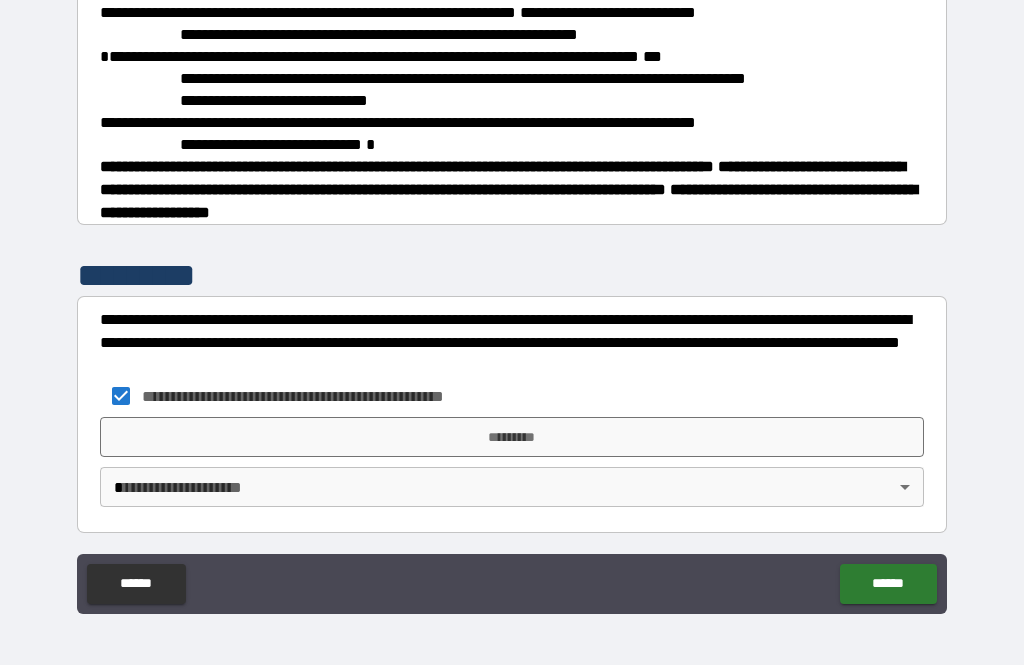 click on "*********" at bounding box center (512, 437) 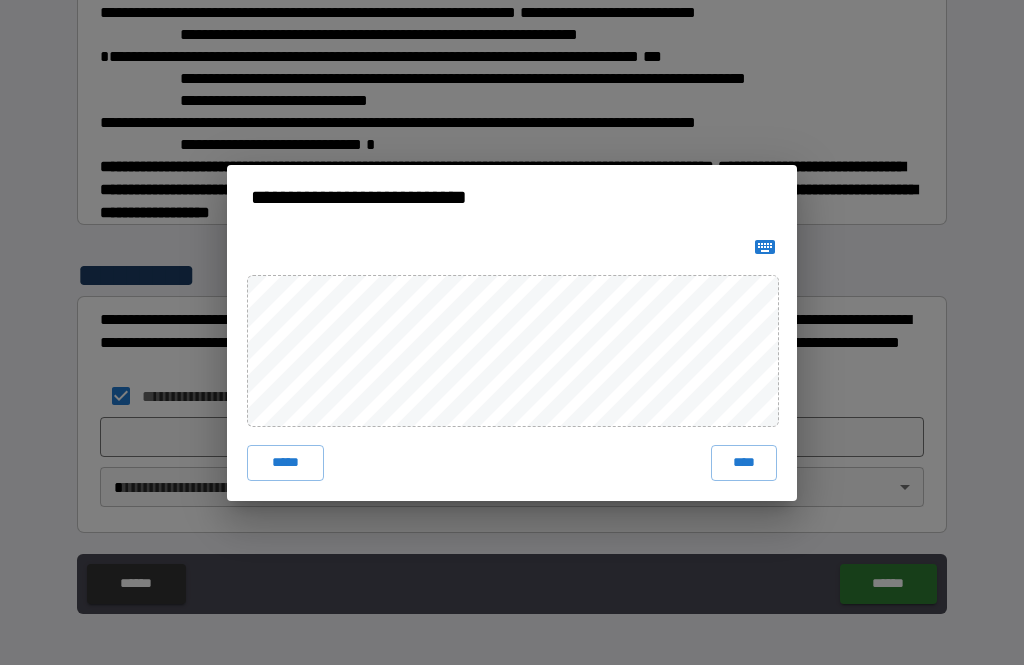 click on "****" at bounding box center [744, 463] 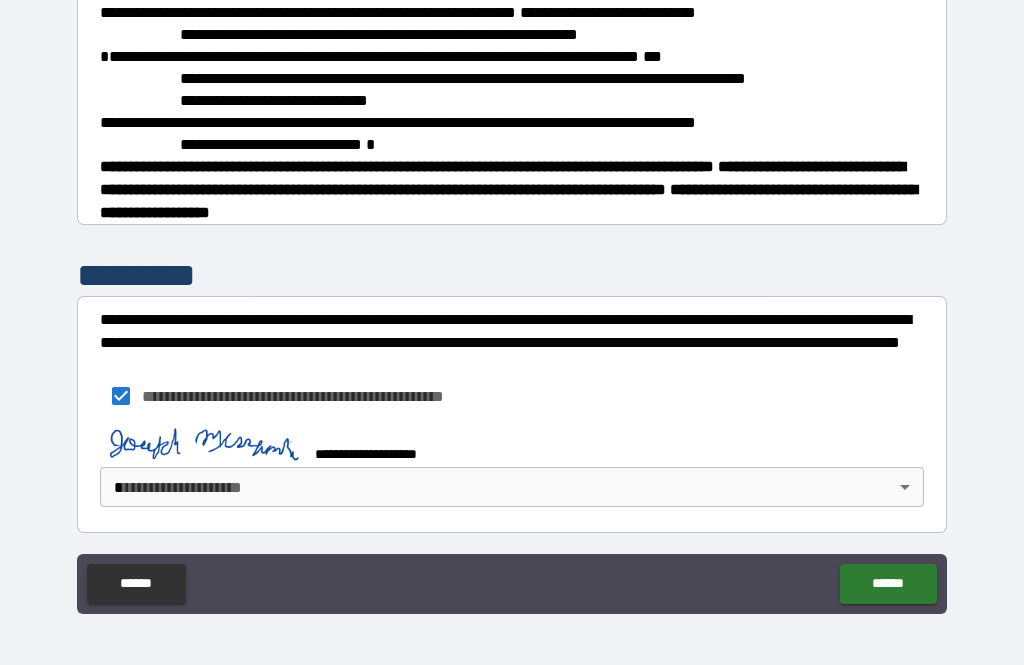 scroll, scrollTop: 650, scrollLeft: 0, axis: vertical 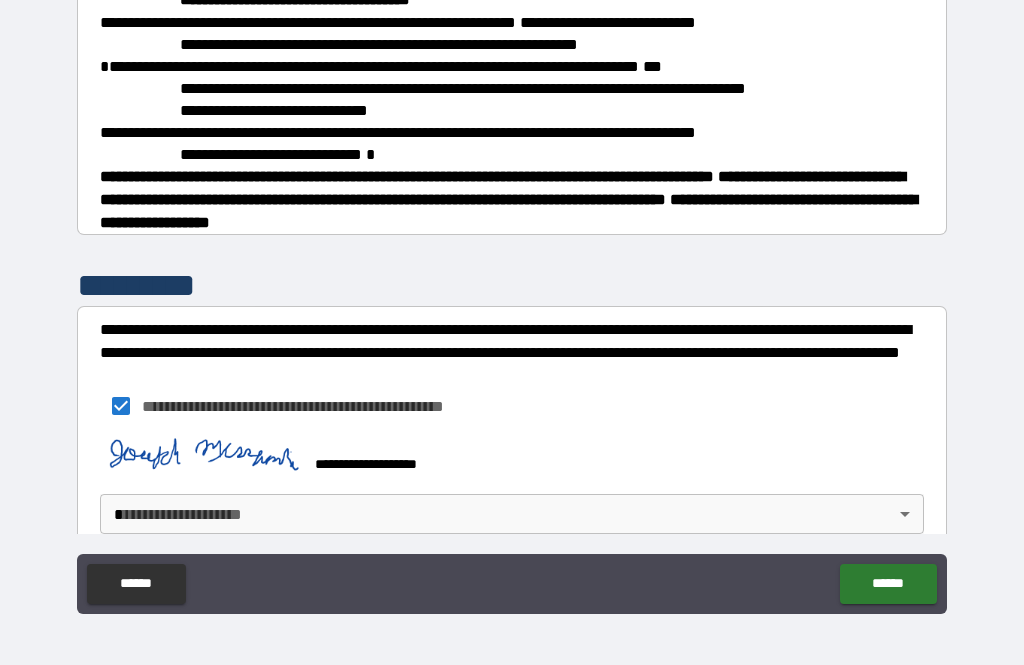 click on "******" at bounding box center [888, 584] 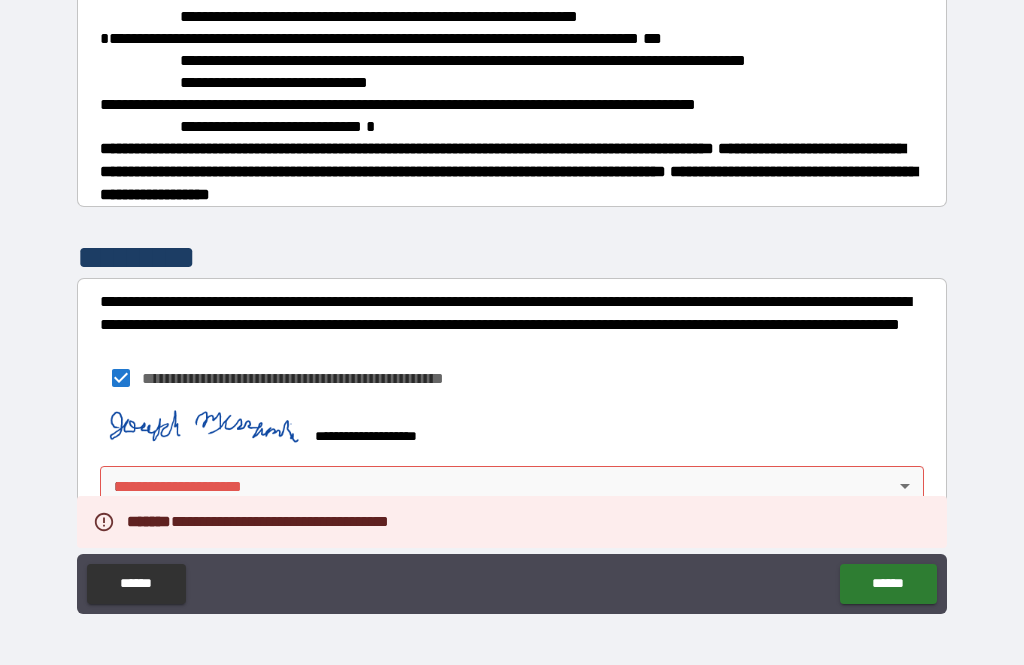 scroll, scrollTop: 677, scrollLeft: 0, axis: vertical 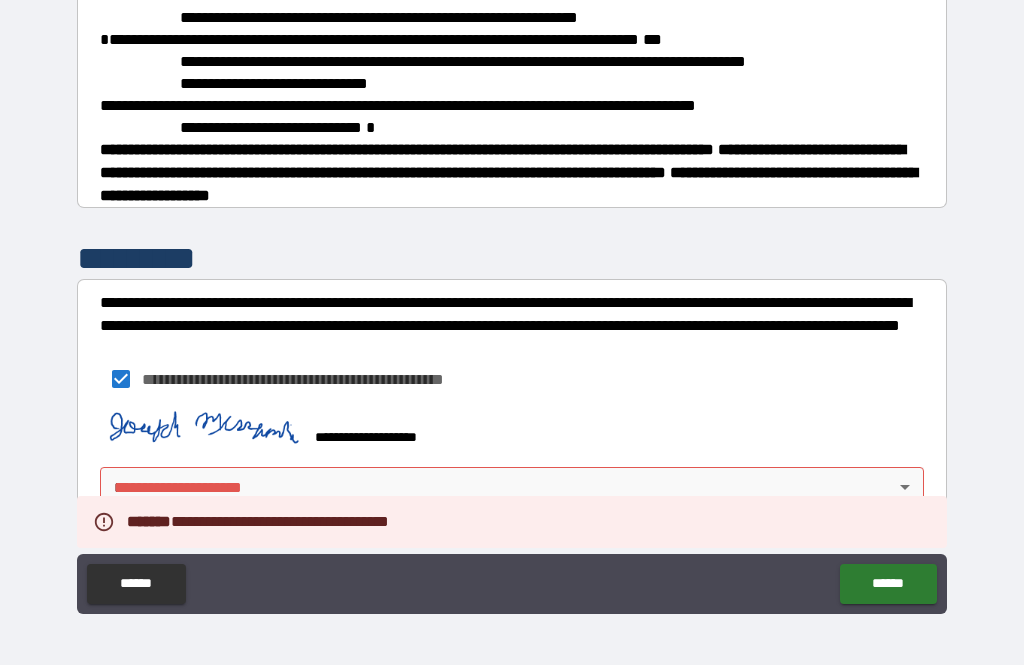 click on "**********" at bounding box center [512, 300] 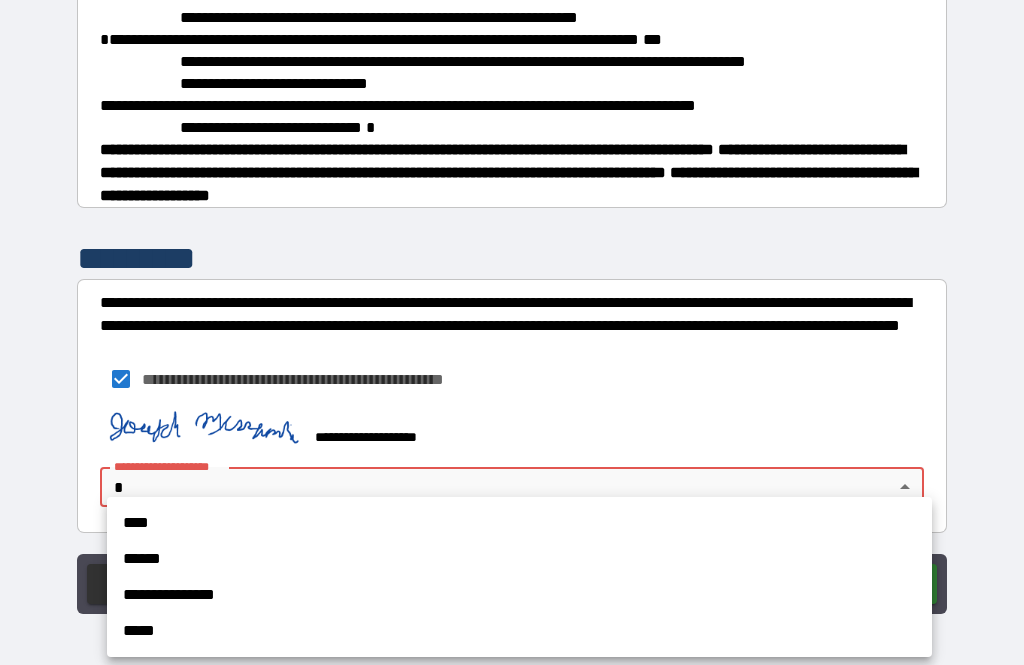 click on "****" at bounding box center [519, 523] 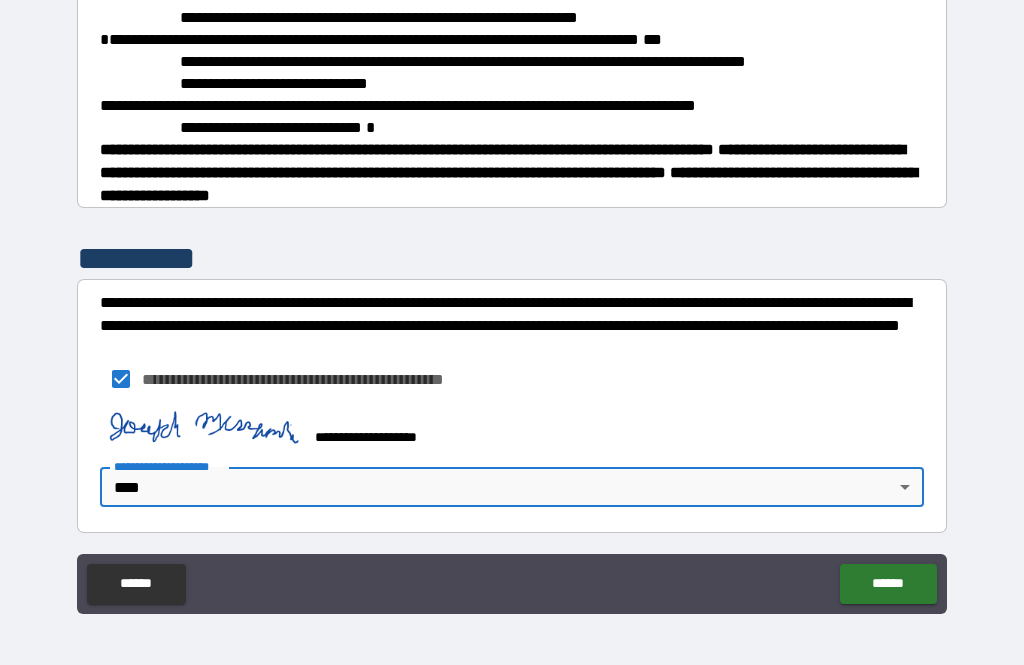 click on "******" at bounding box center [888, 584] 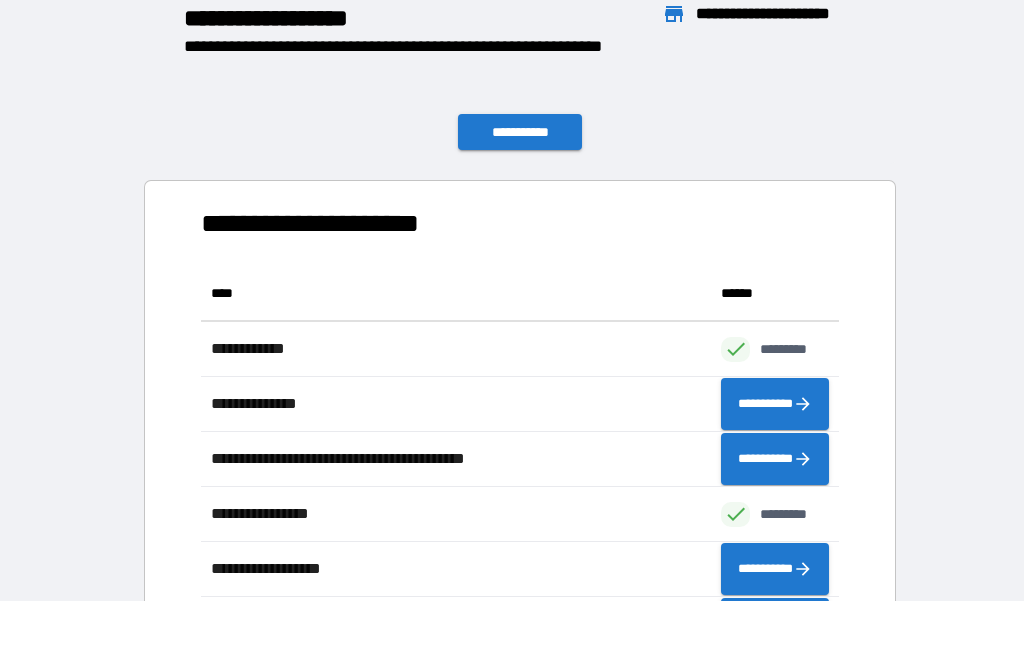 scroll, scrollTop: 441, scrollLeft: 638, axis: both 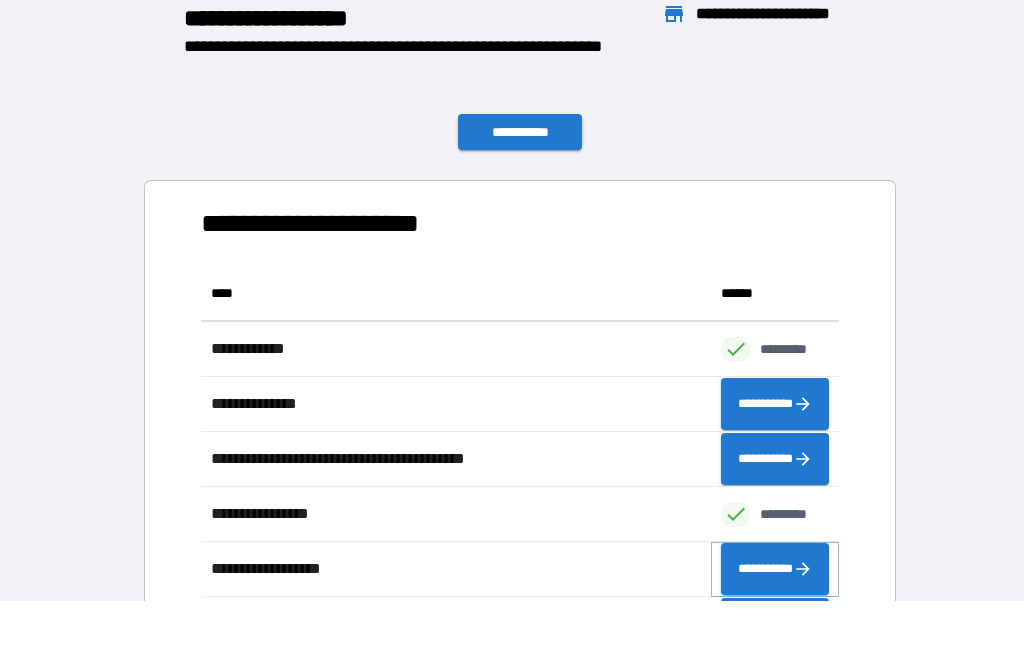 click 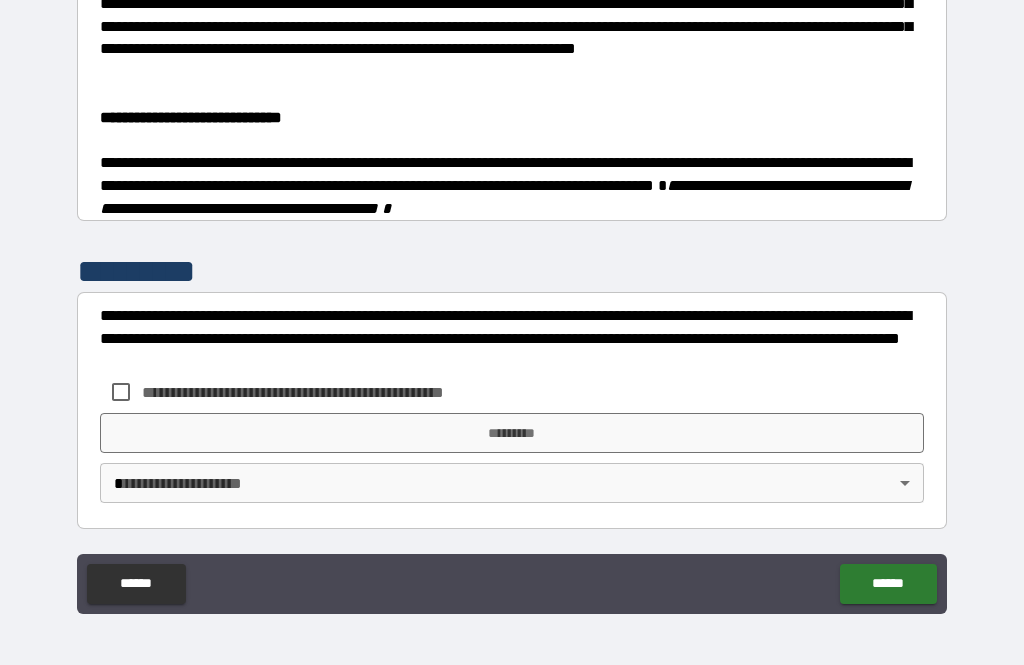 scroll, scrollTop: 506, scrollLeft: 0, axis: vertical 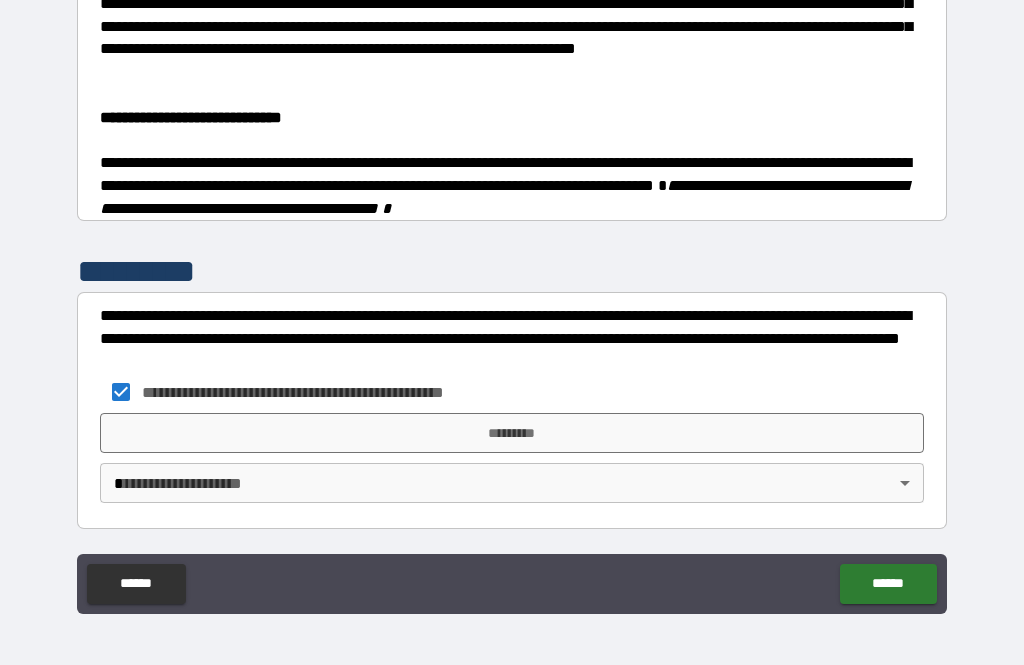 click on "*********" at bounding box center [512, 433] 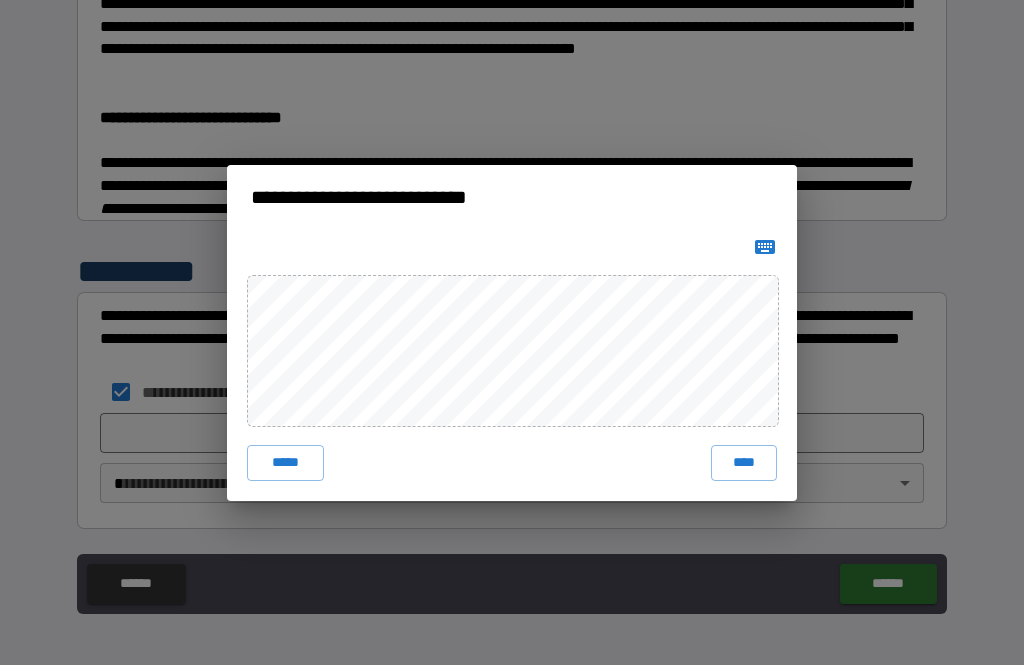 click on "****" at bounding box center [744, 463] 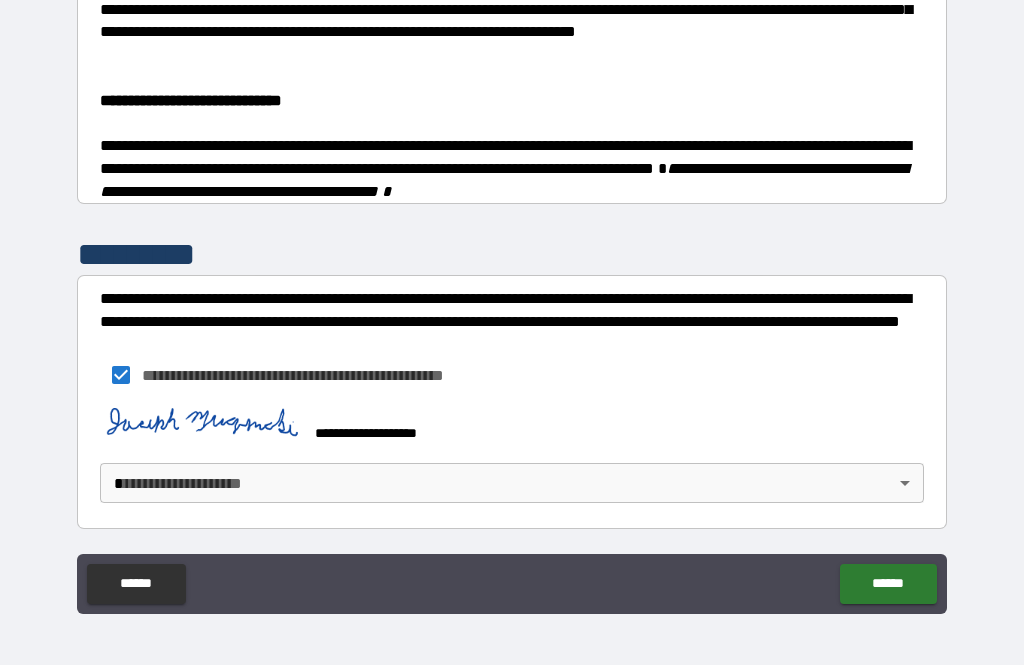 scroll, scrollTop: 523, scrollLeft: 0, axis: vertical 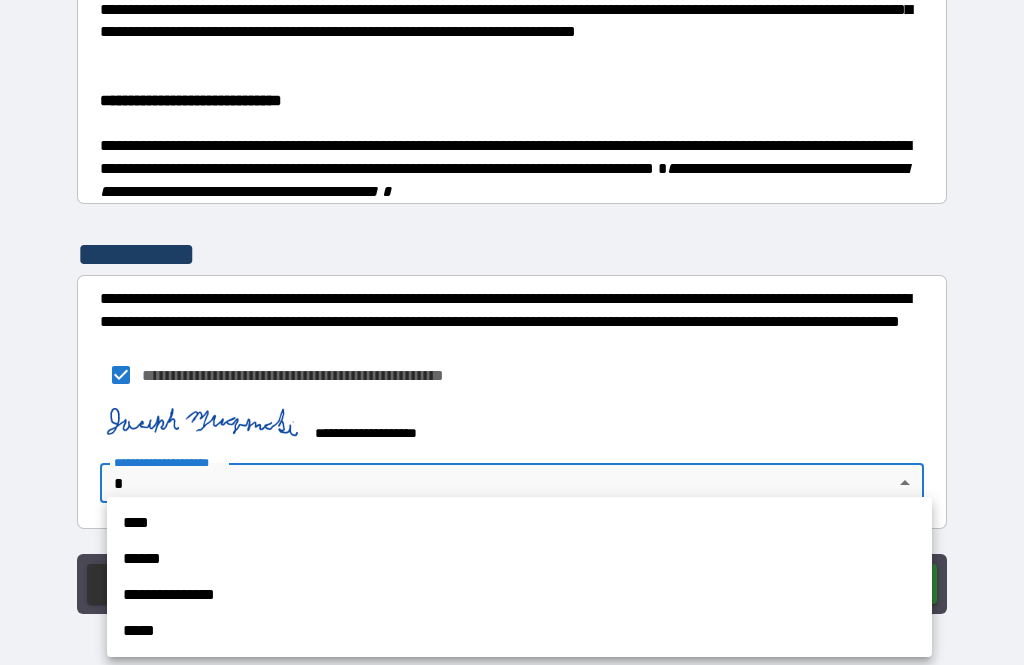 click on "****" at bounding box center [519, 523] 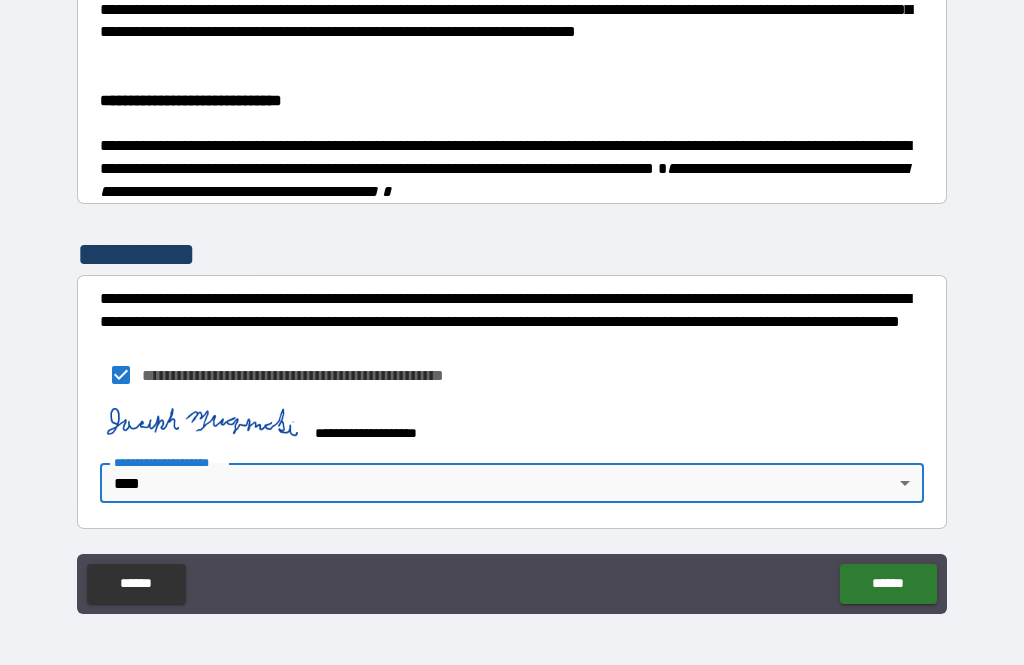 click on "******" at bounding box center (888, 584) 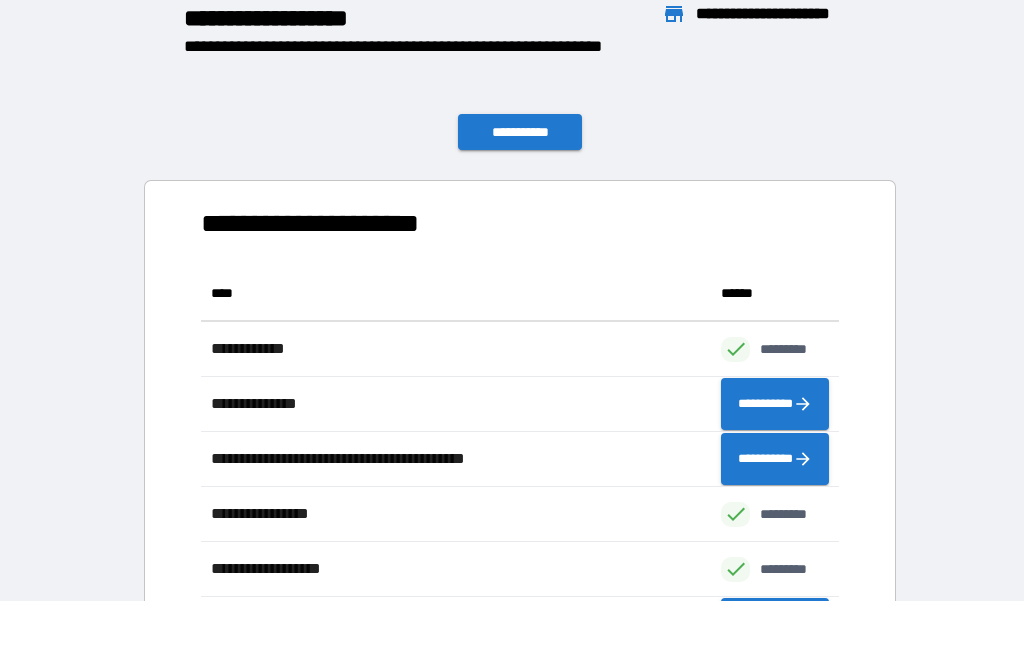 scroll, scrollTop: 1, scrollLeft: 1, axis: both 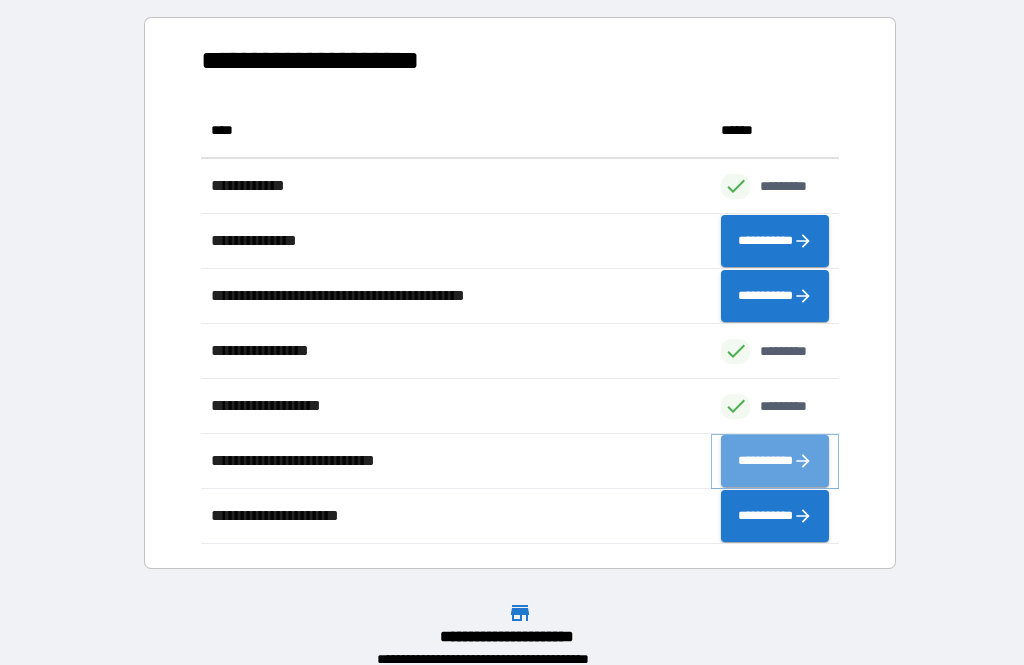 click on "**********" at bounding box center (775, 461) 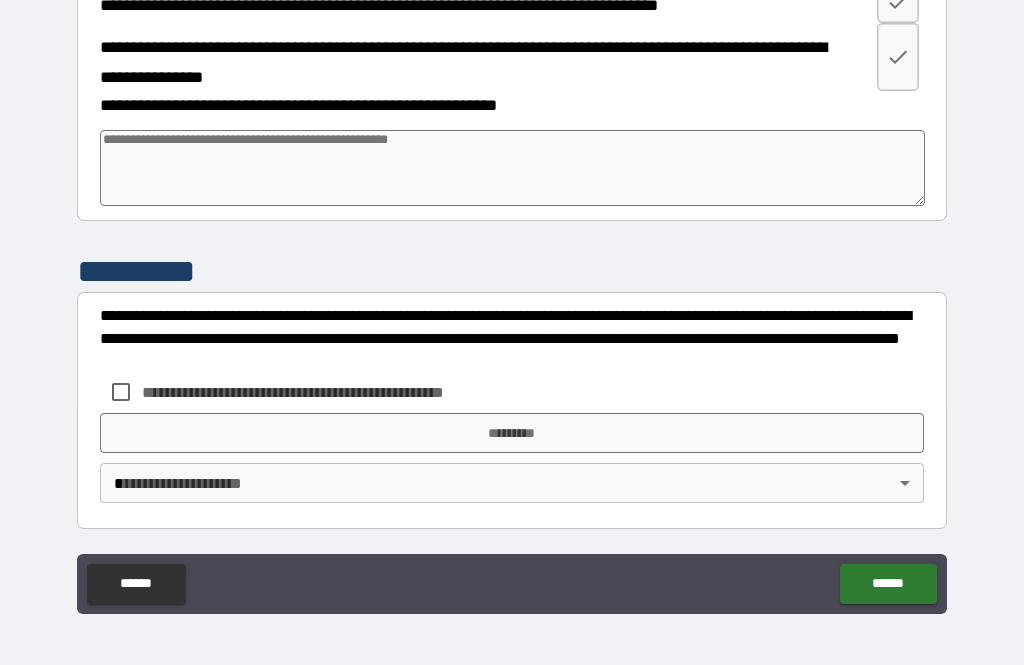 scroll, scrollTop: 4135, scrollLeft: 0, axis: vertical 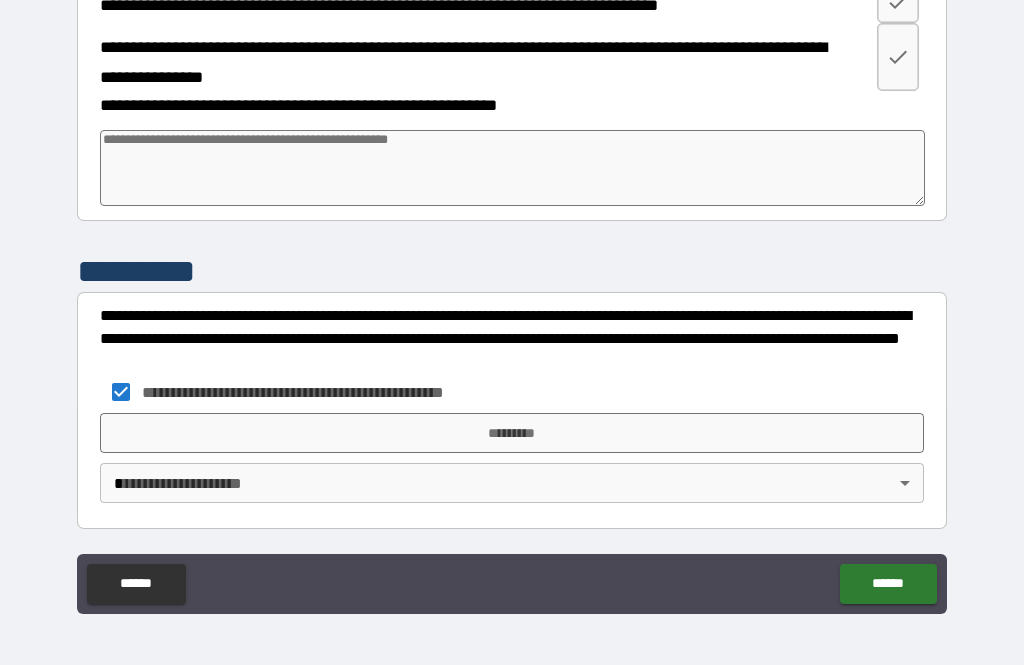 click on "*********" at bounding box center [512, 433] 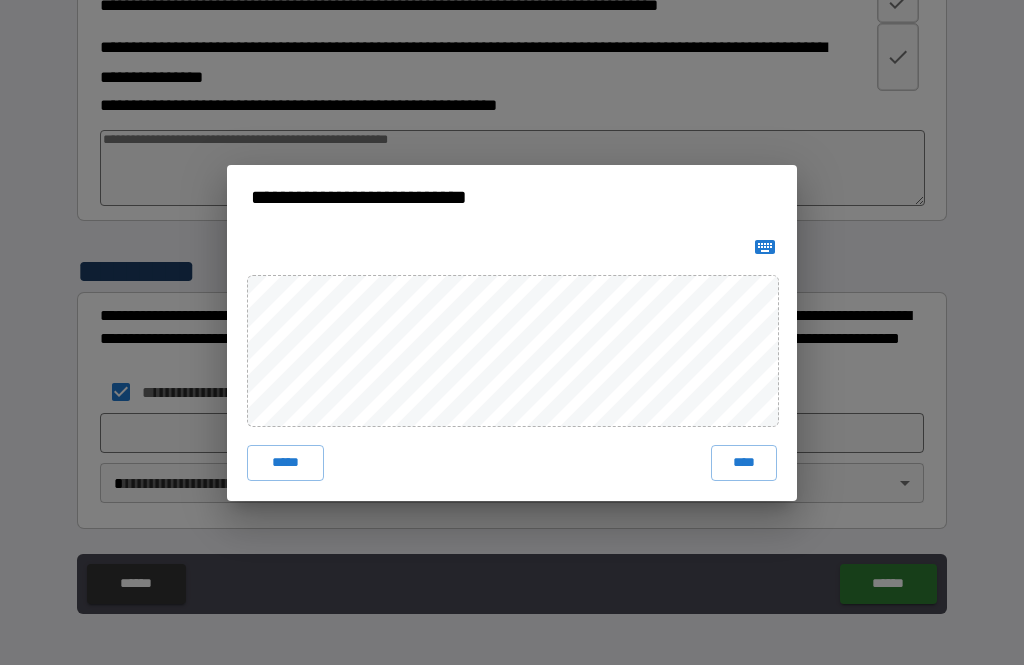 click on "****" at bounding box center (744, 463) 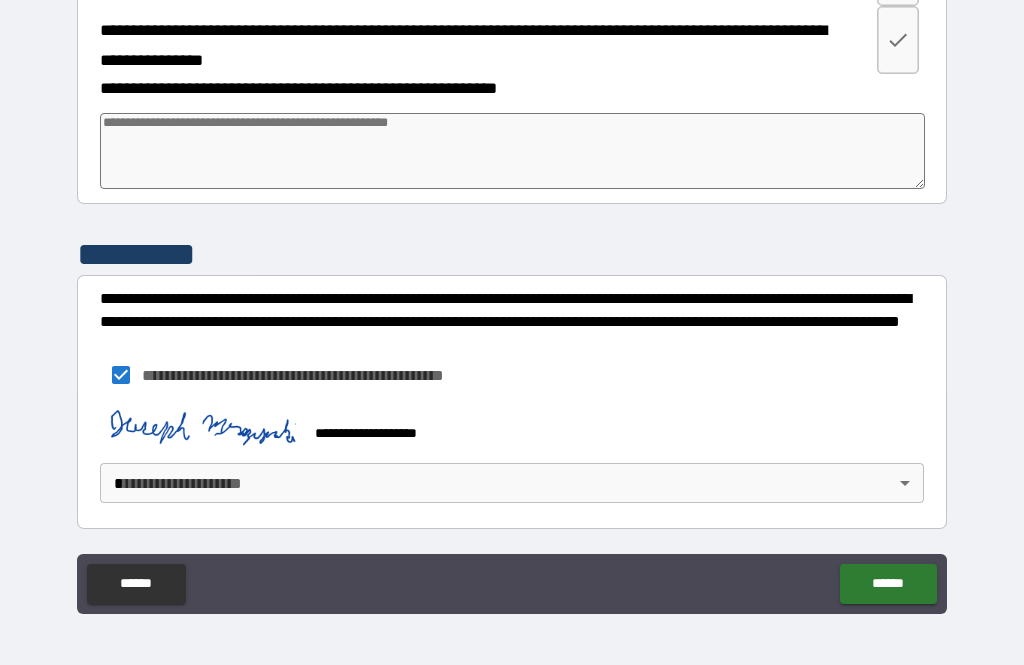 scroll, scrollTop: 4125, scrollLeft: 0, axis: vertical 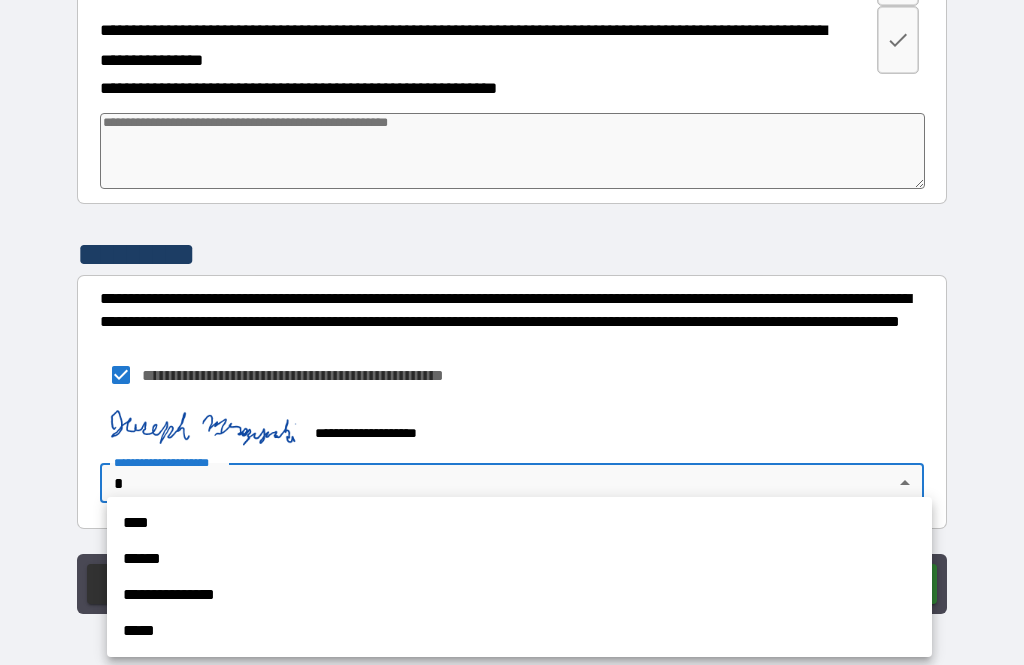 click on "****" at bounding box center [519, 523] 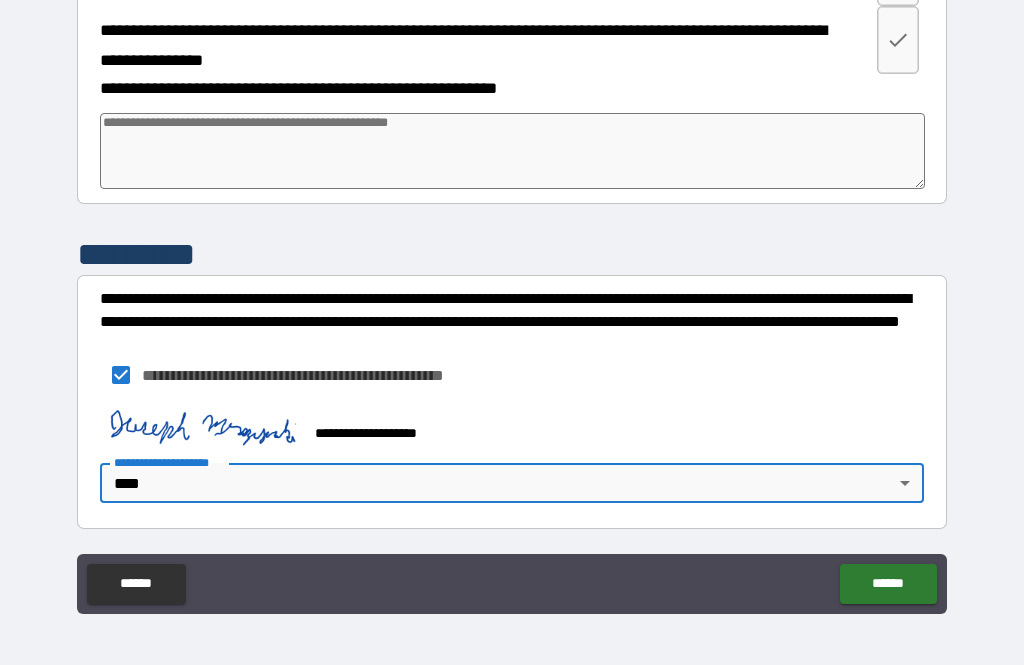click on "******" at bounding box center [888, 584] 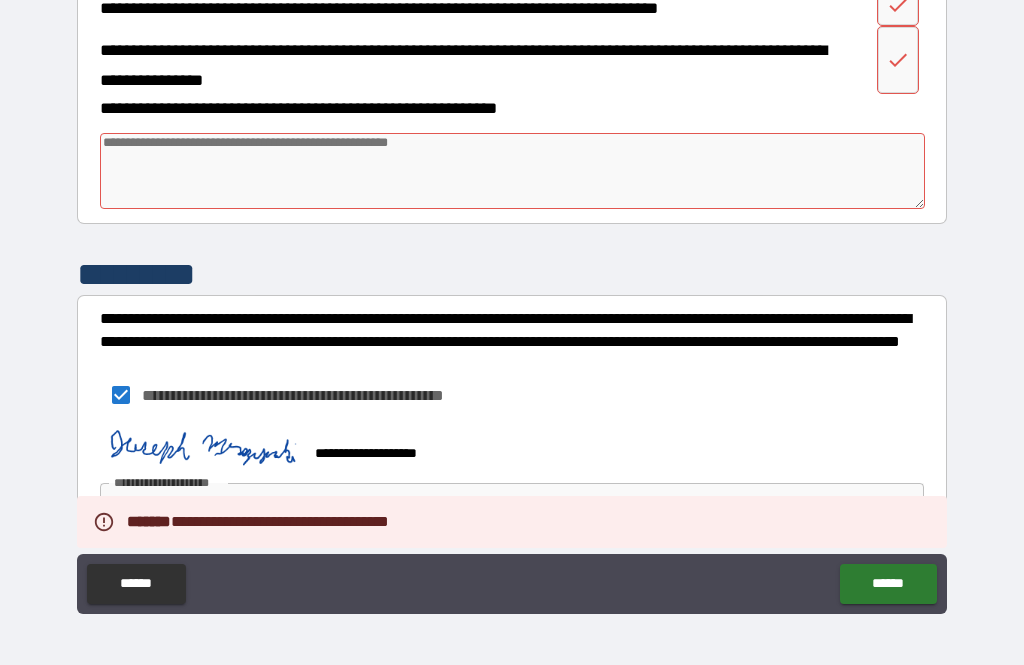 scroll, scrollTop: 3926, scrollLeft: 0, axis: vertical 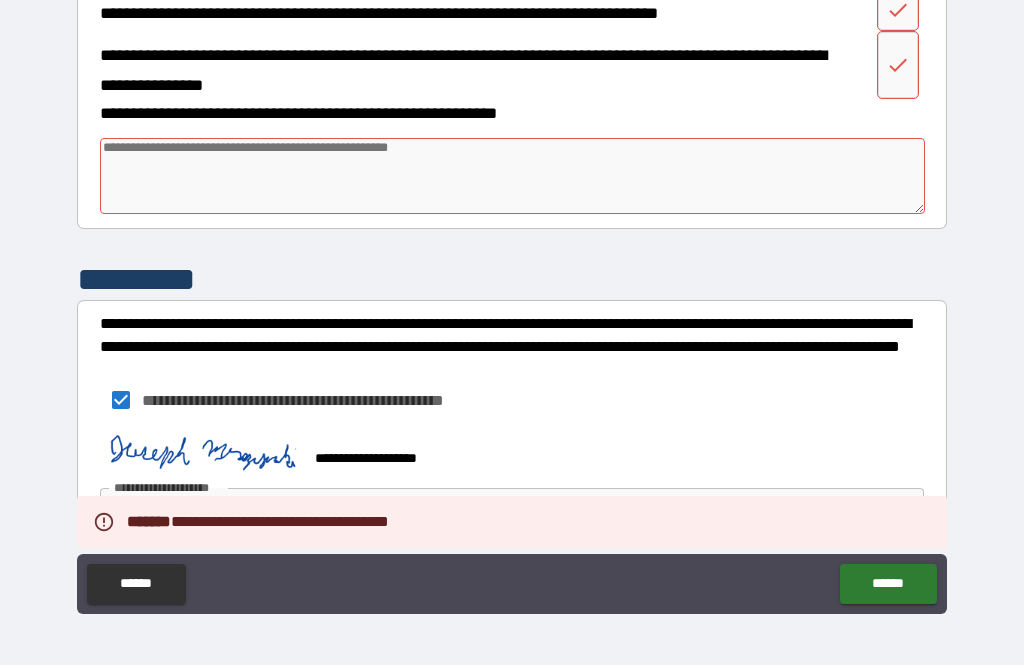 click 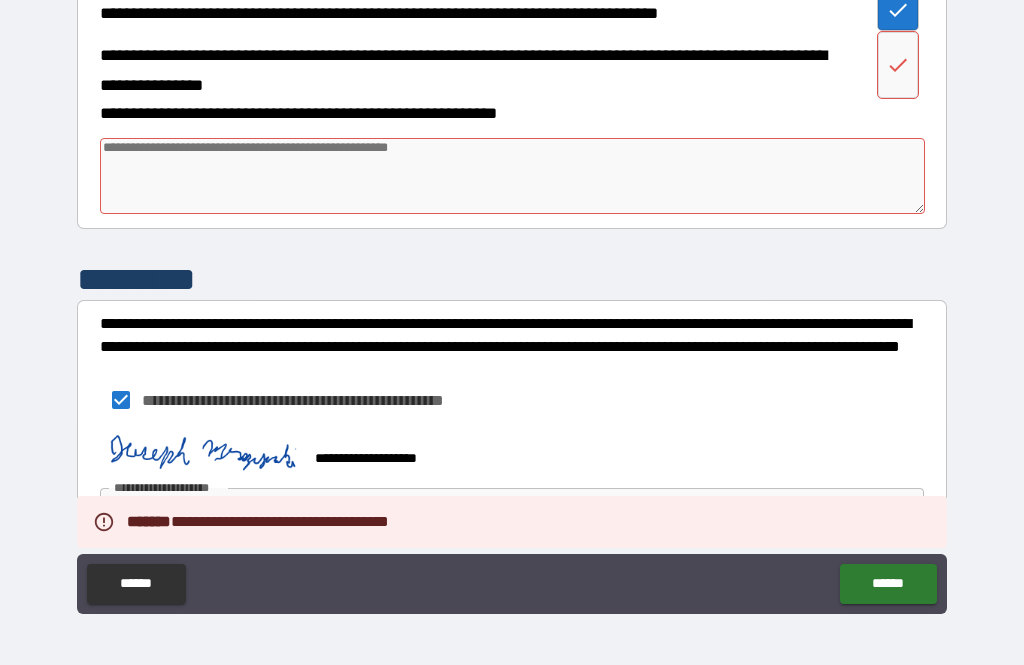 click 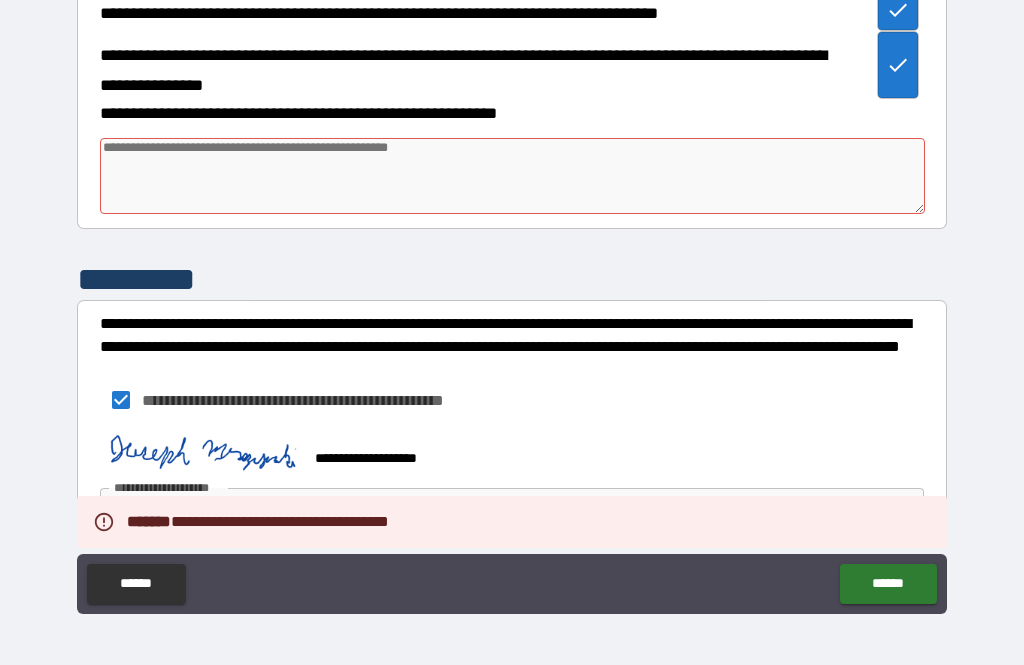 click on "******" at bounding box center [888, 584] 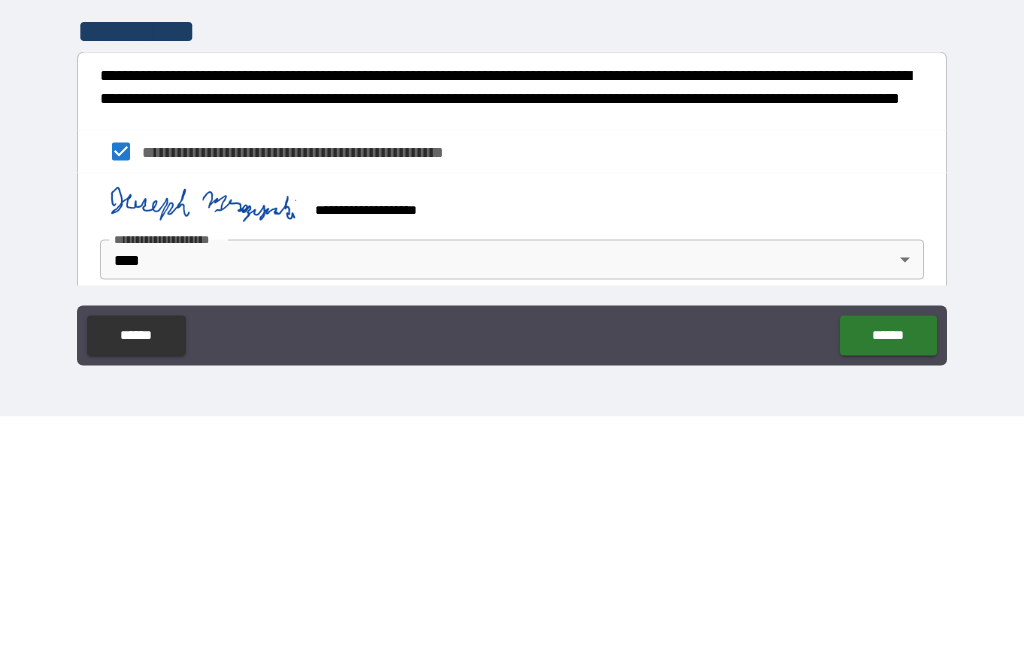type on "*" 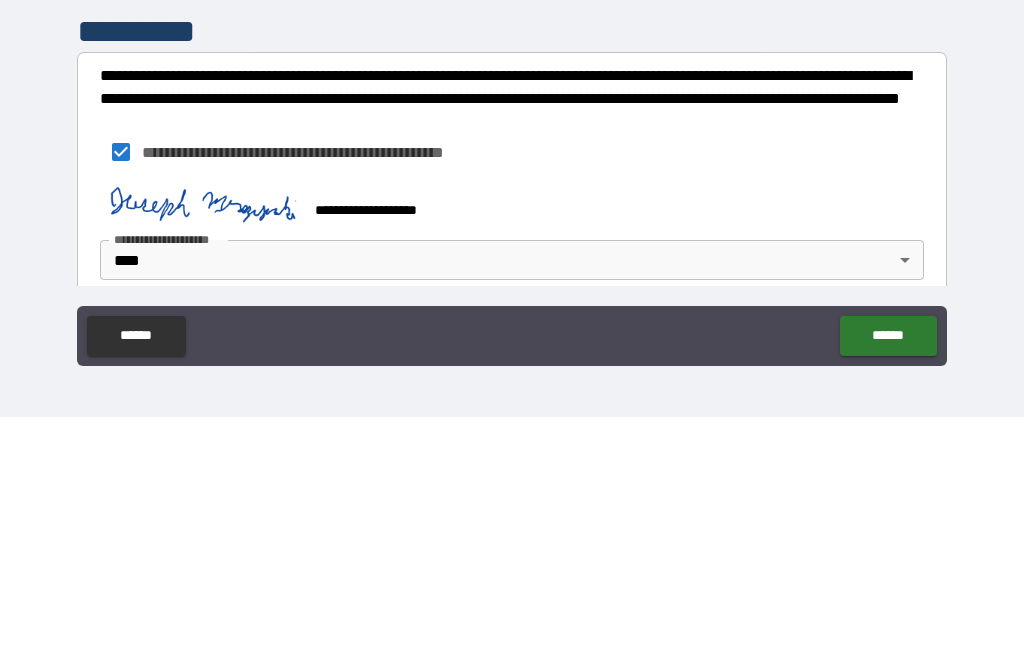 type on "*" 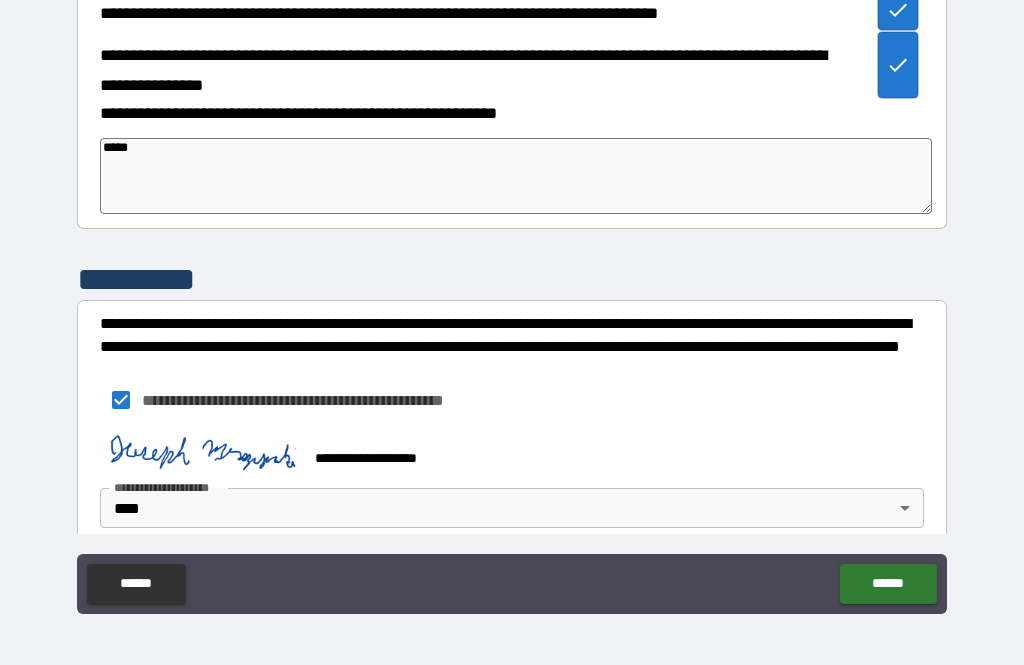 click on "******" at bounding box center [888, 584] 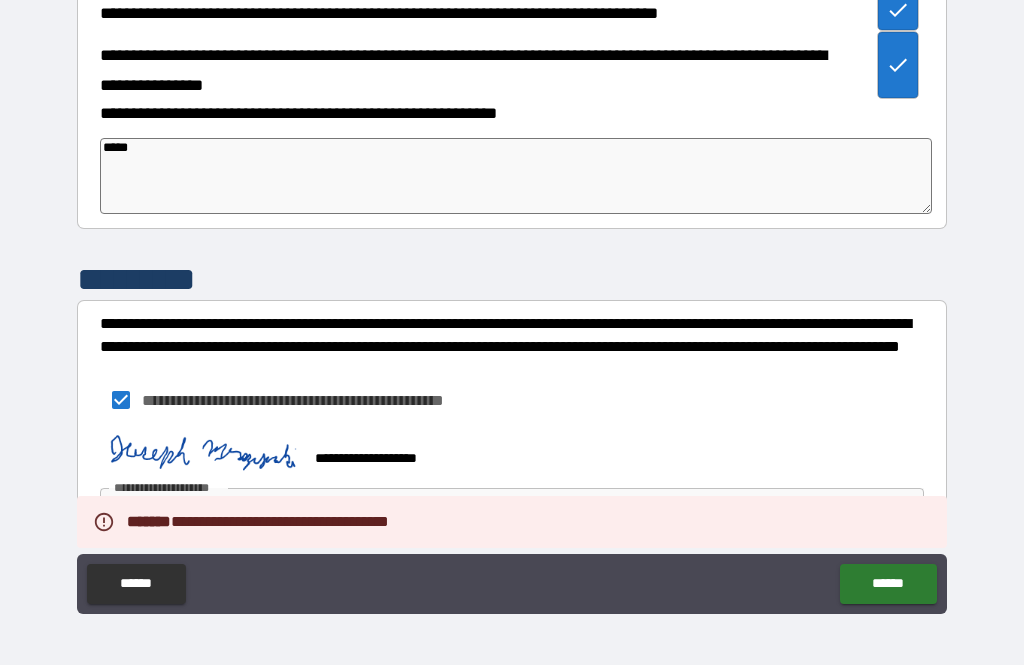 type on "*" 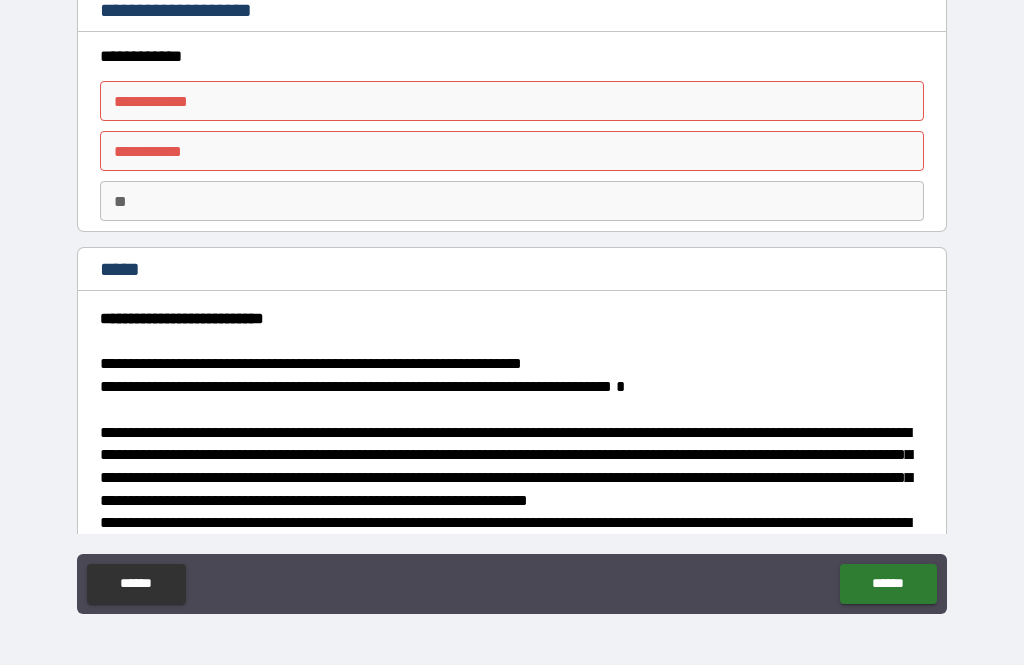 scroll, scrollTop: 0, scrollLeft: 0, axis: both 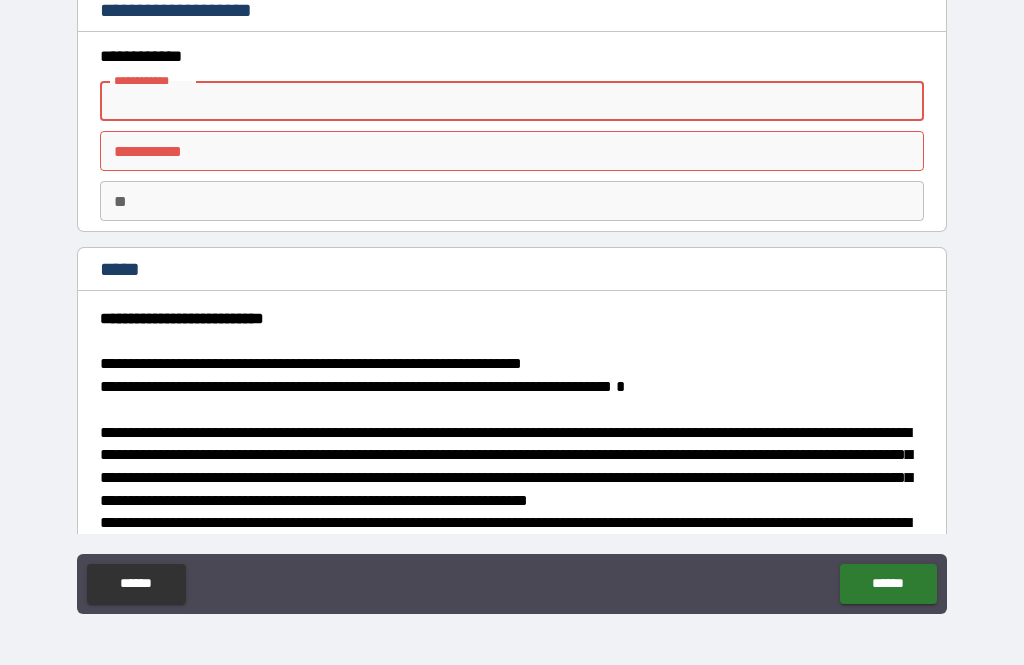type on "*" 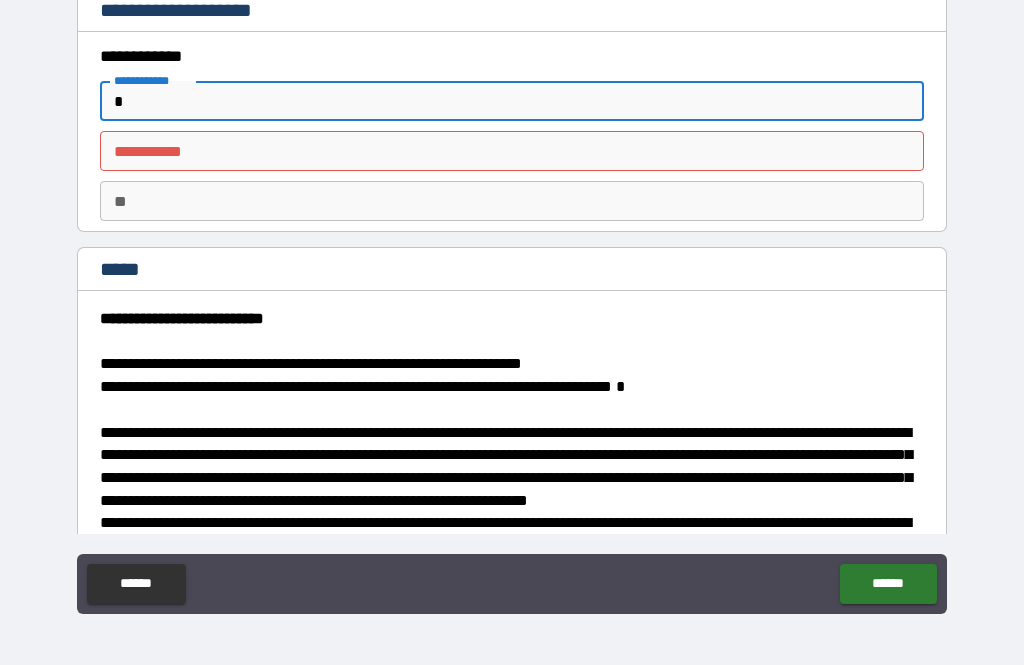 type on "*" 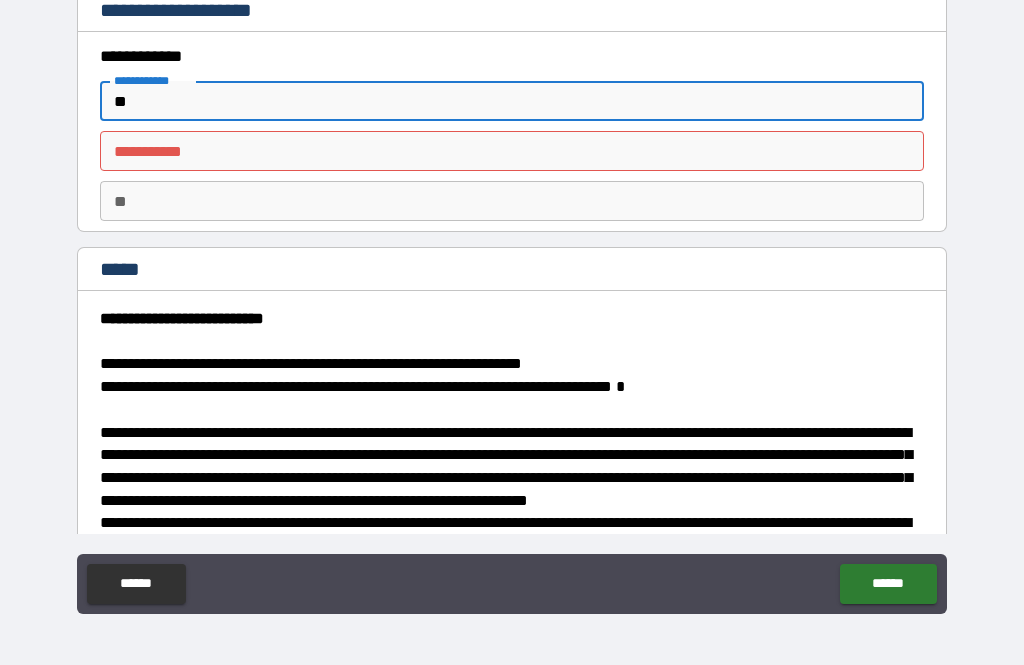 type on "*" 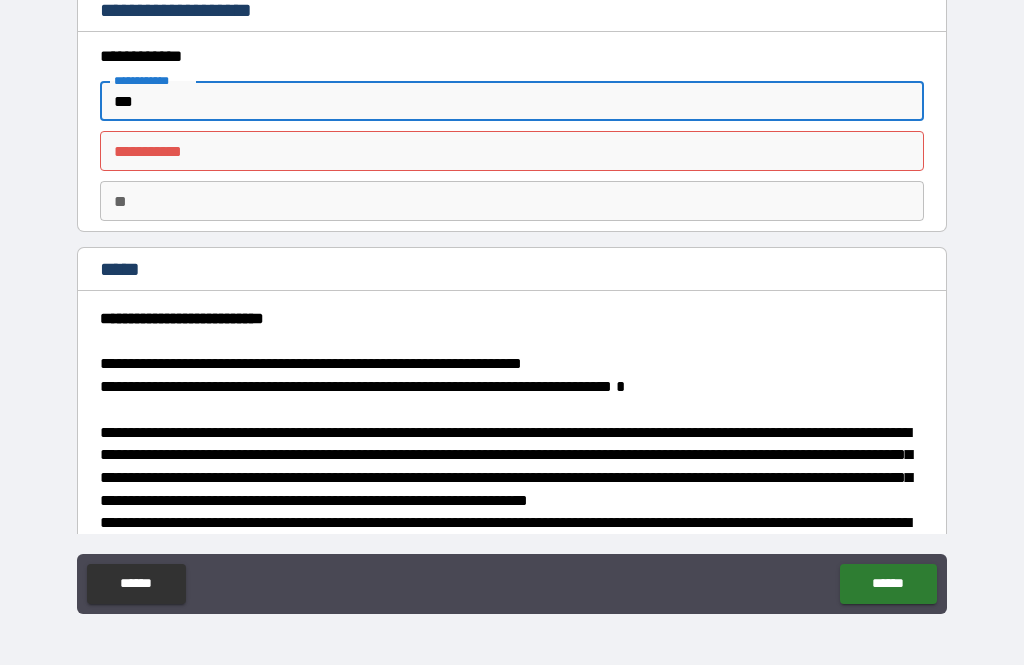 type on "*" 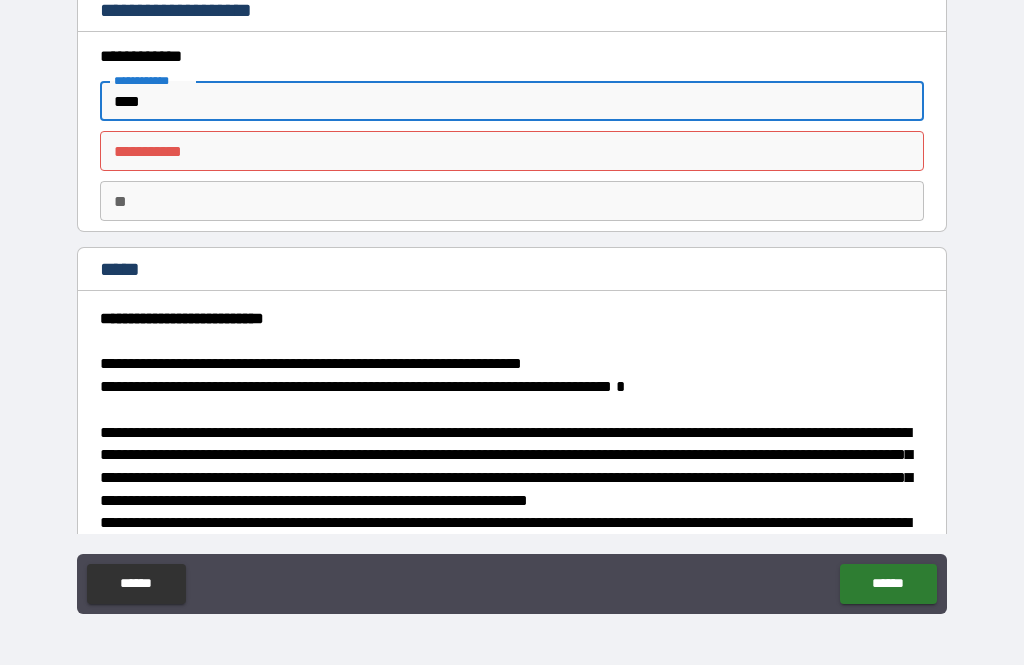 type on "*" 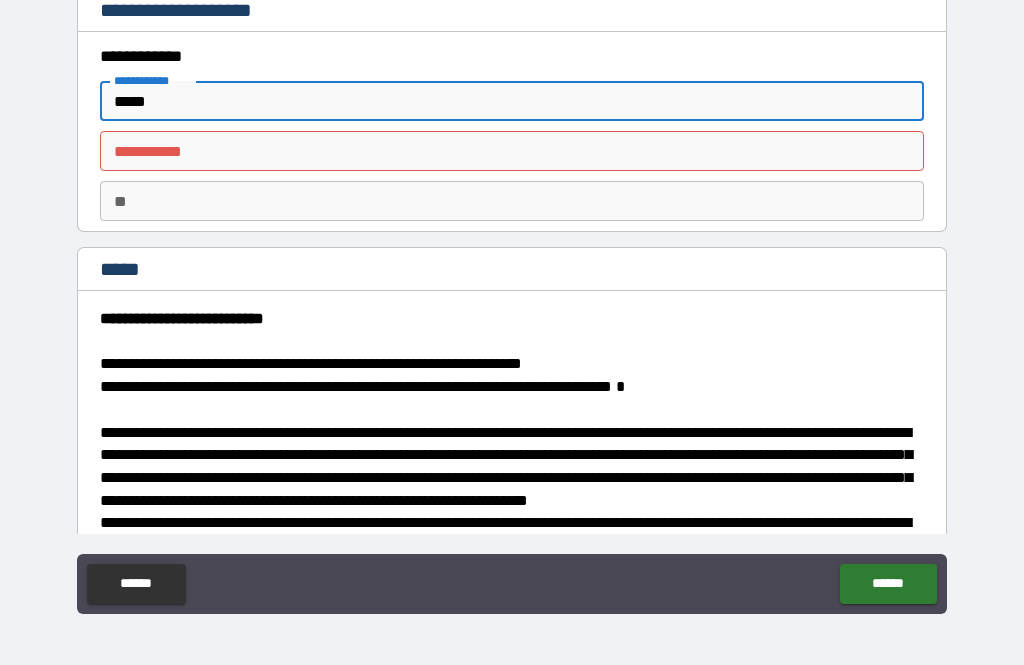 type on "*" 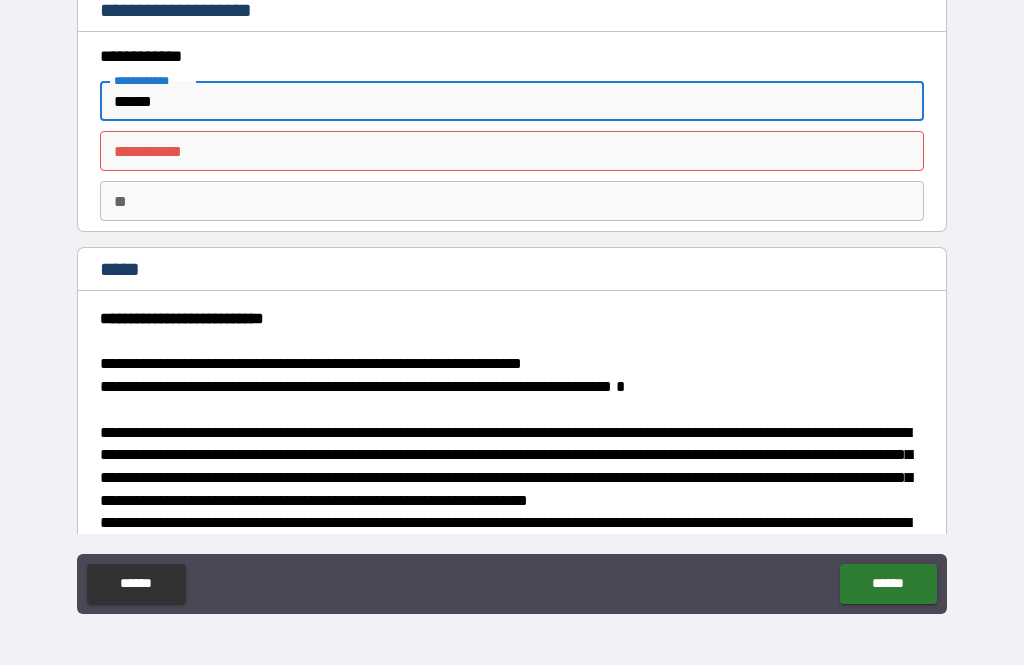 type on "*" 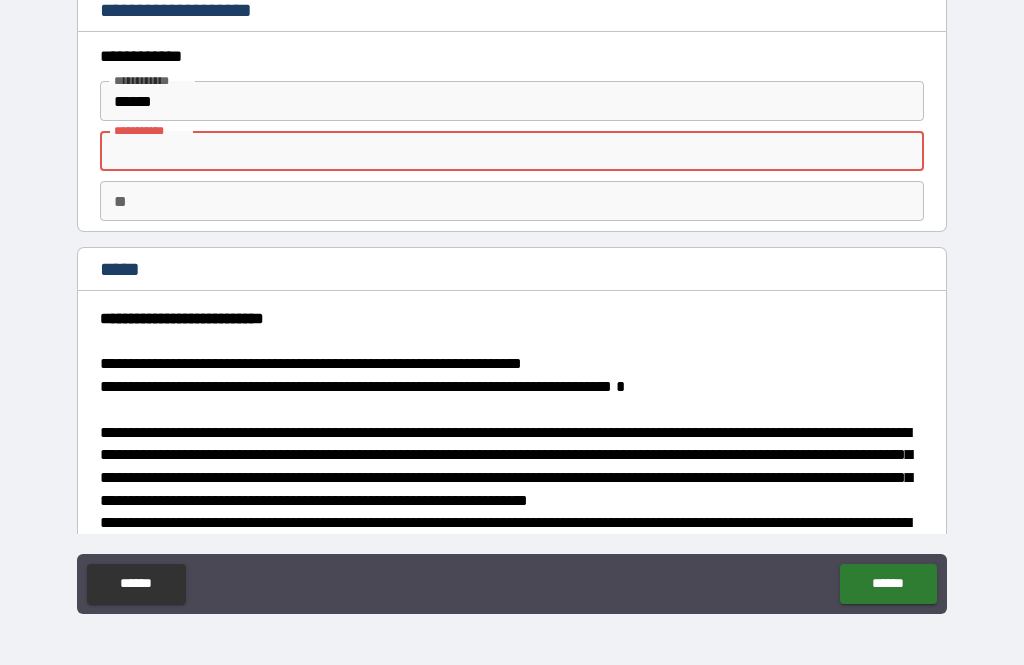 type on "*" 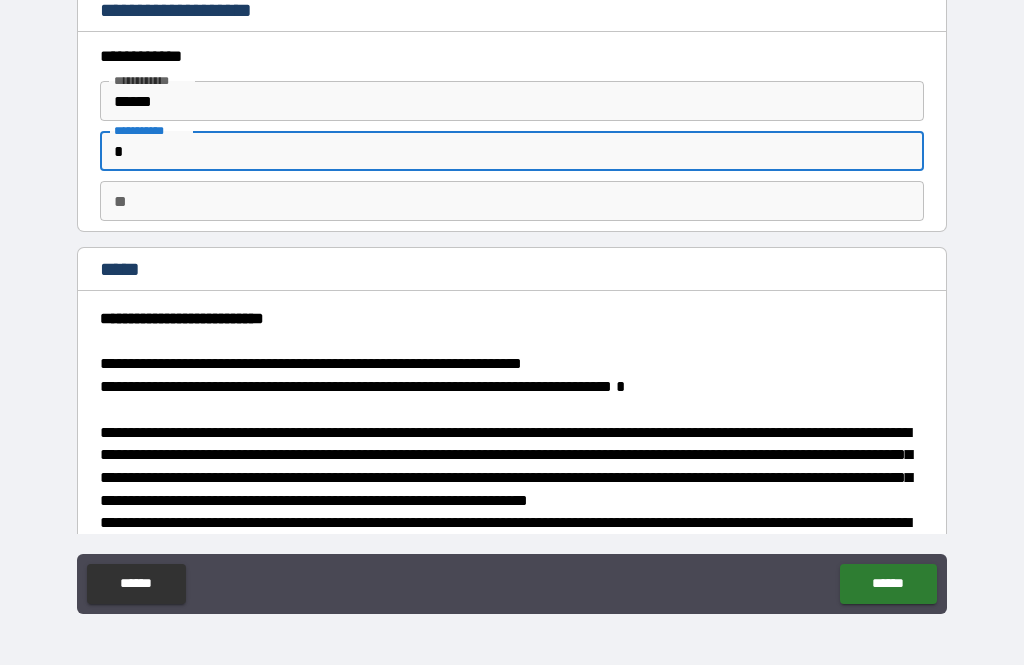 type on "*" 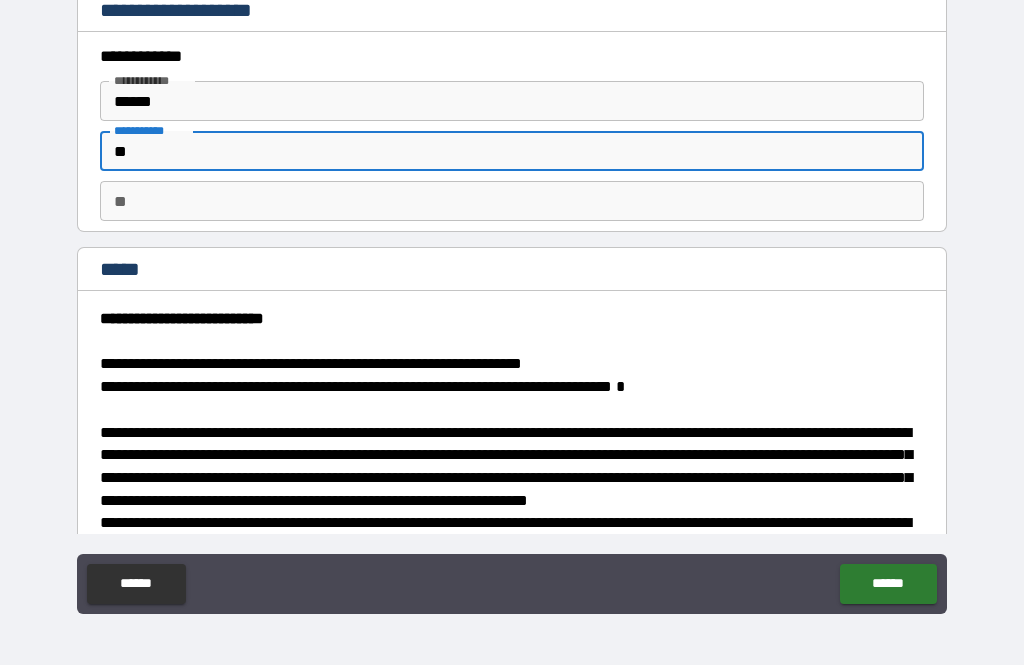 type on "*" 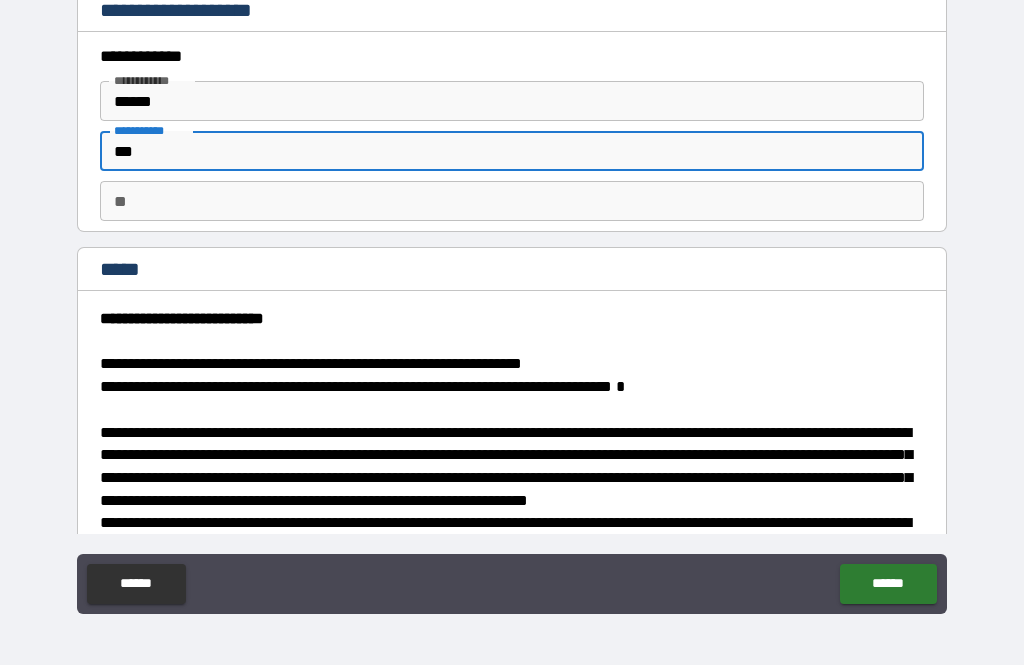 type on "*" 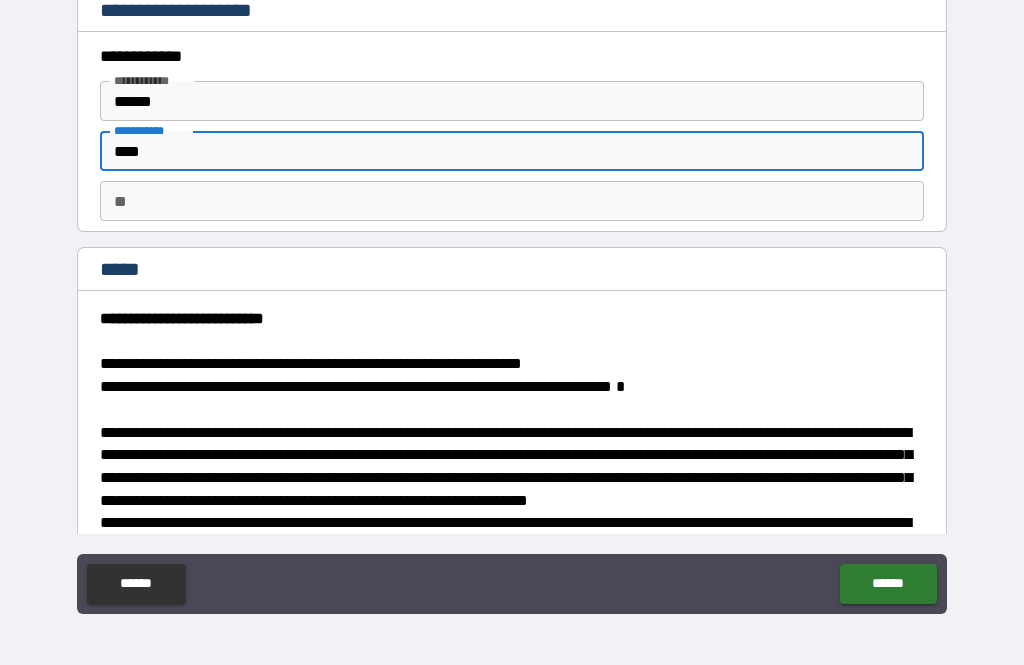 type on "*" 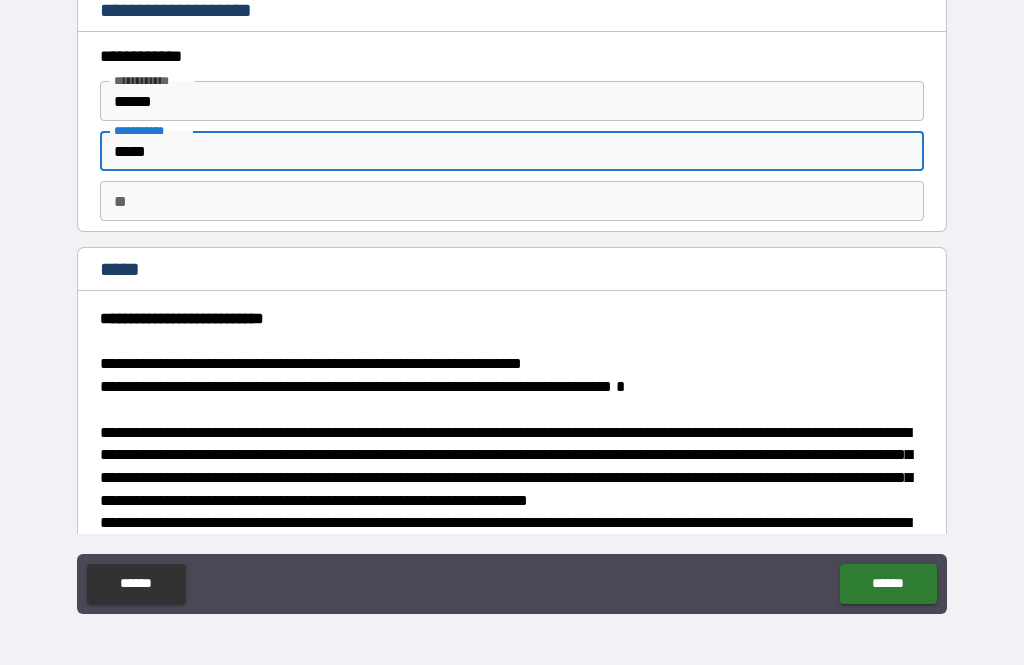 type on "*" 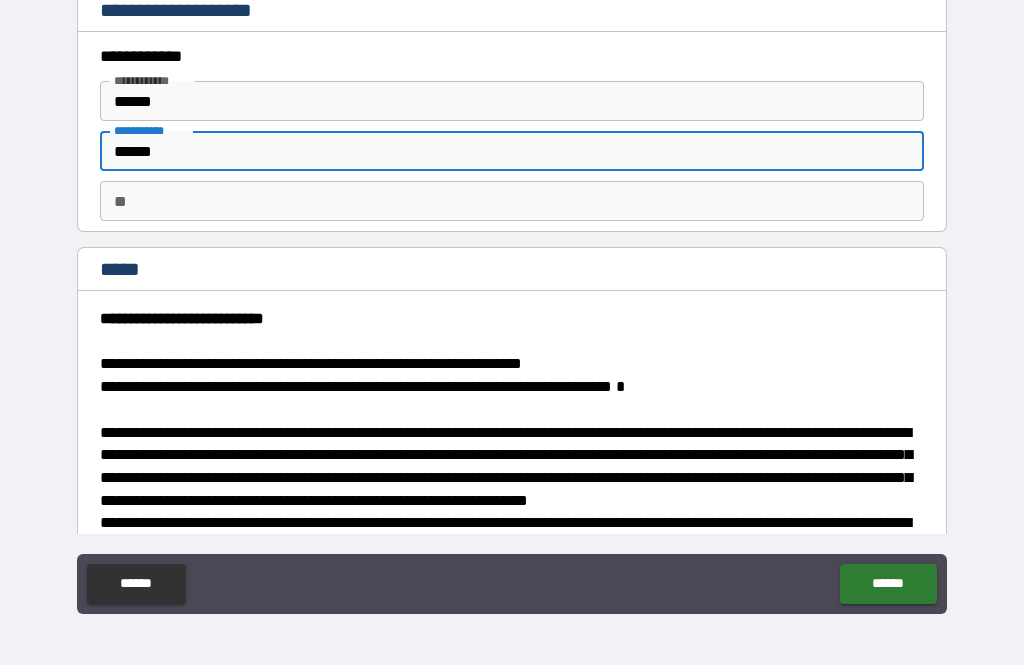 type on "*" 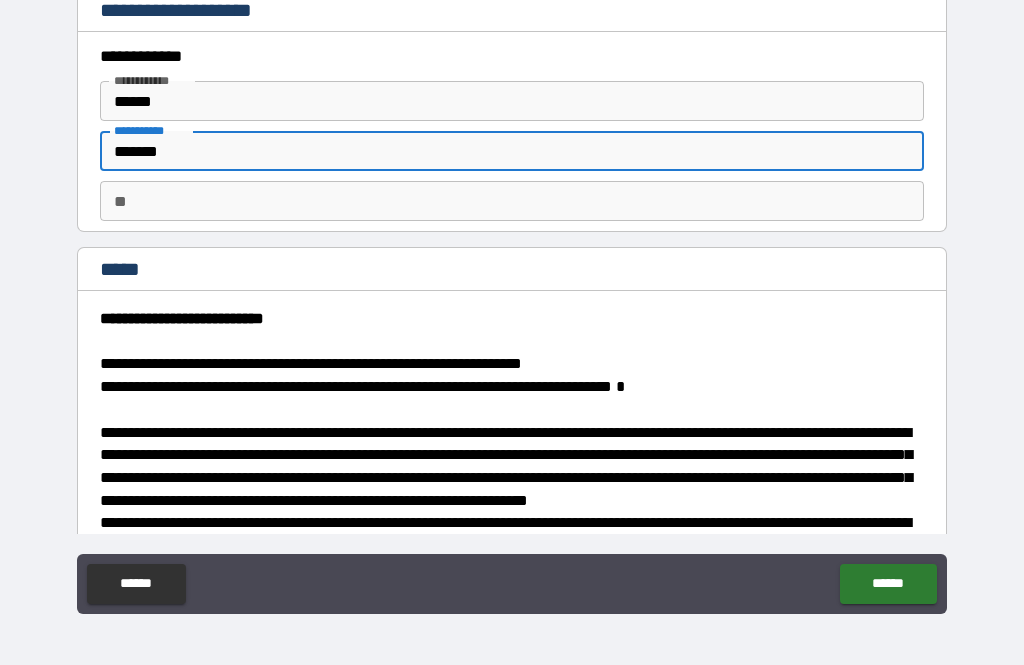 type on "*" 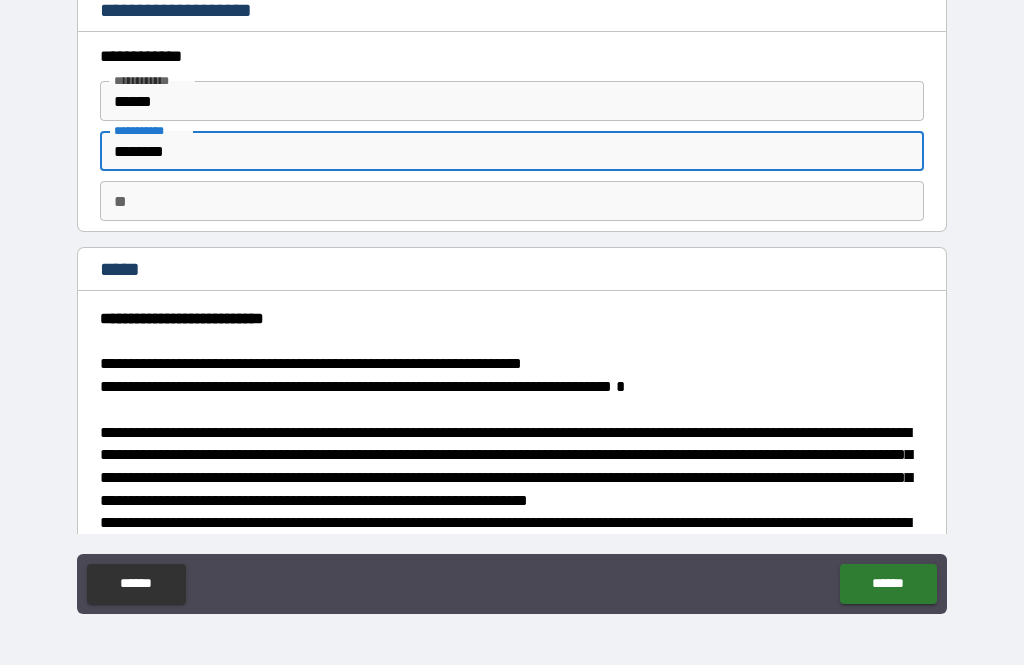 type on "*" 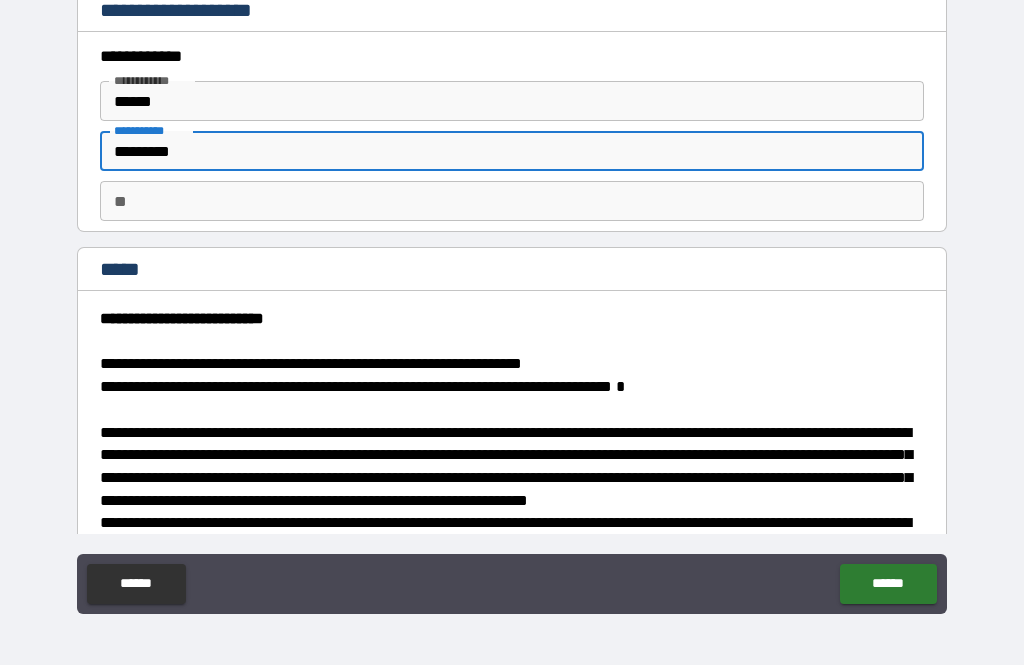 type on "*" 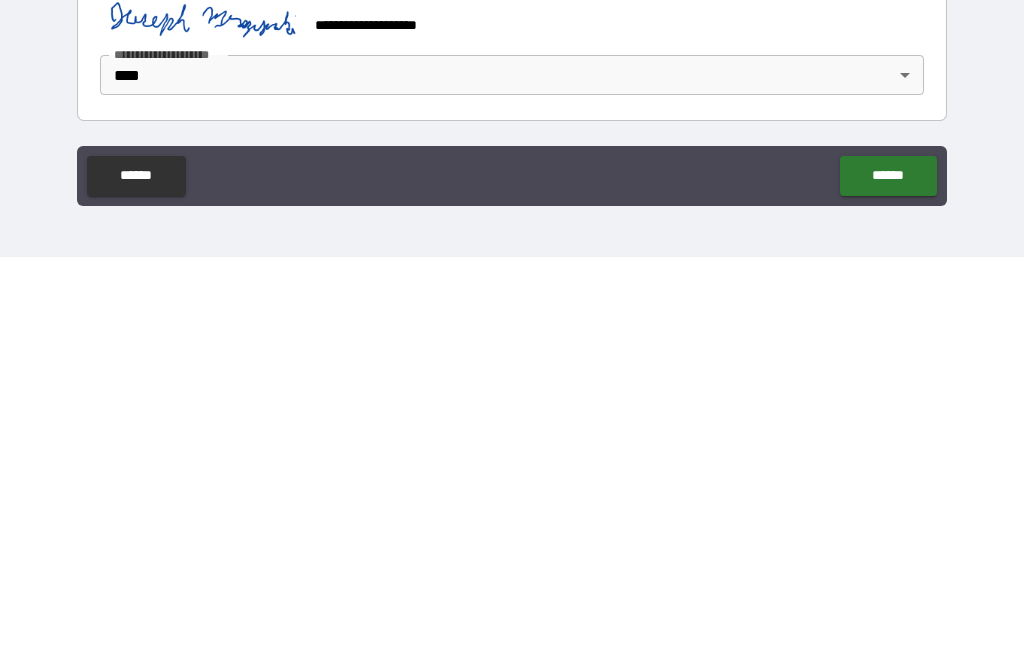 scroll, scrollTop: 4152, scrollLeft: 0, axis: vertical 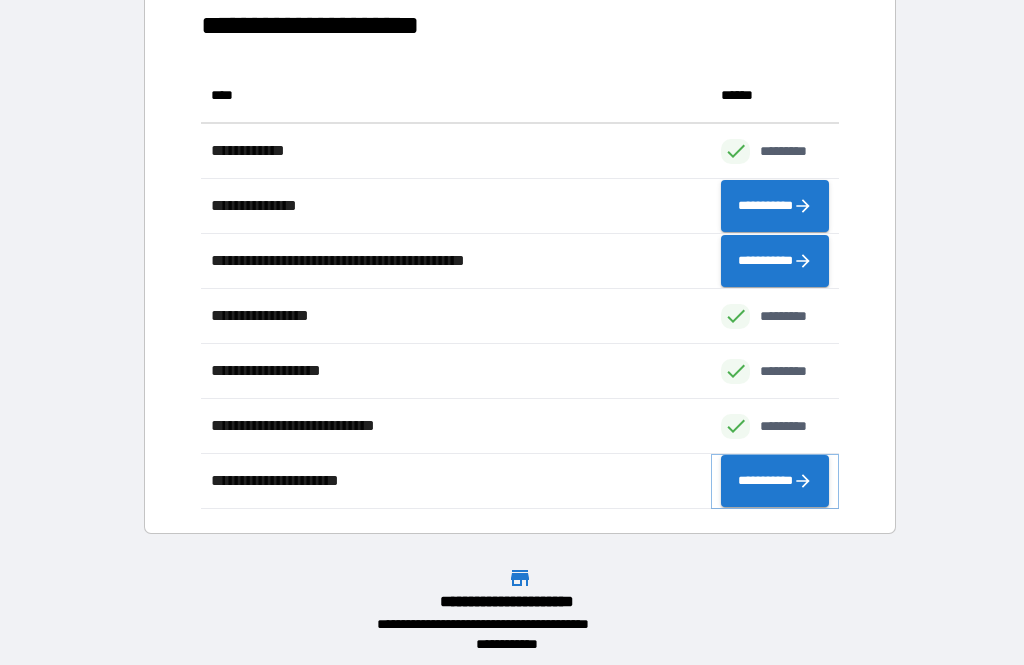 click on "**********" at bounding box center [775, 481] 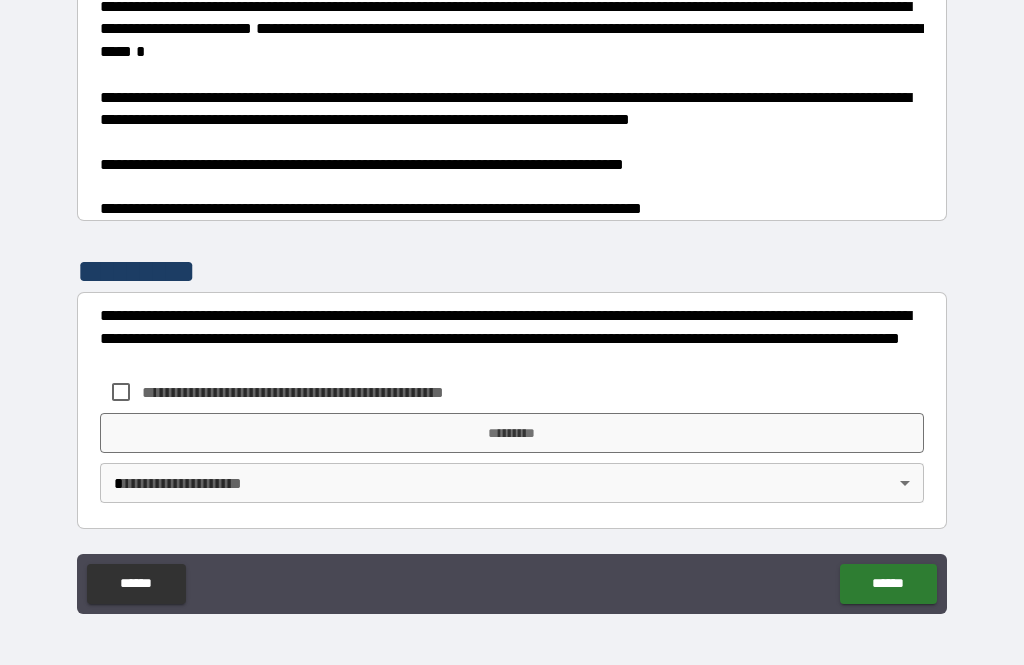 scroll, scrollTop: 1012, scrollLeft: 0, axis: vertical 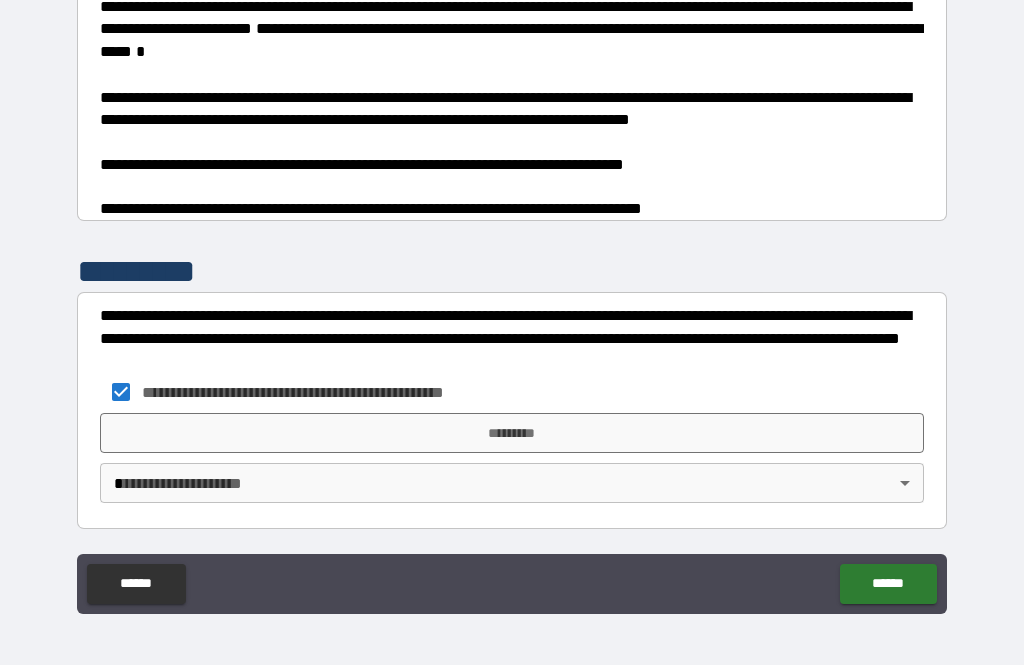 click on "*********" at bounding box center (512, 433) 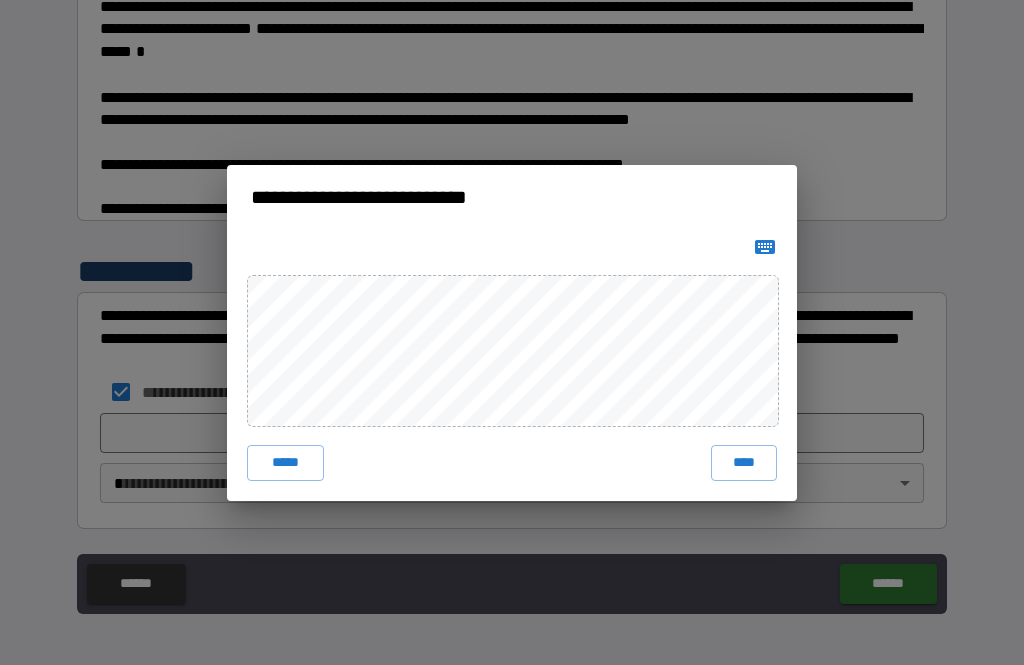 click on "****" at bounding box center (744, 463) 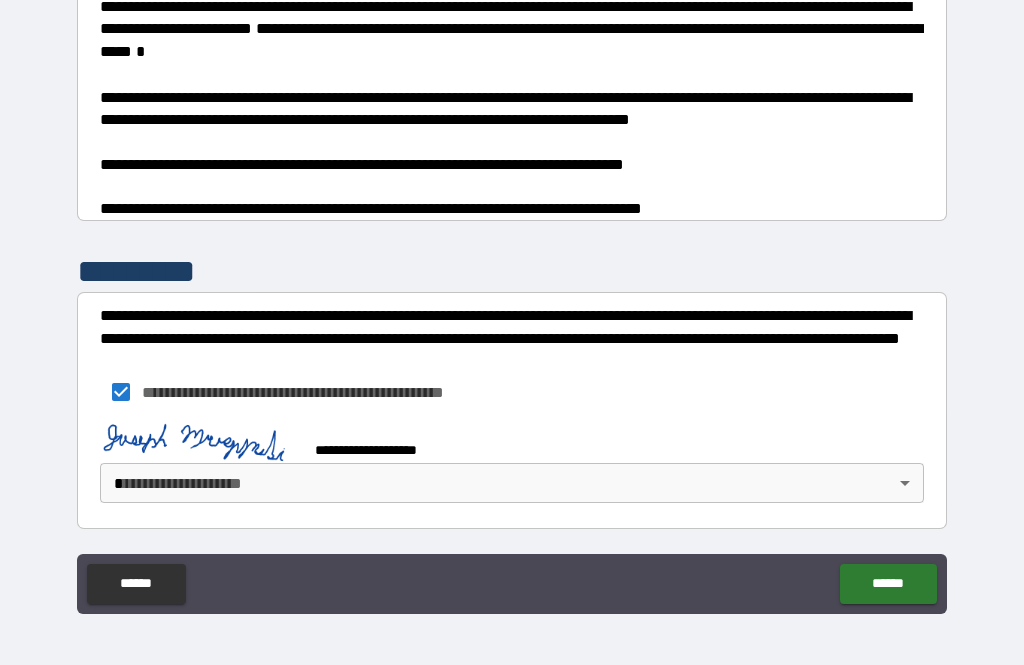 scroll, scrollTop: 1002, scrollLeft: 0, axis: vertical 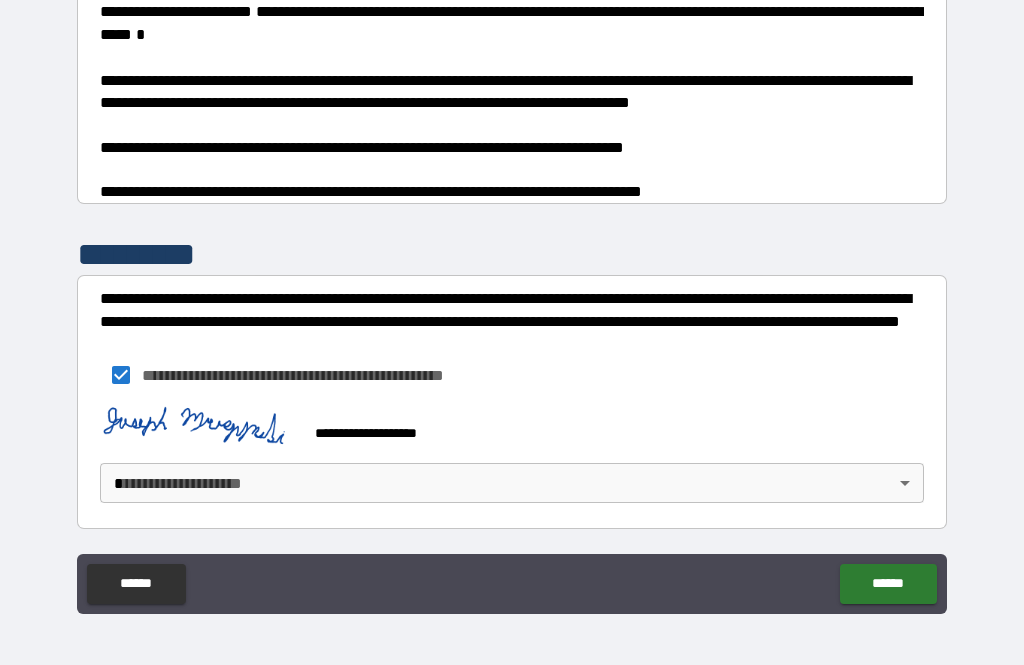 click on "**********" at bounding box center [512, 300] 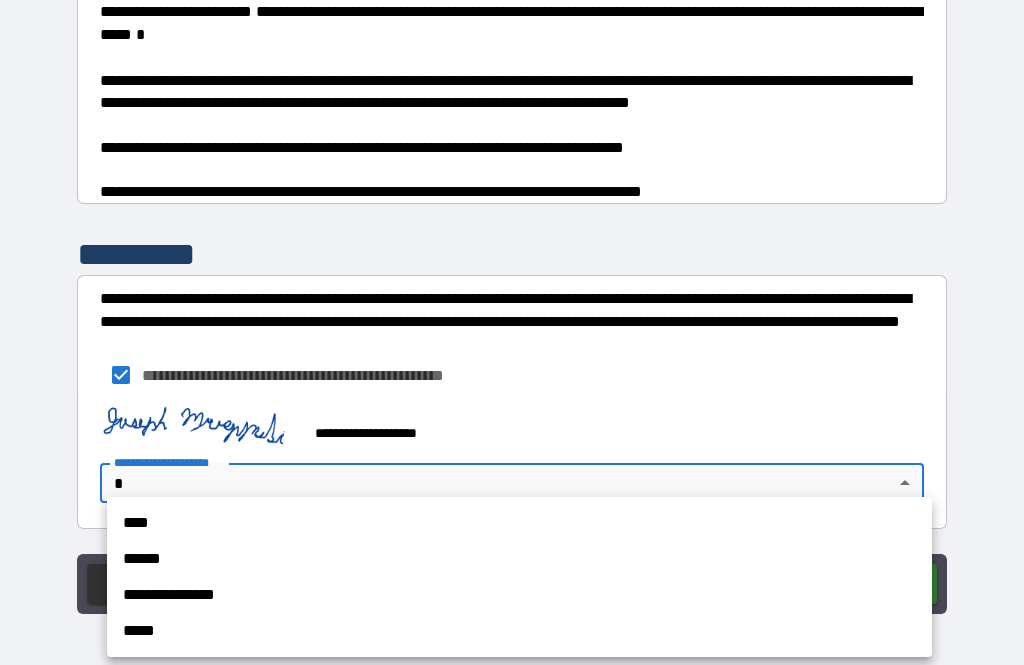 click on "****" at bounding box center (519, 523) 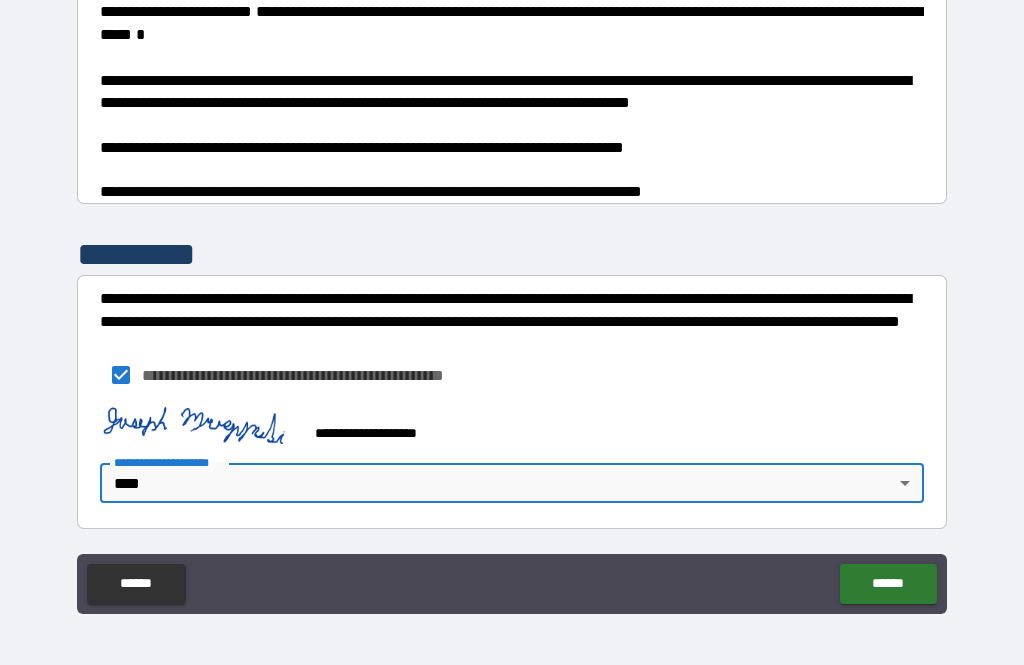 click on "******" at bounding box center (888, 584) 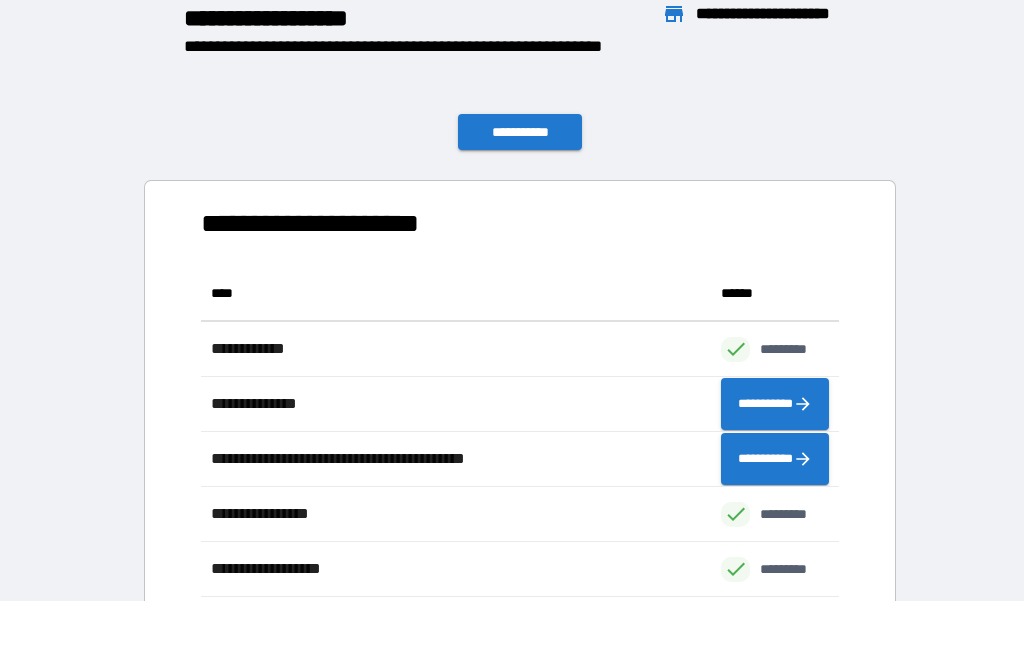 scroll, scrollTop: 441, scrollLeft: 638, axis: both 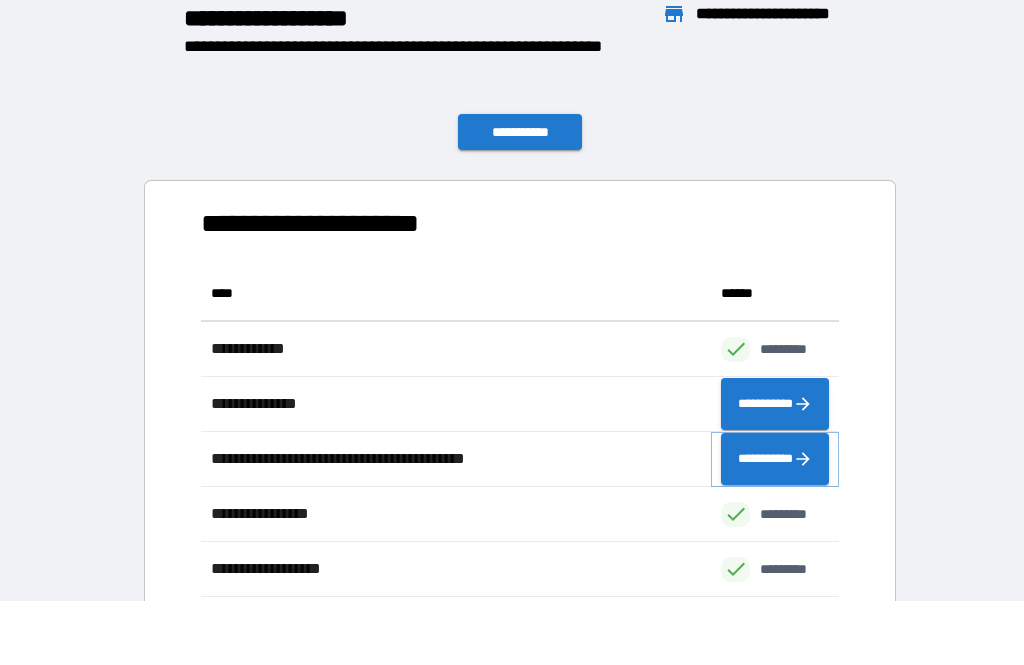 click on "**********" at bounding box center (775, 459) 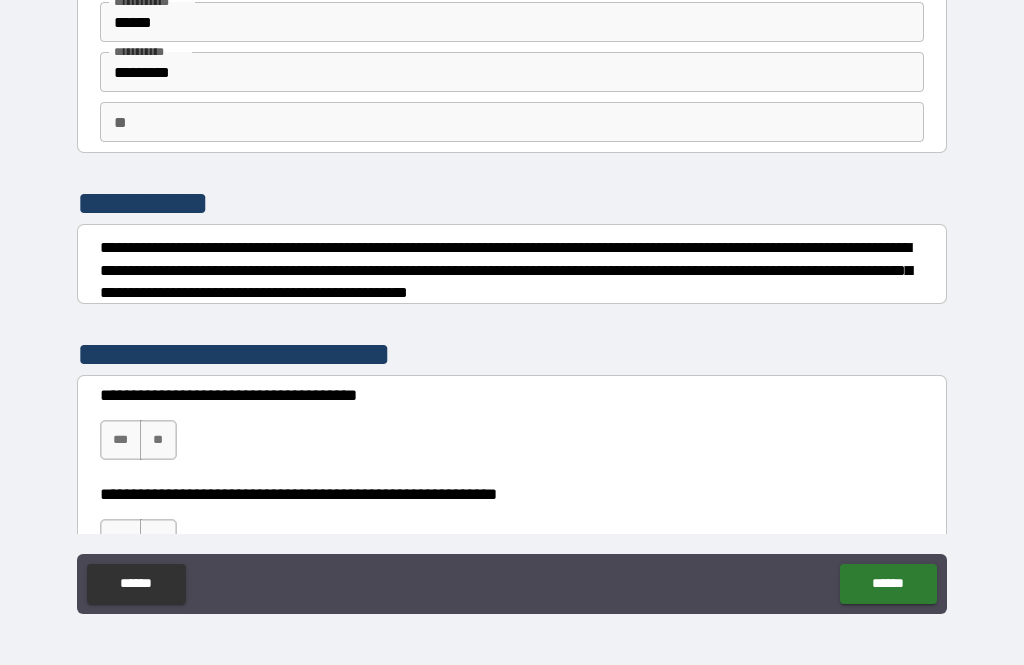 scroll, scrollTop: 98, scrollLeft: 0, axis: vertical 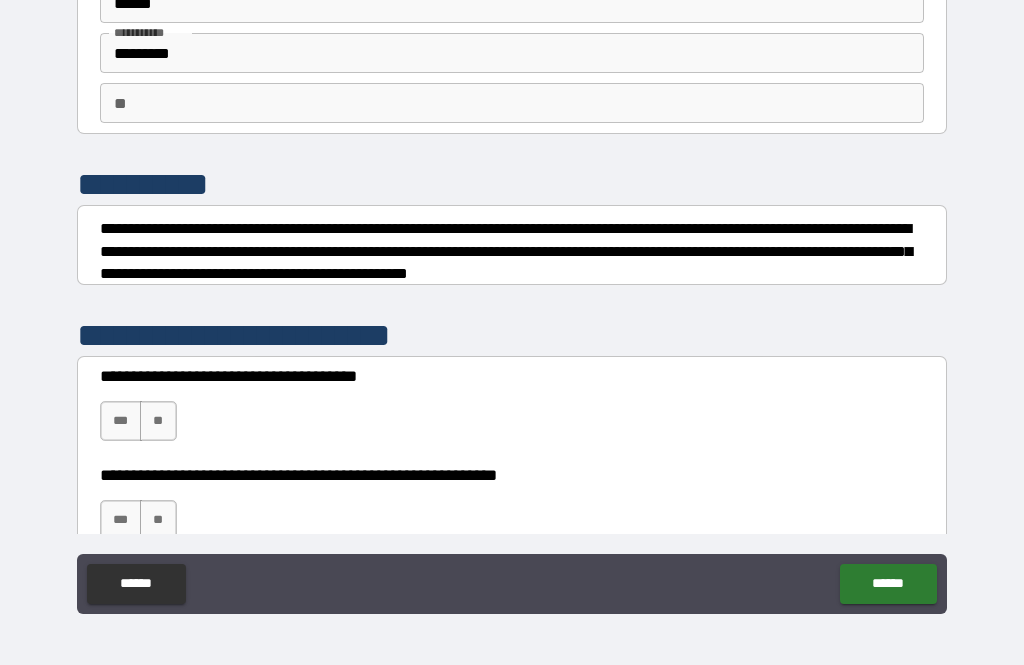 click on "***" at bounding box center (121, 421) 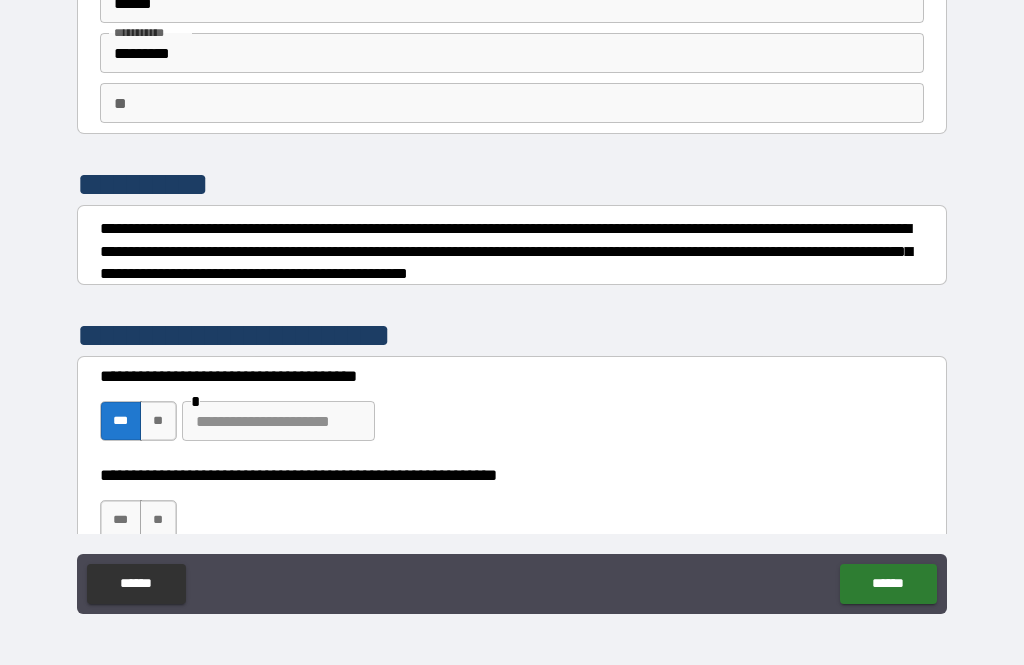 click at bounding box center (278, 421) 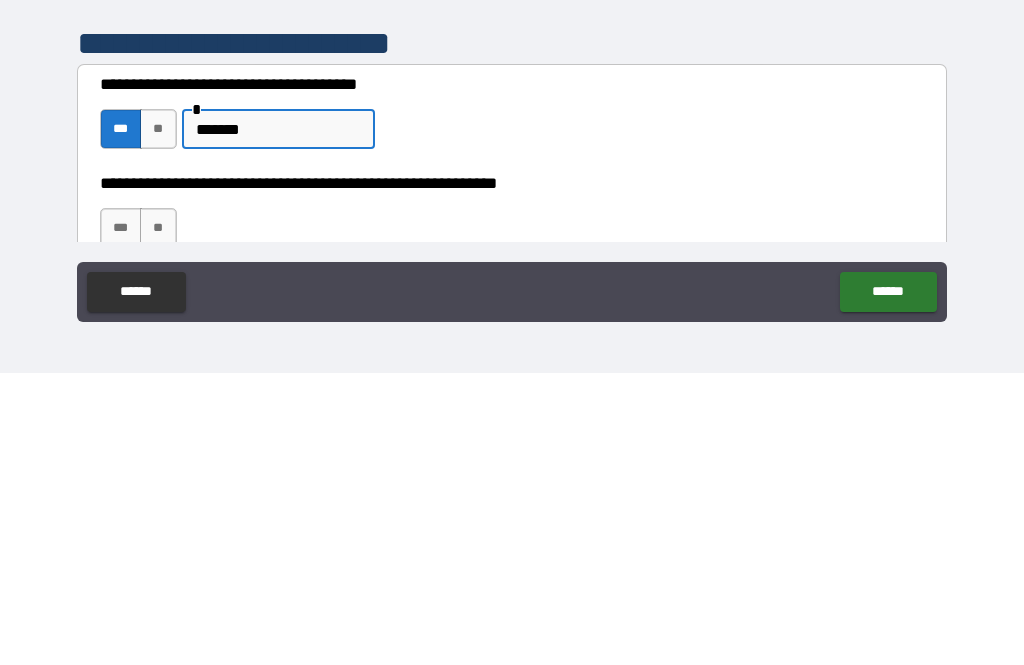 type on "*******" 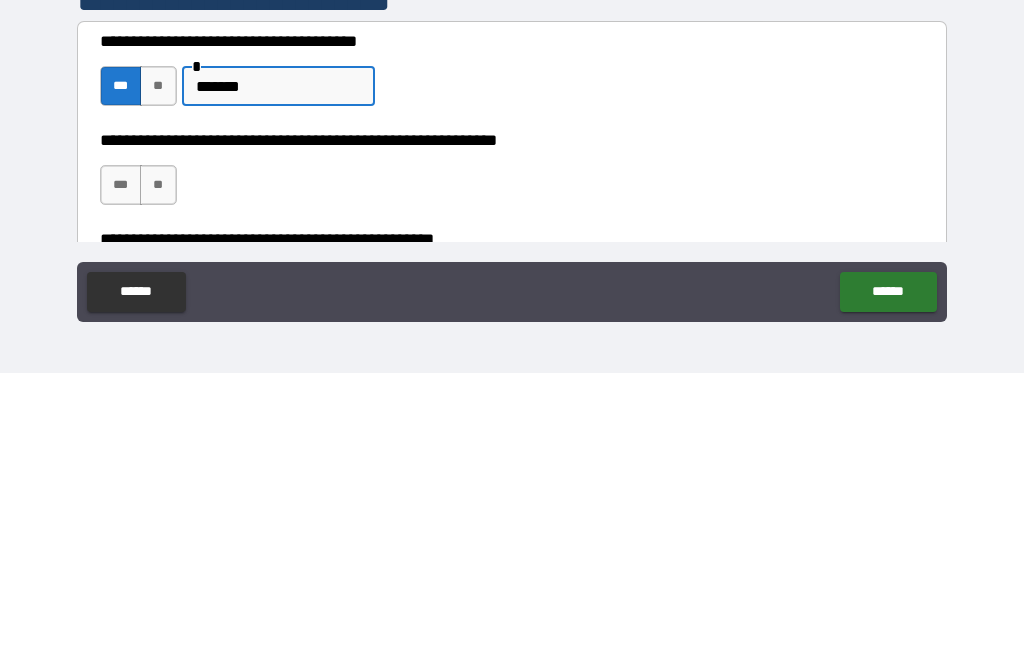 scroll, scrollTop: 142, scrollLeft: 0, axis: vertical 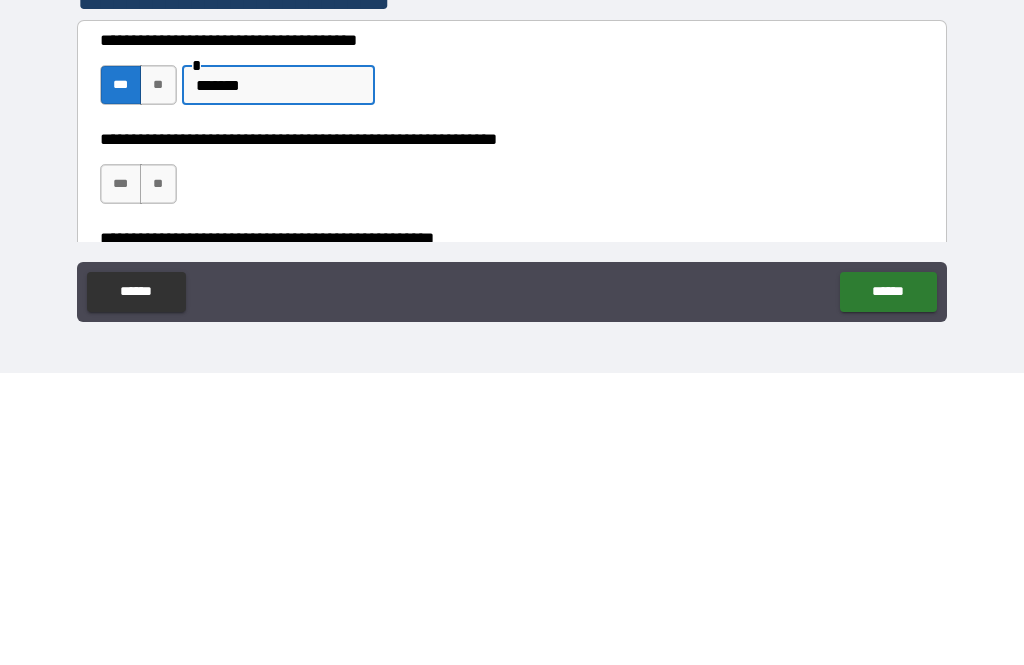 click on "**" at bounding box center [158, 476] 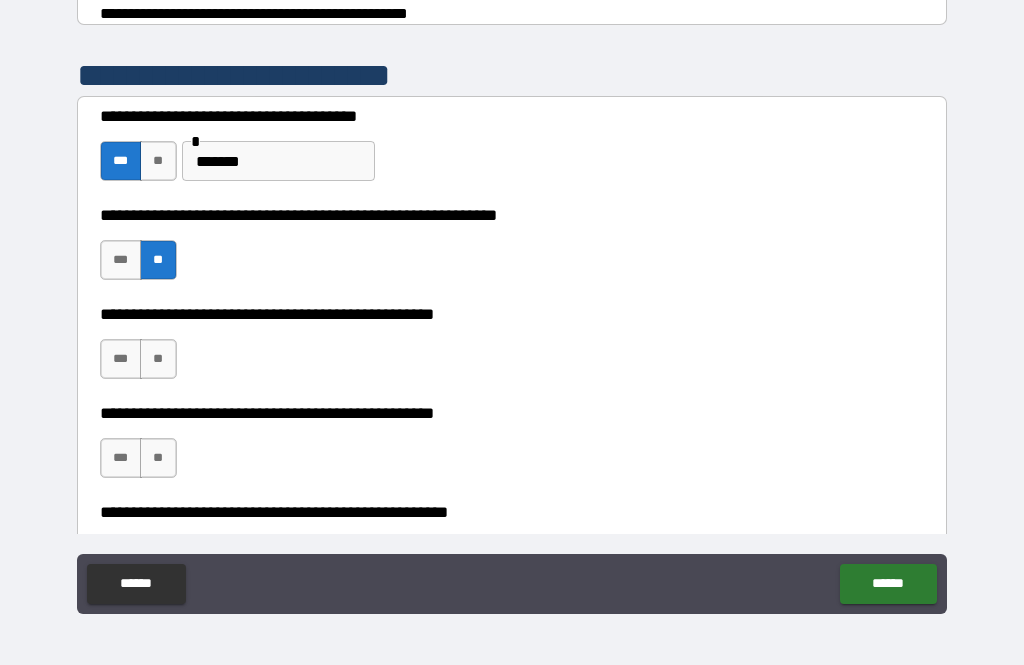 scroll, scrollTop: 361, scrollLeft: 0, axis: vertical 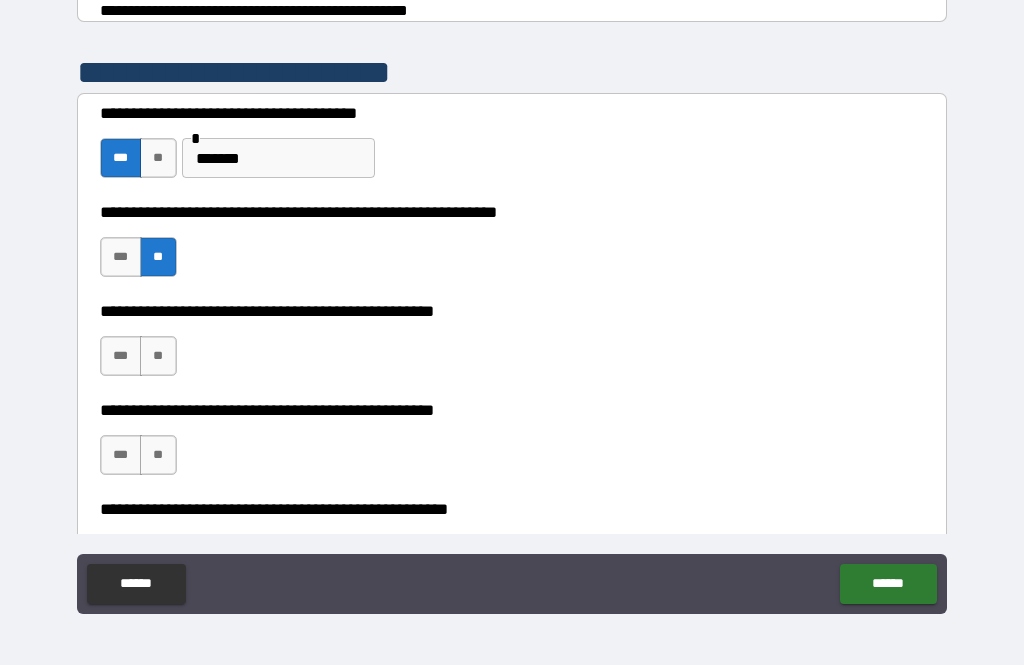 click on "**" at bounding box center [158, 356] 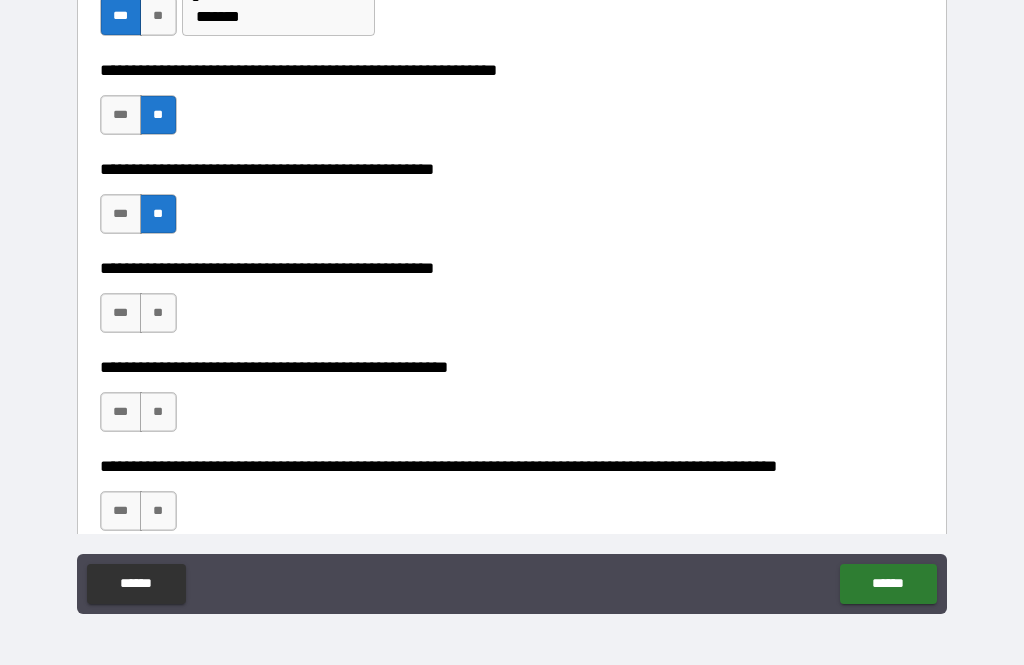 scroll, scrollTop: 505, scrollLeft: 0, axis: vertical 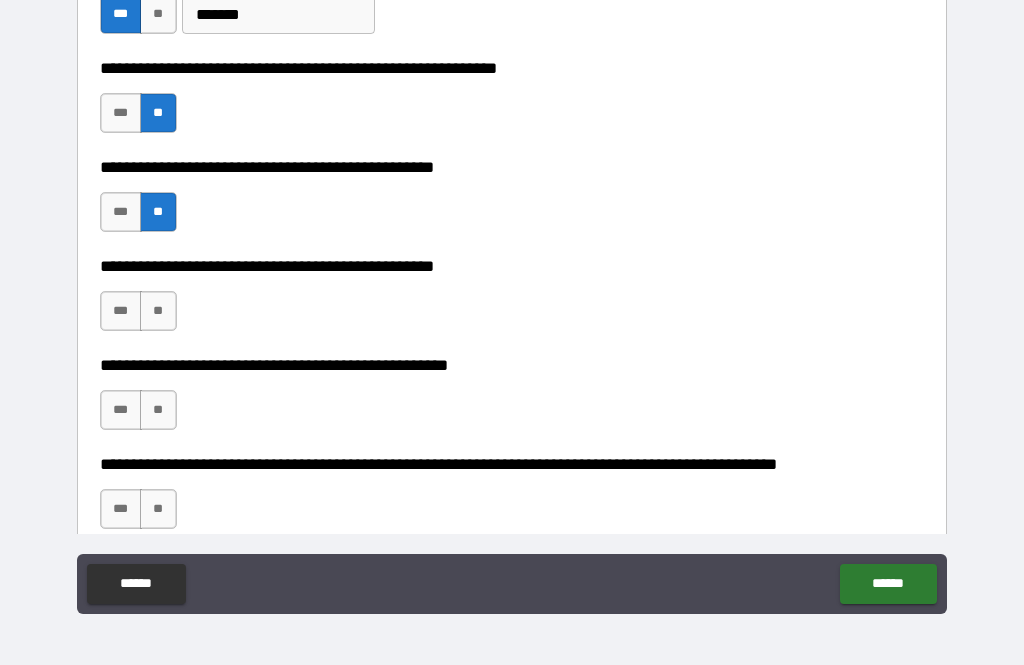 click on "***" at bounding box center (121, 311) 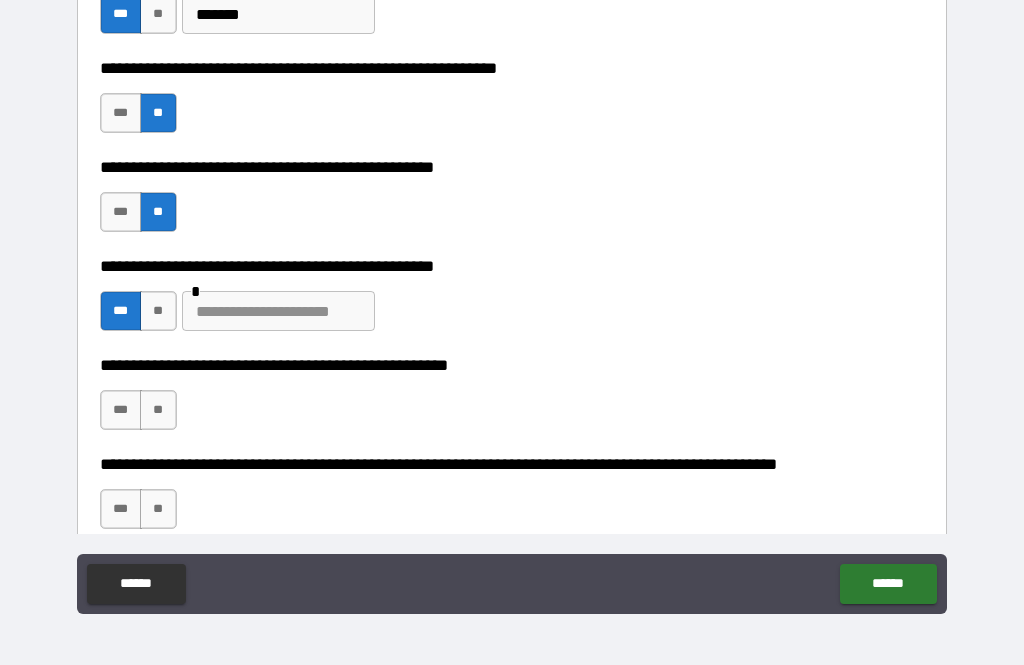 click at bounding box center (278, 311) 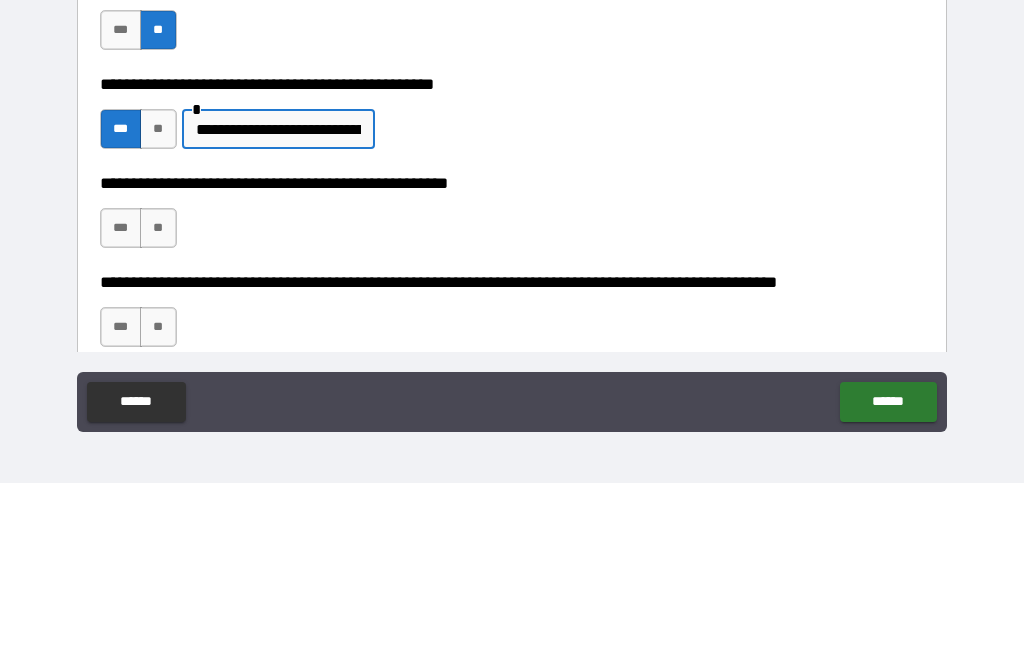 type on "**********" 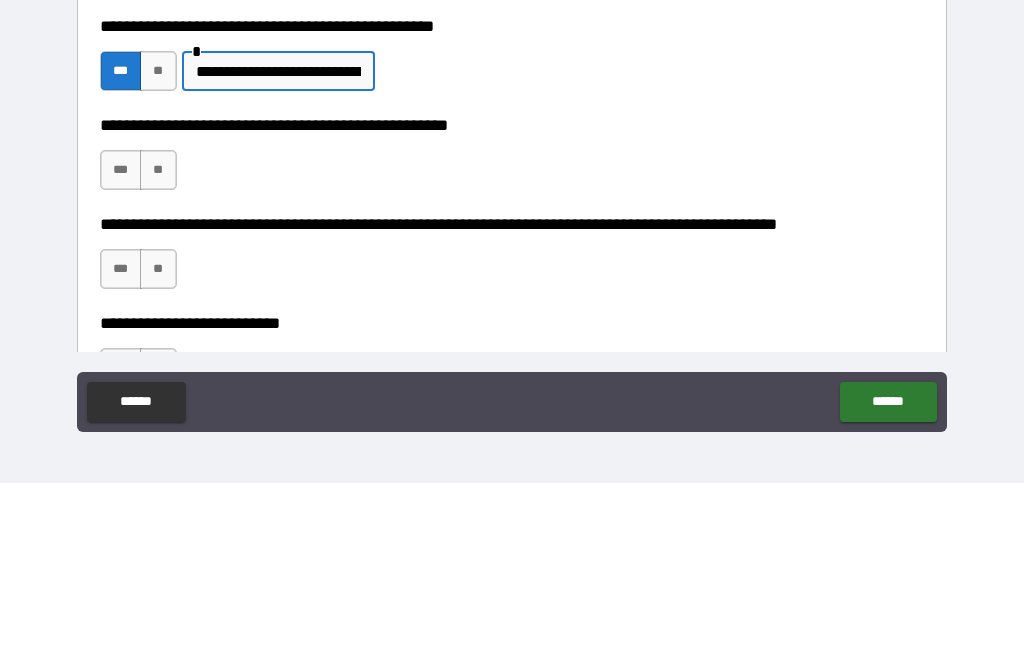 scroll, scrollTop: 562, scrollLeft: 0, axis: vertical 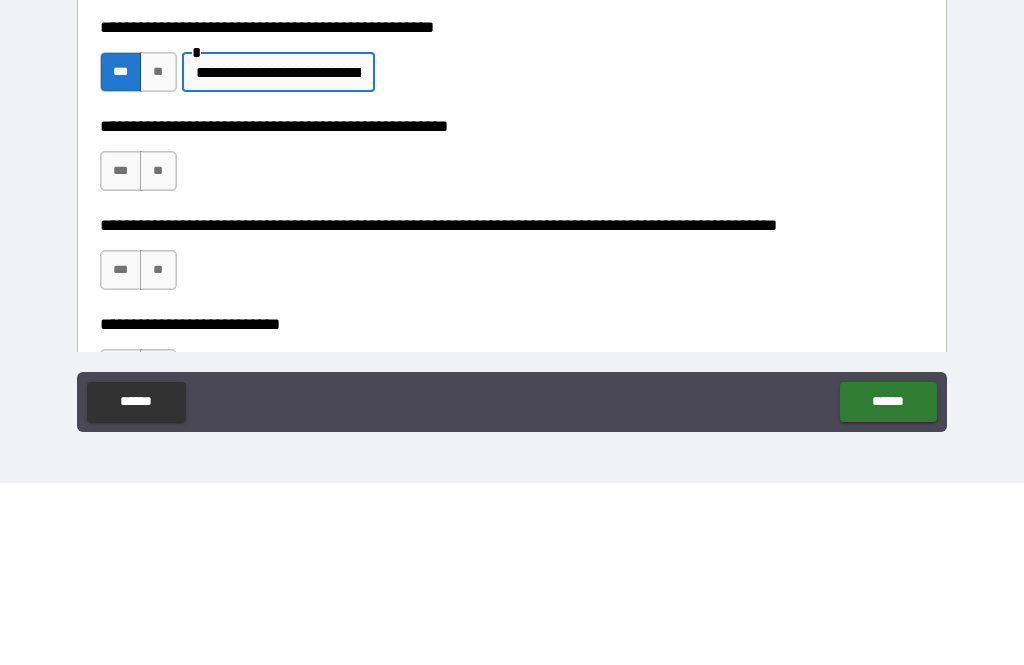 click on "**" at bounding box center [158, 353] 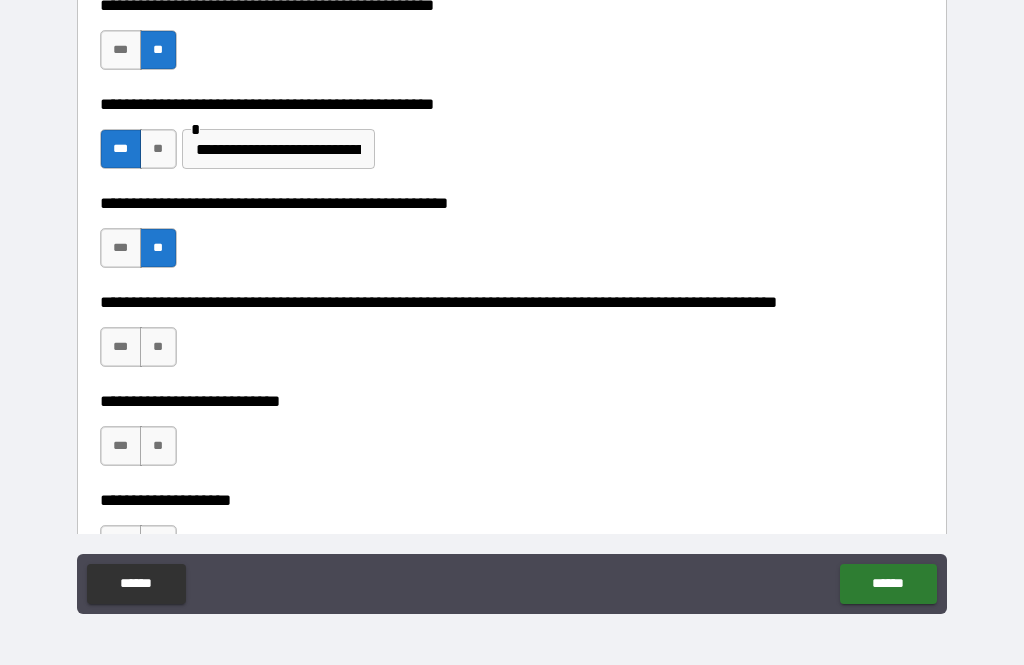 scroll, scrollTop: 668, scrollLeft: 0, axis: vertical 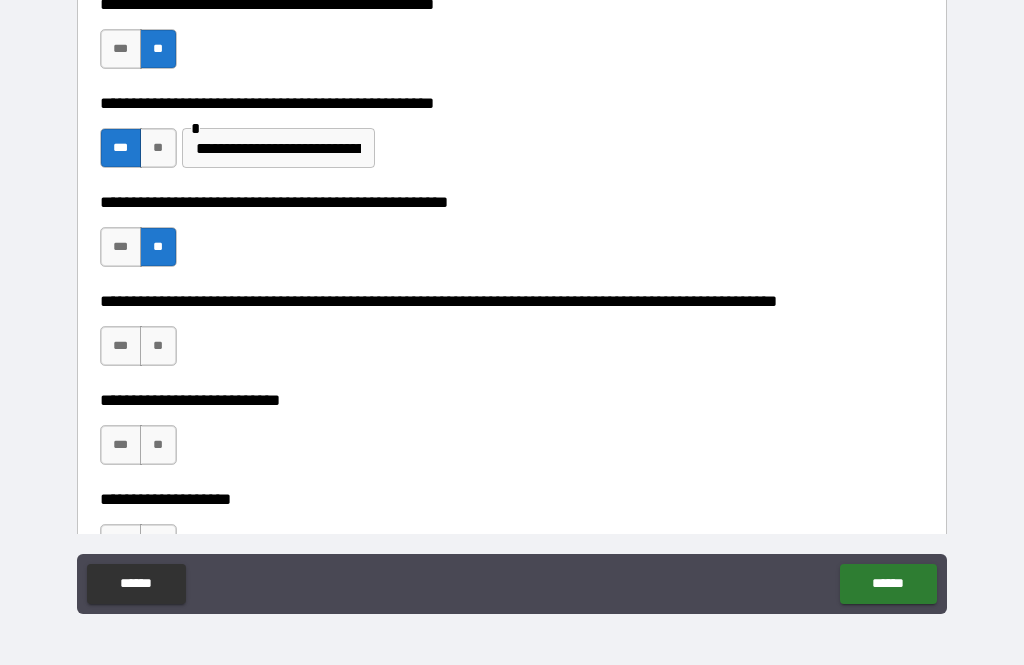 click on "**********" at bounding box center (512, 336) 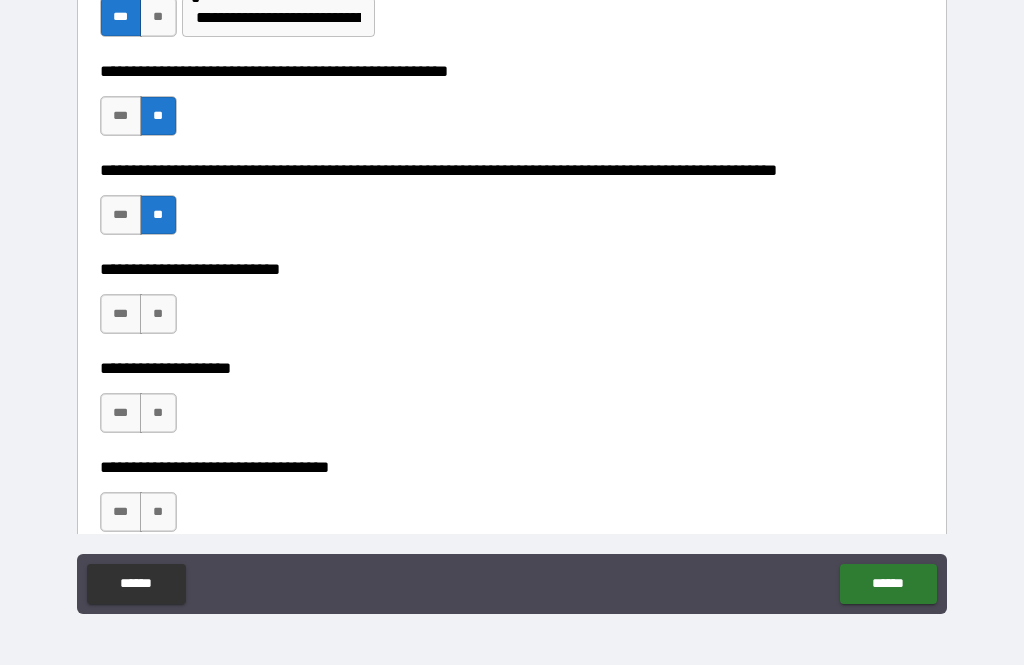 scroll, scrollTop: 815, scrollLeft: 0, axis: vertical 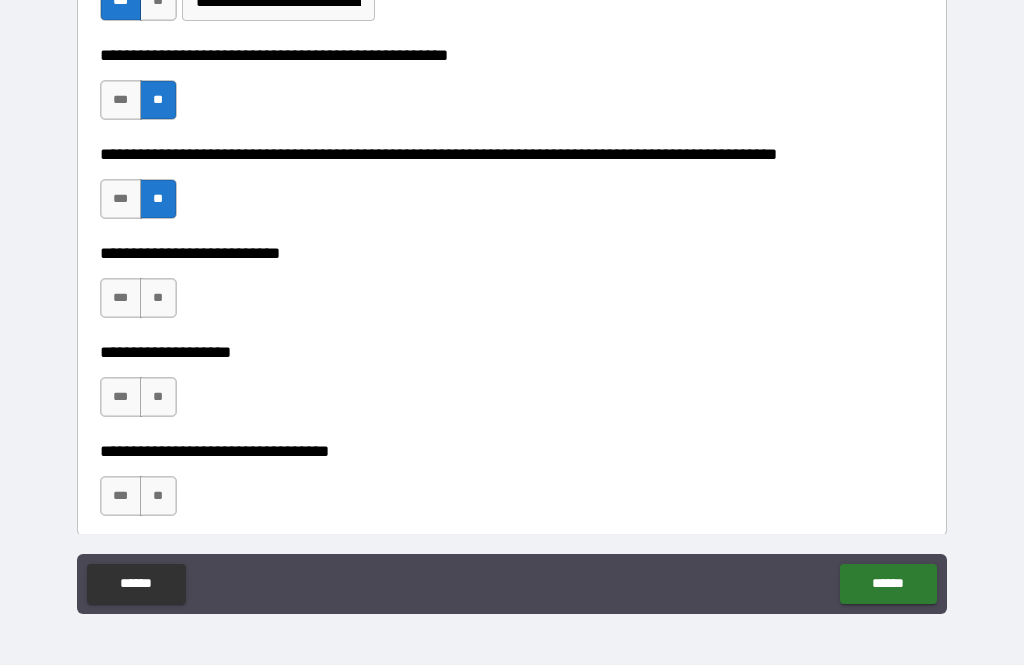 click on "**" at bounding box center [158, 298] 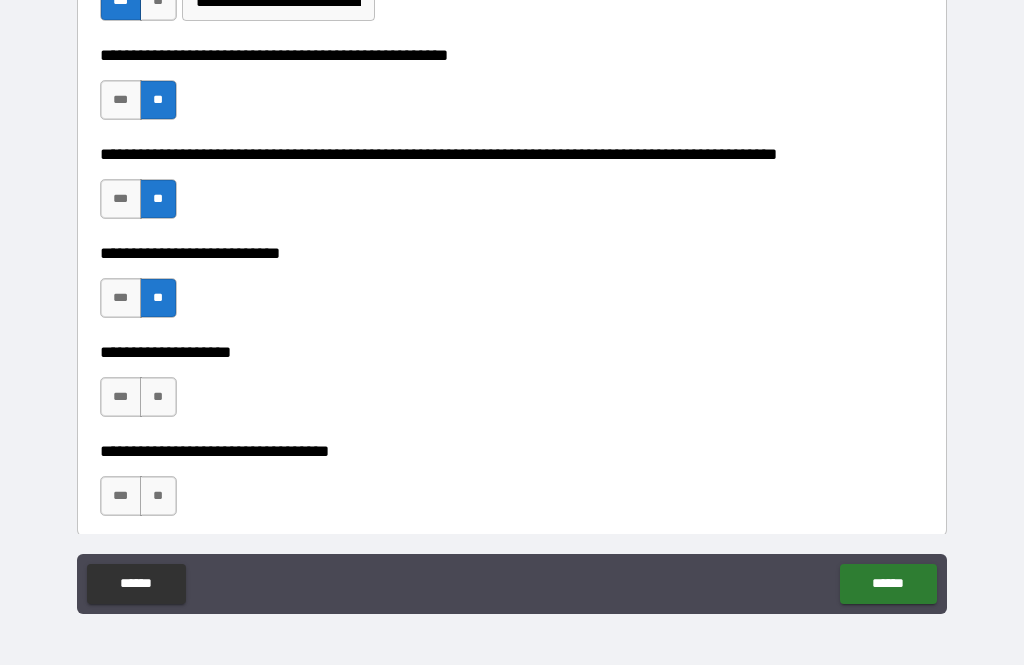 click on "**" at bounding box center [158, 298] 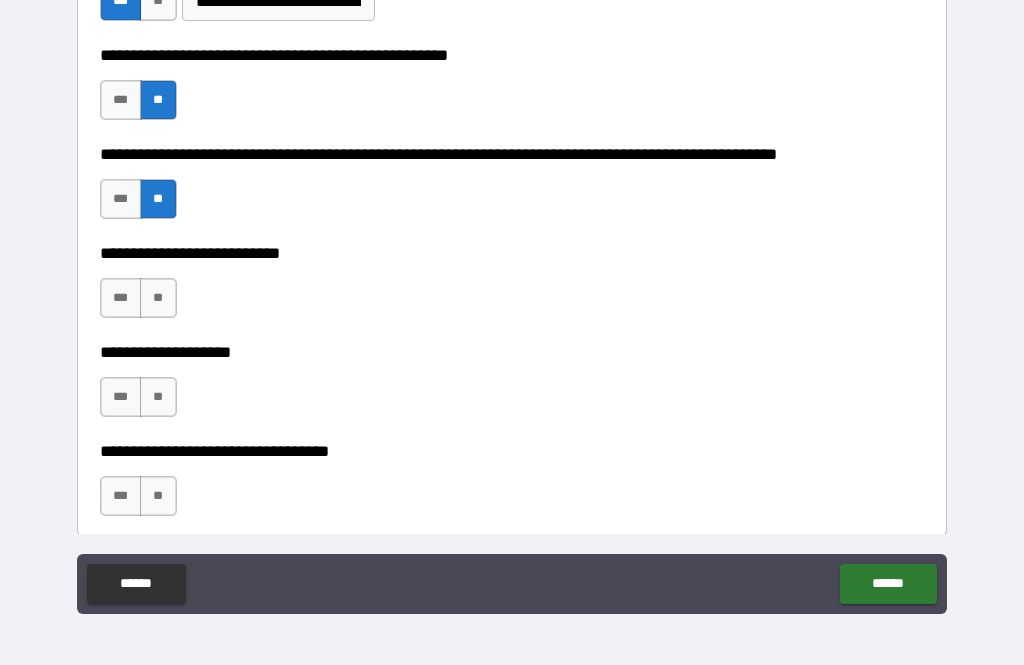 click on "**" at bounding box center (158, 298) 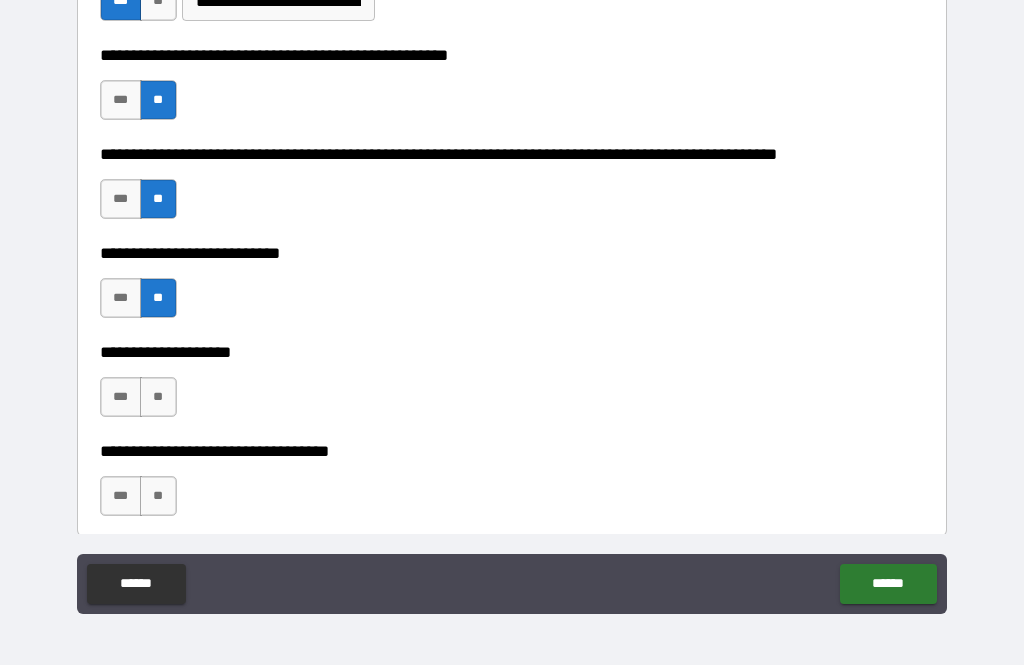 click on "**********" at bounding box center [512, 387] 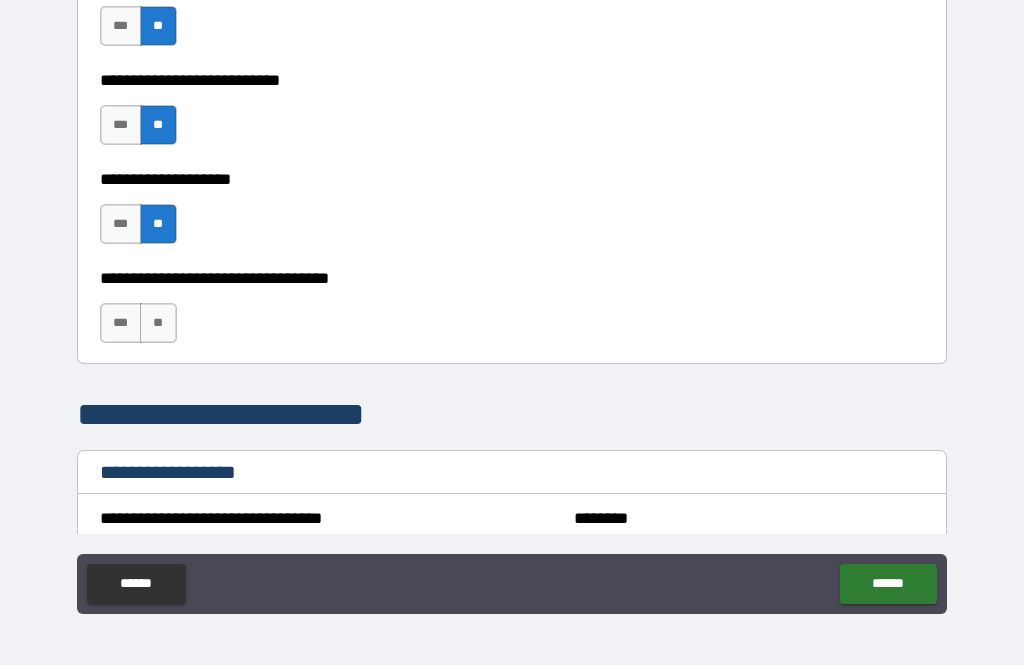 scroll, scrollTop: 987, scrollLeft: 0, axis: vertical 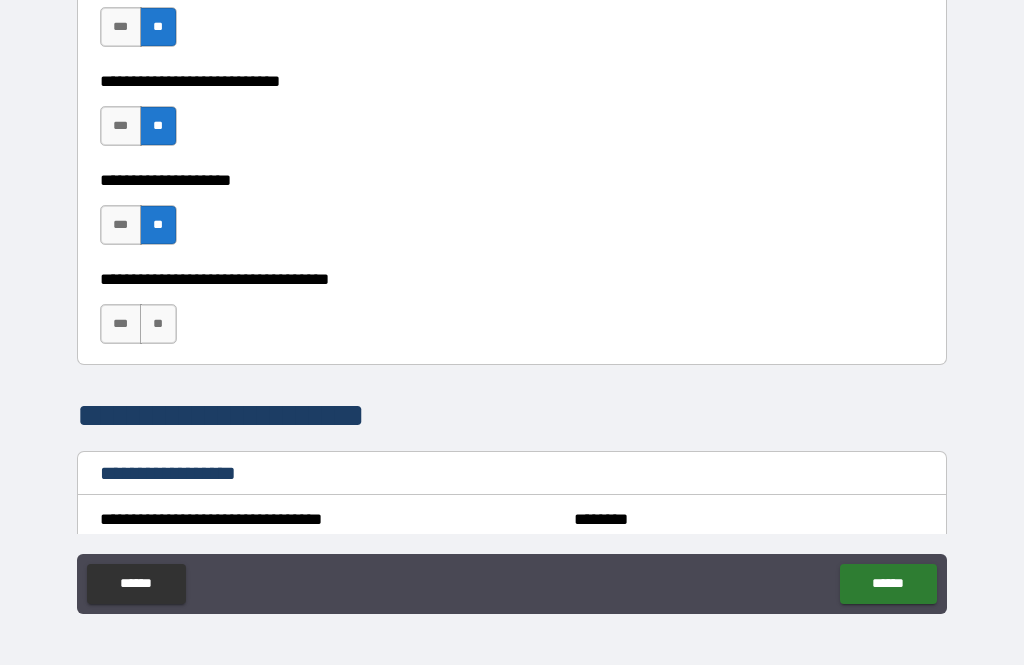 click on "**" at bounding box center (158, 324) 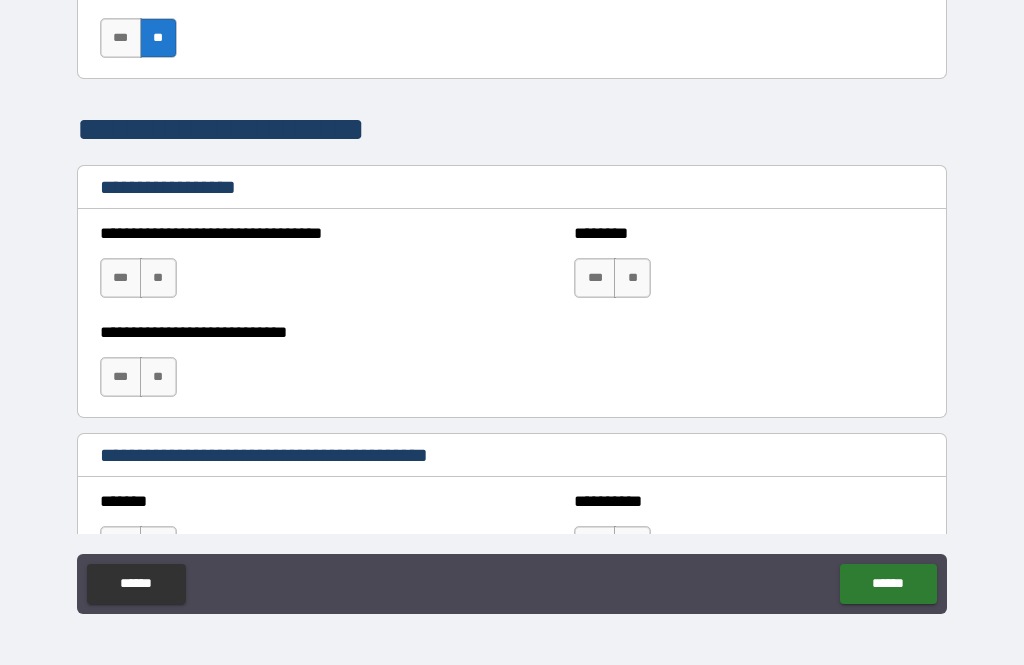 scroll, scrollTop: 1276, scrollLeft: 0, axis: vertical 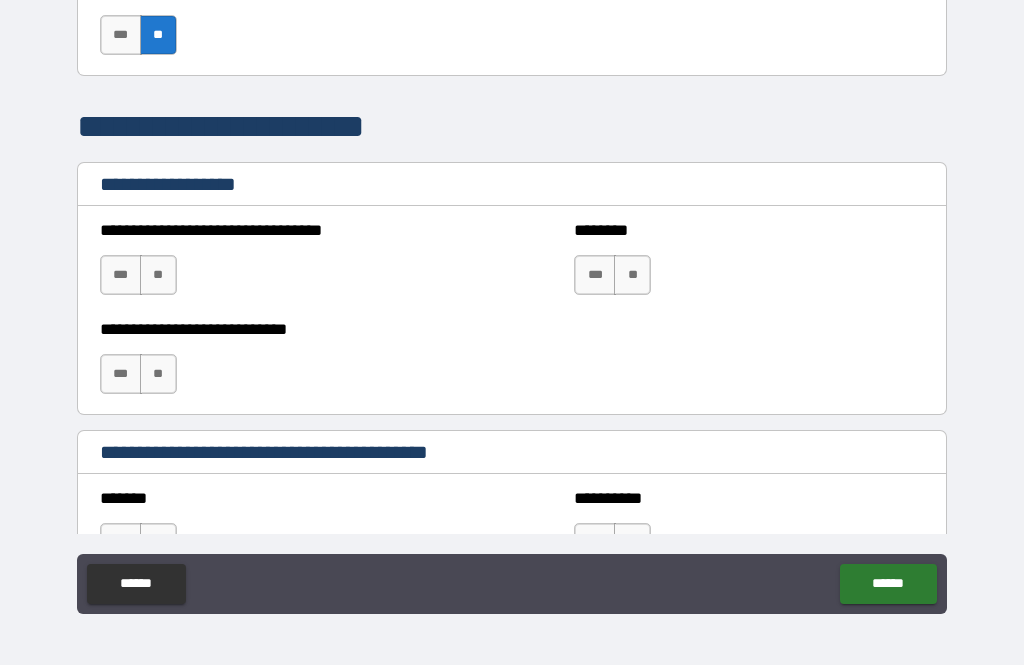 click on "**" at bounding box center [158, 275] 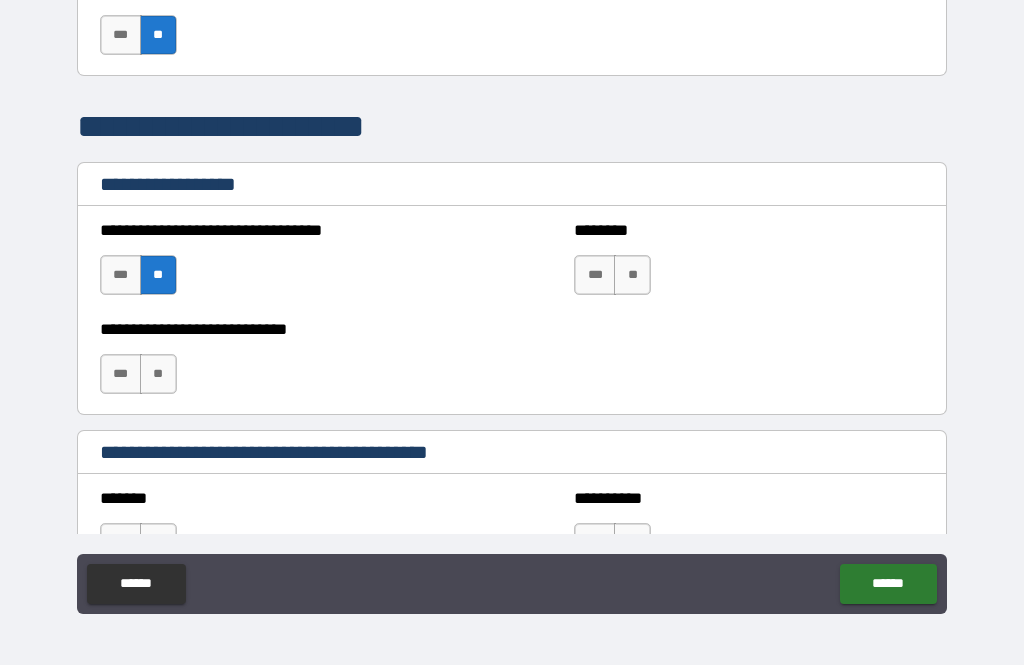 click on "**" at bounding box center [158, 374] 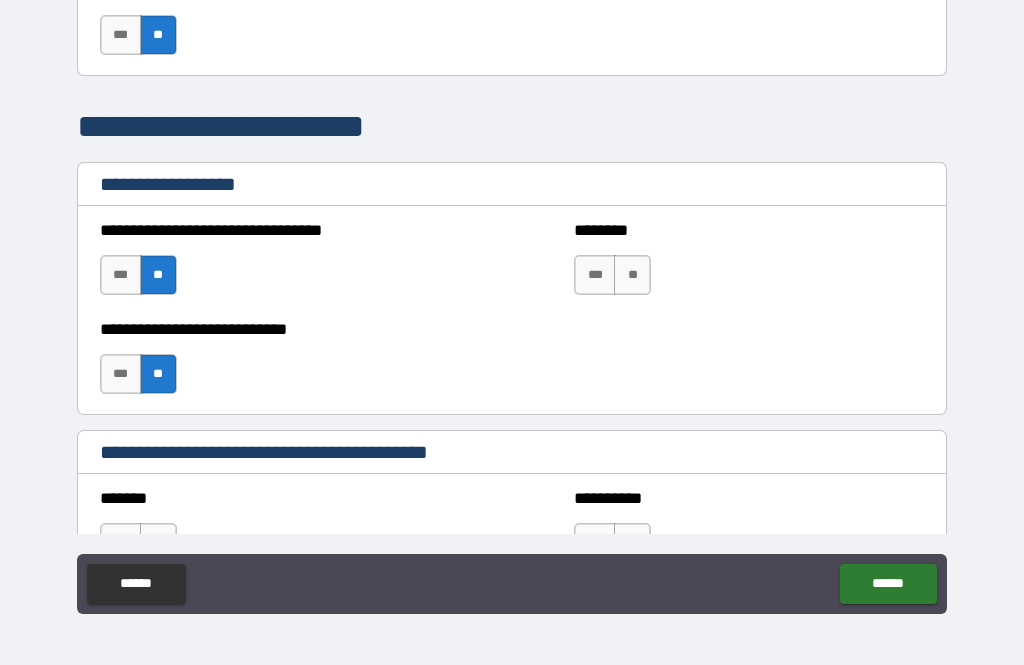 click on "**" at bounding box center [632, 275] 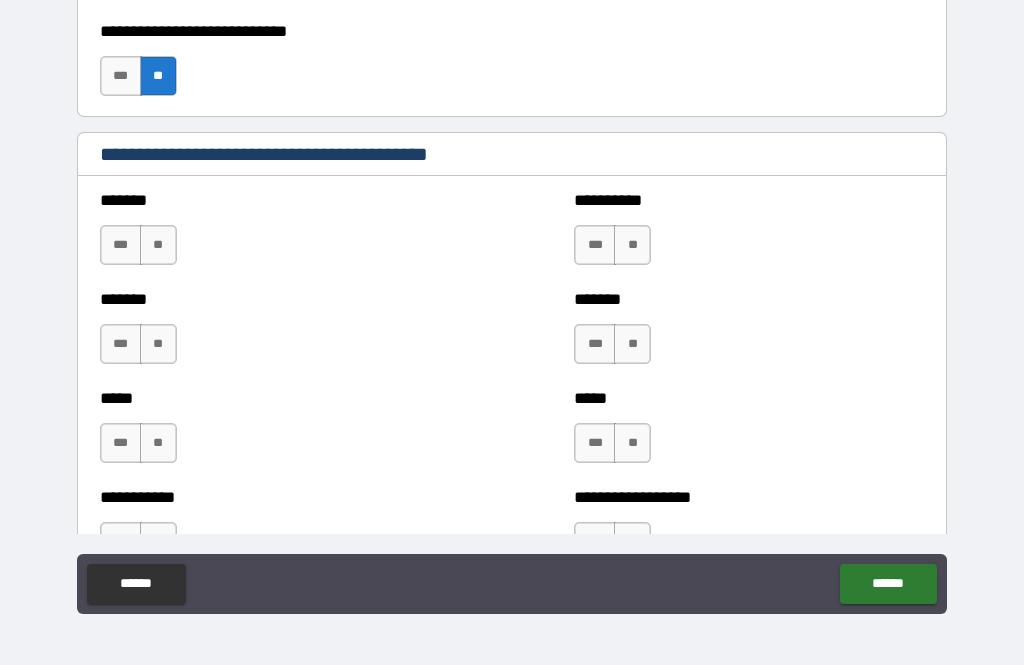 scroll, scrollTop: 1568, scrollLeft: 0, axis: vertical 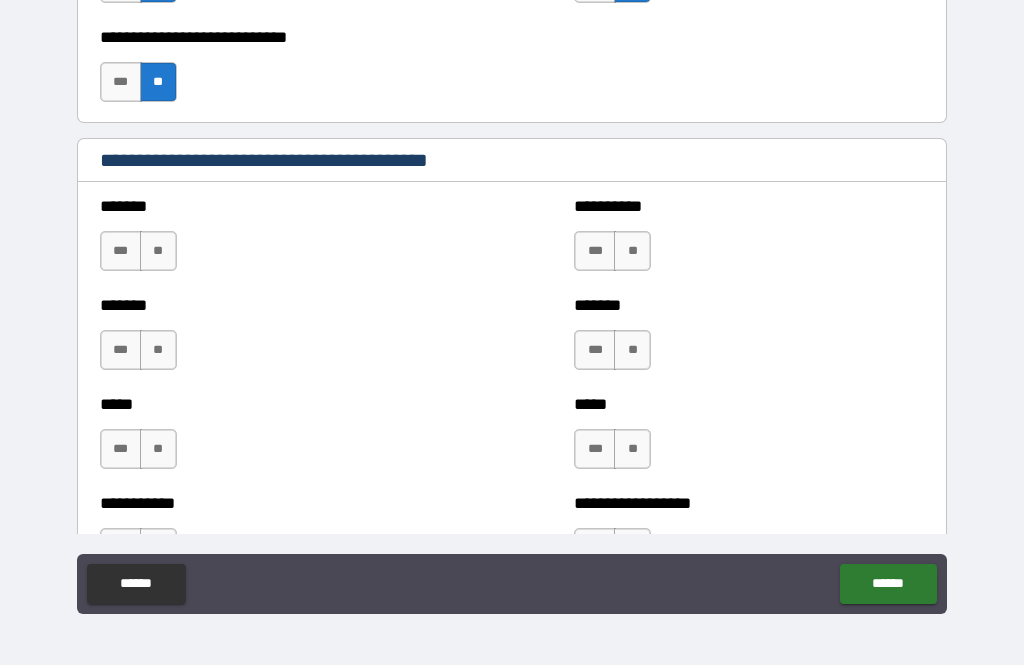 click on "**" at bounding box center (158, 251) 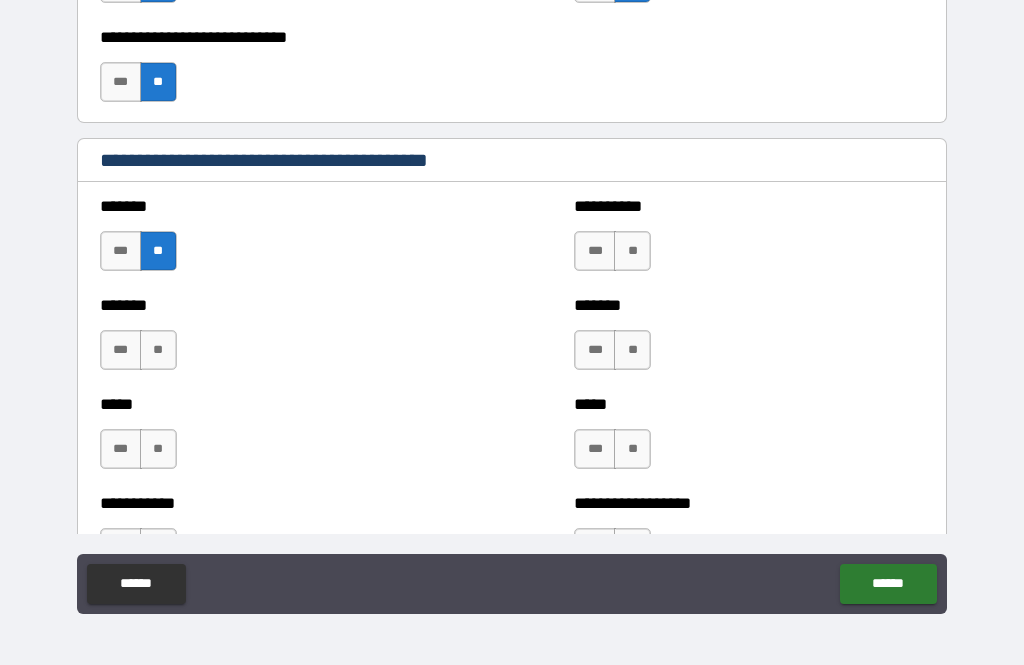 click on "**" at bounding box center (158, 350) 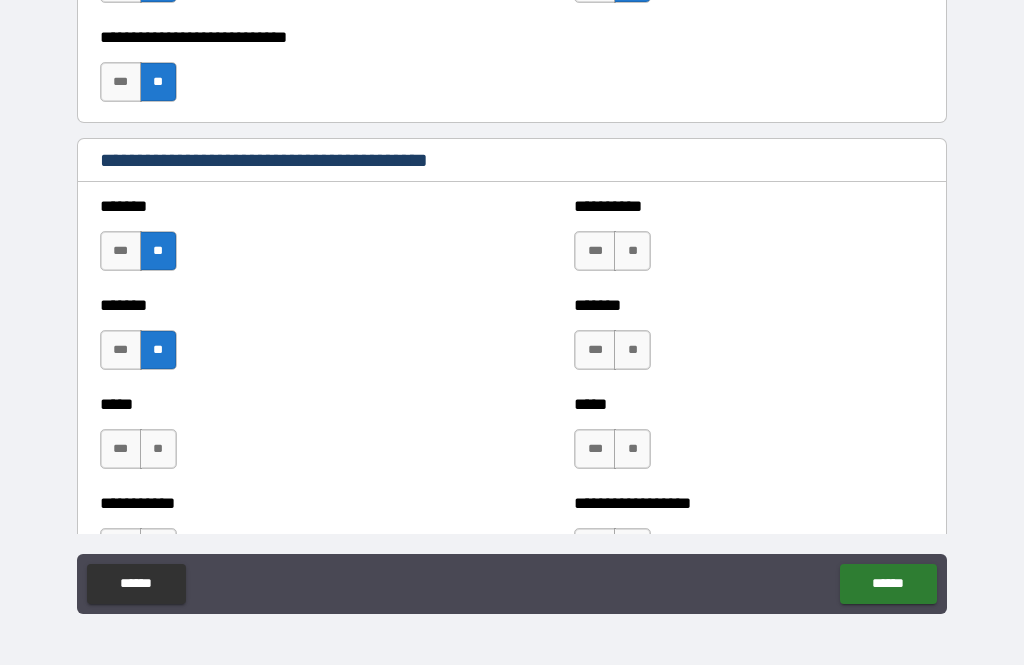 click on "**" at bounding box center (158, 449) 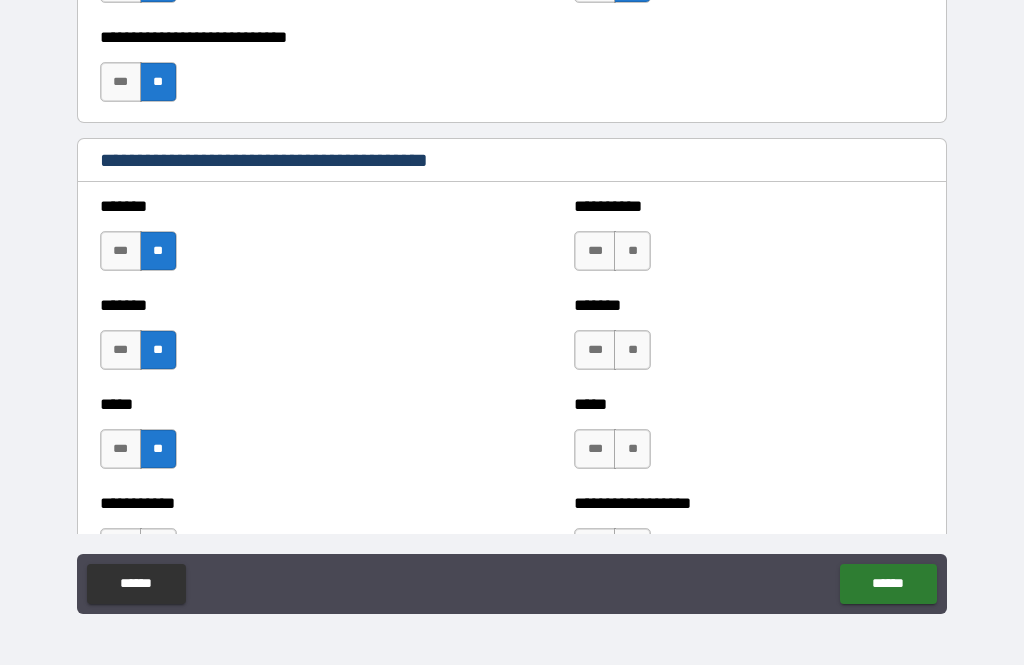 click on "**" at bounding box center (158, 350) 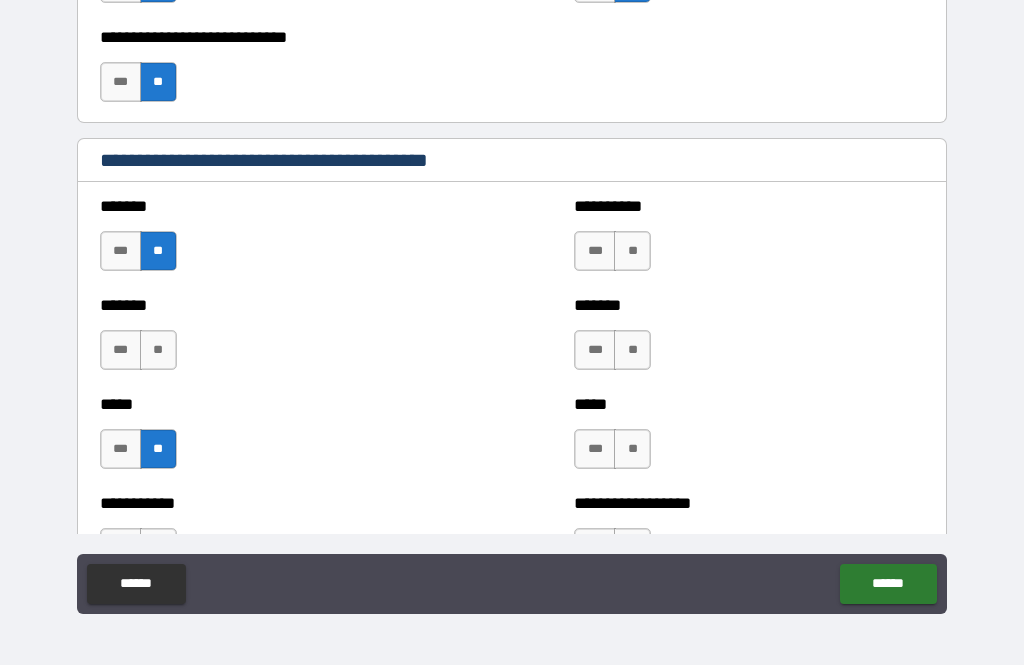 click on "**" at bounding box center (158, 350) 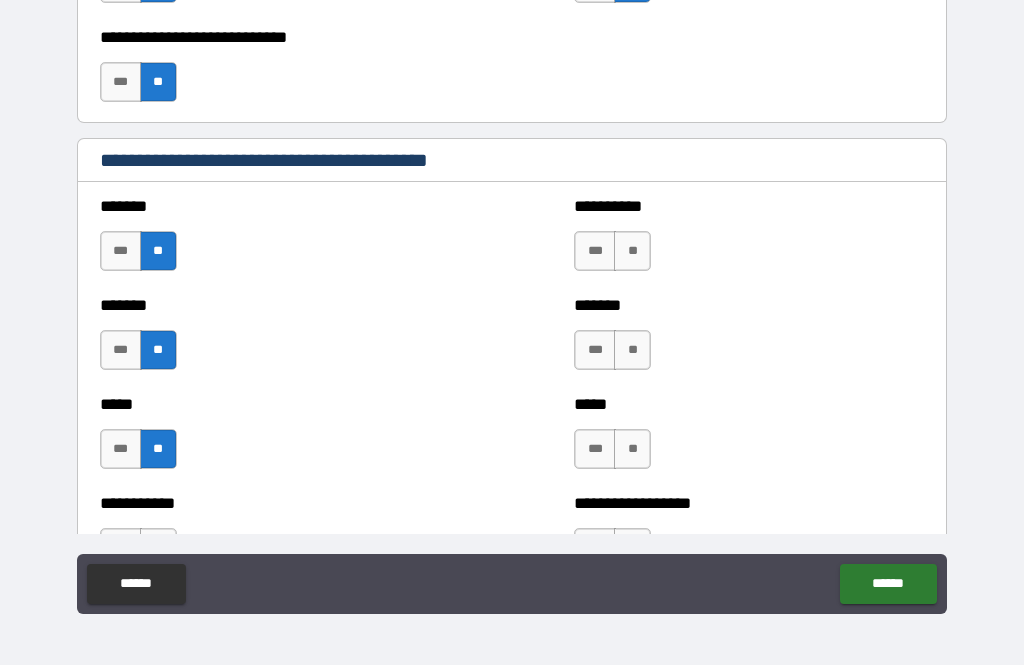 click on "**" at bounding box center [632, 251] 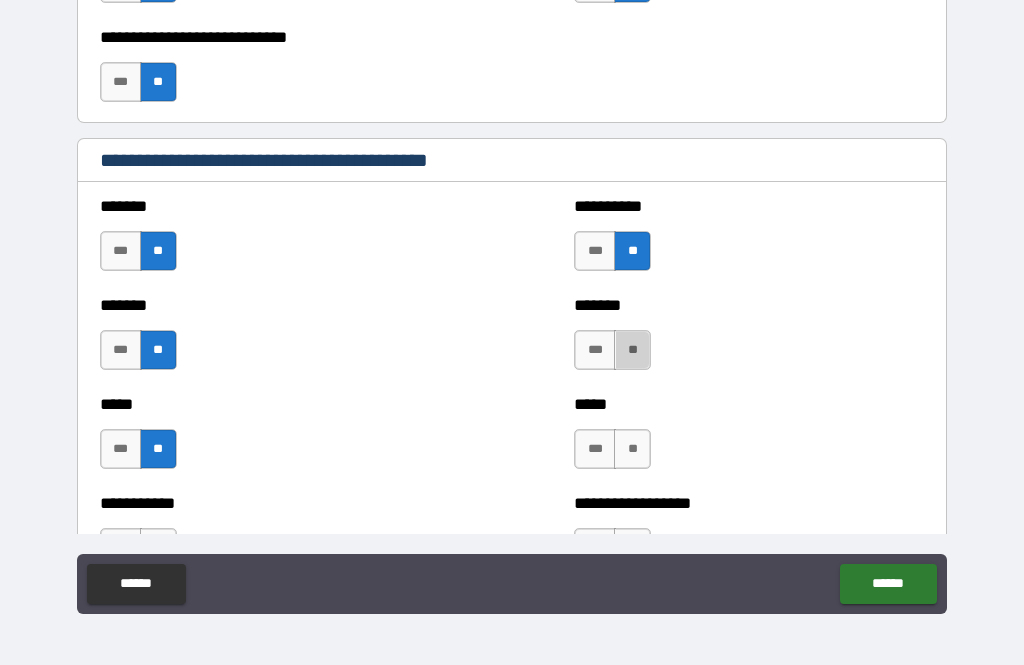 click on "**" at bounding box center [632, 350] 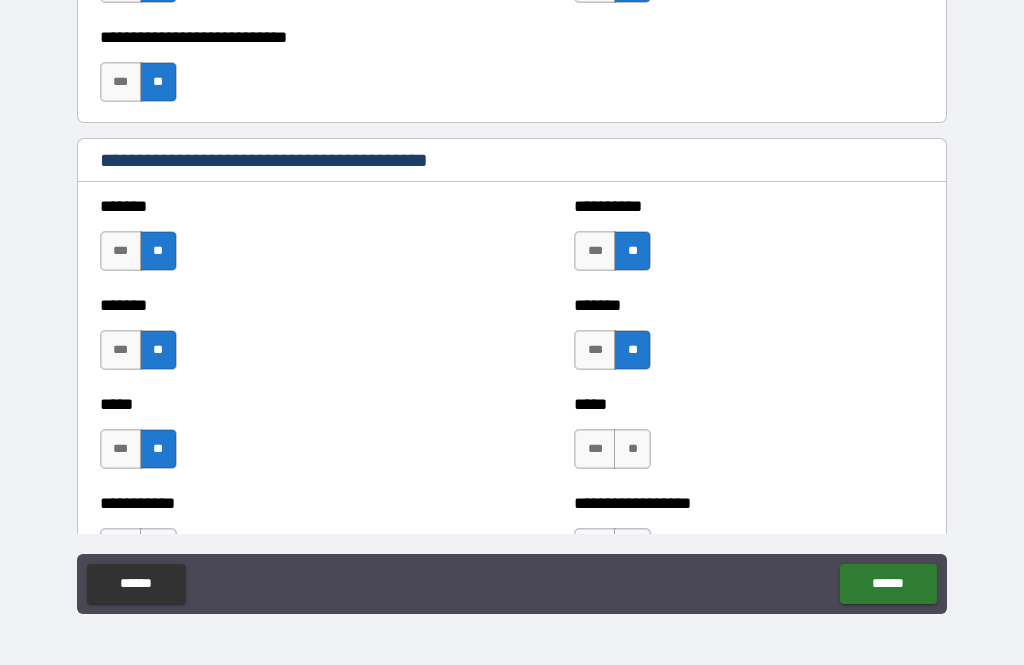 click on "**" at bounding box center (632, 449) 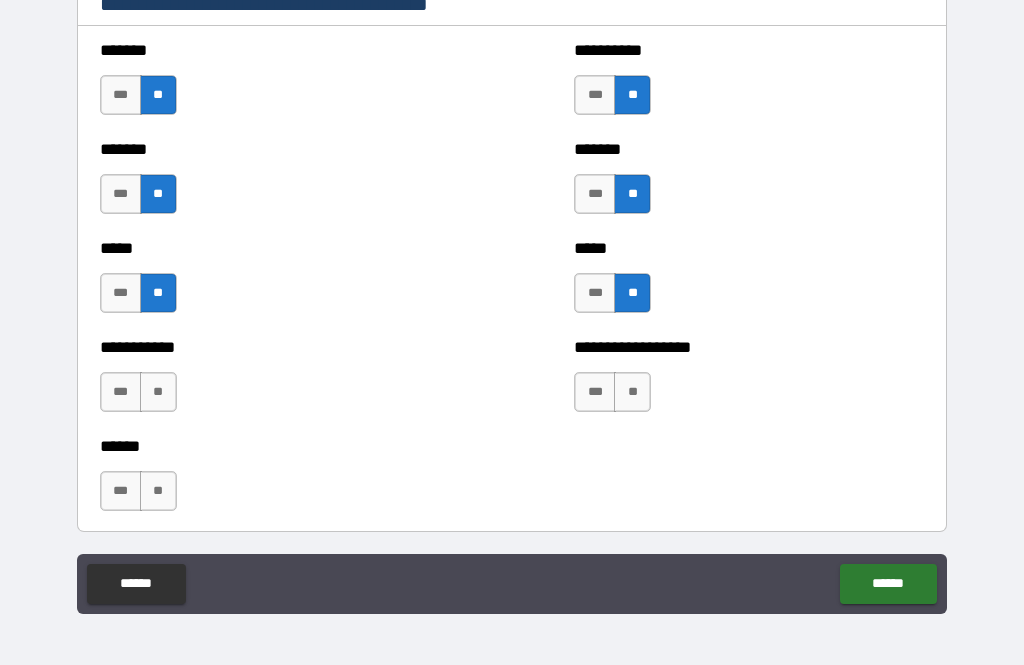 scroll, scrollTop: 1741, scrollLeft: 0, axis: vertical 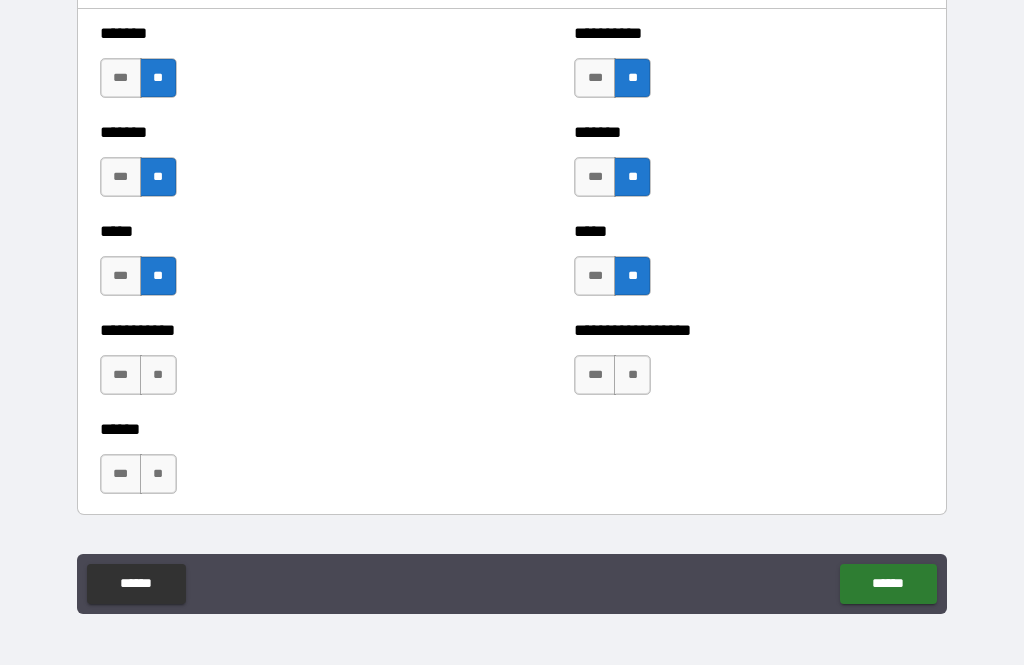 click on "**********" at bounding box center (749, 365) 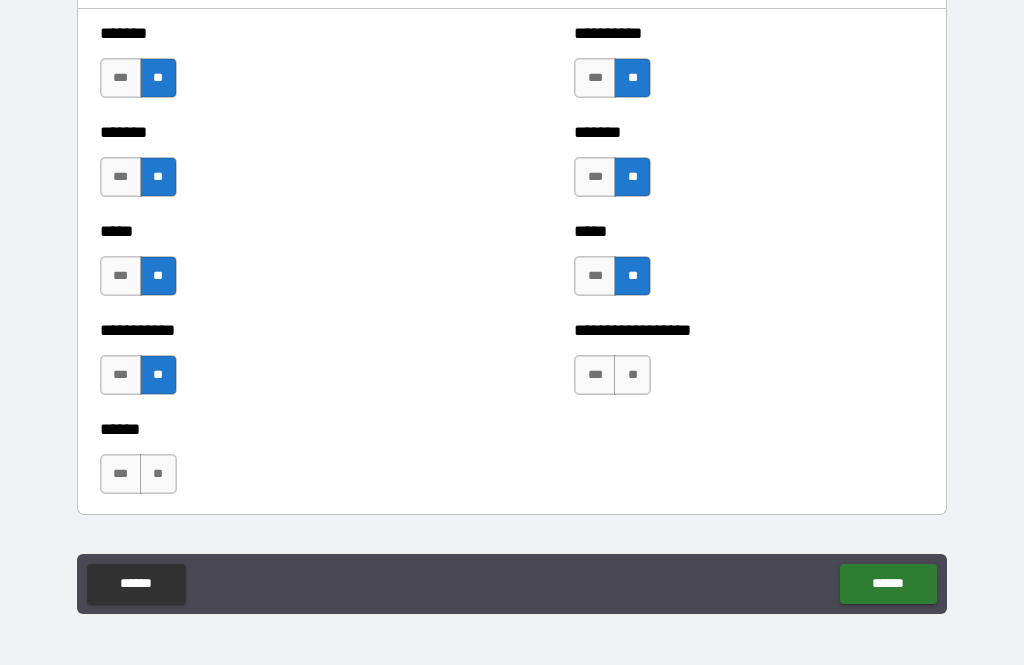 click on "**" at bounding box center [158, 474] 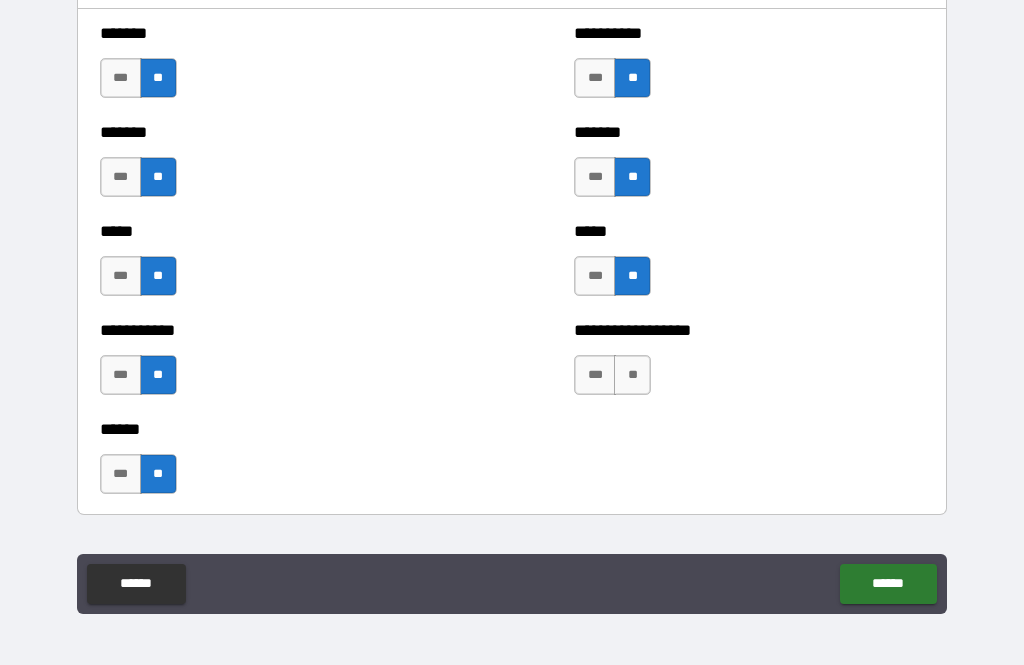 click on "**" at bounding box center (632, 375) 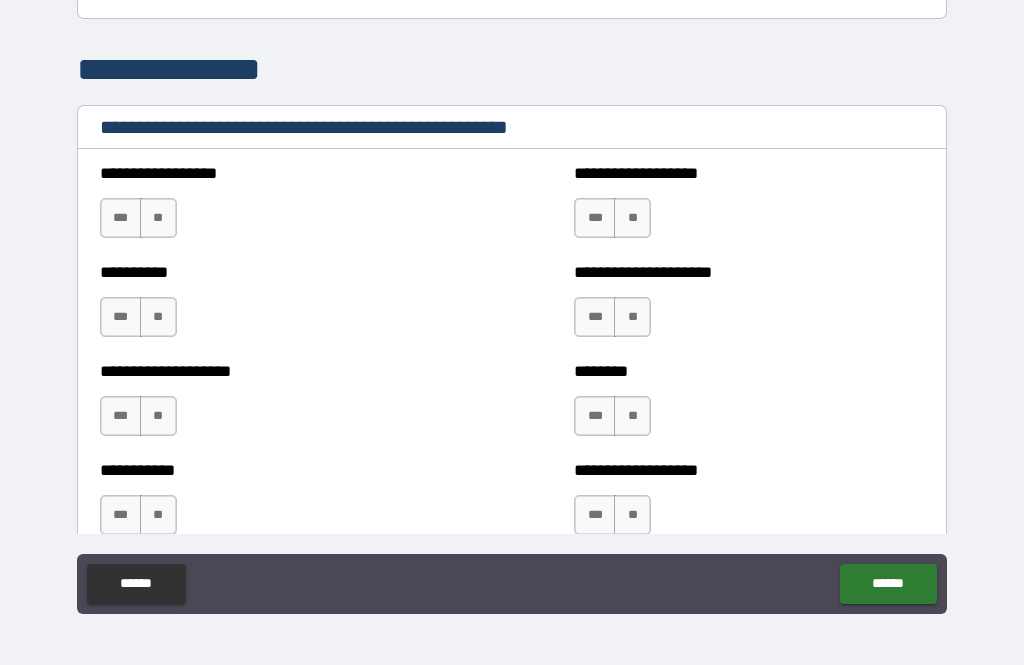 scroll, scrollTop: 2240, scrollLeft: 0, axis: vertical 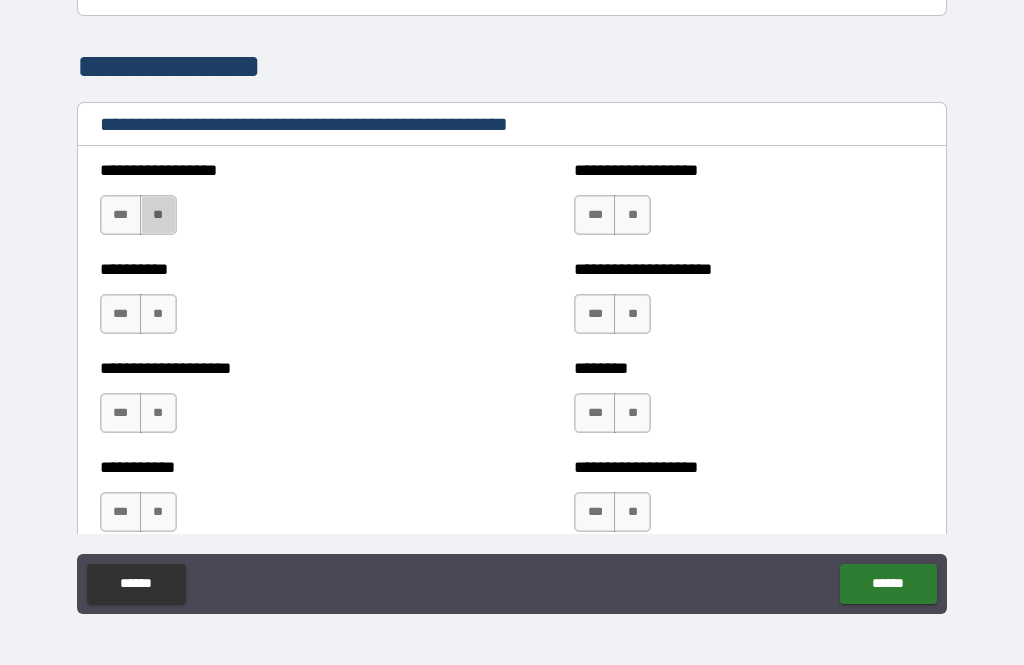 click on "**" at bounding box center (158, 215) 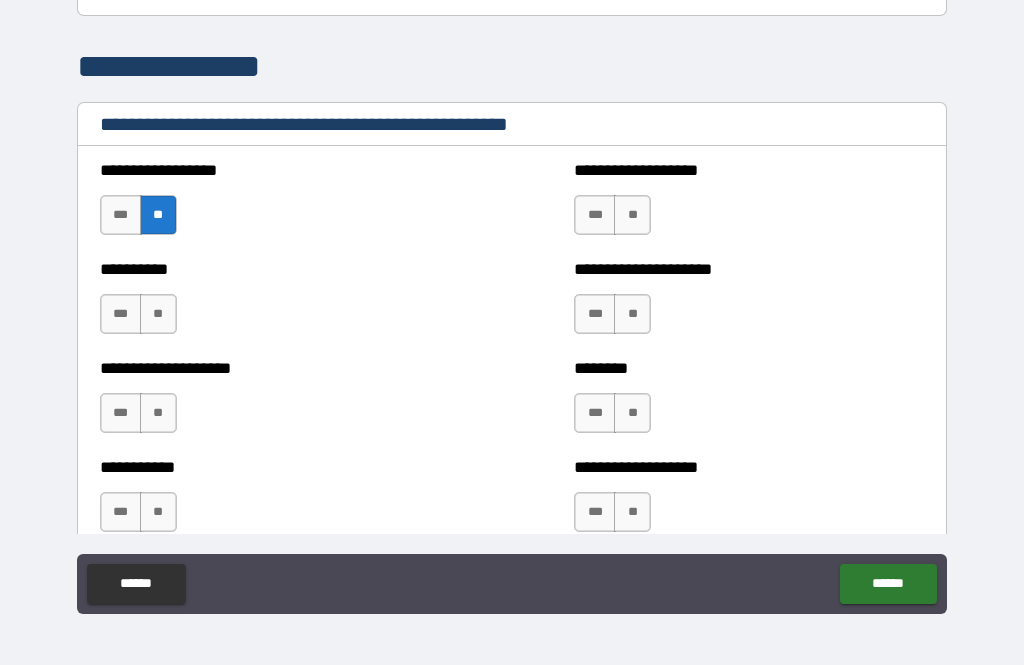 click on "**" at bounding box center (158, 314) 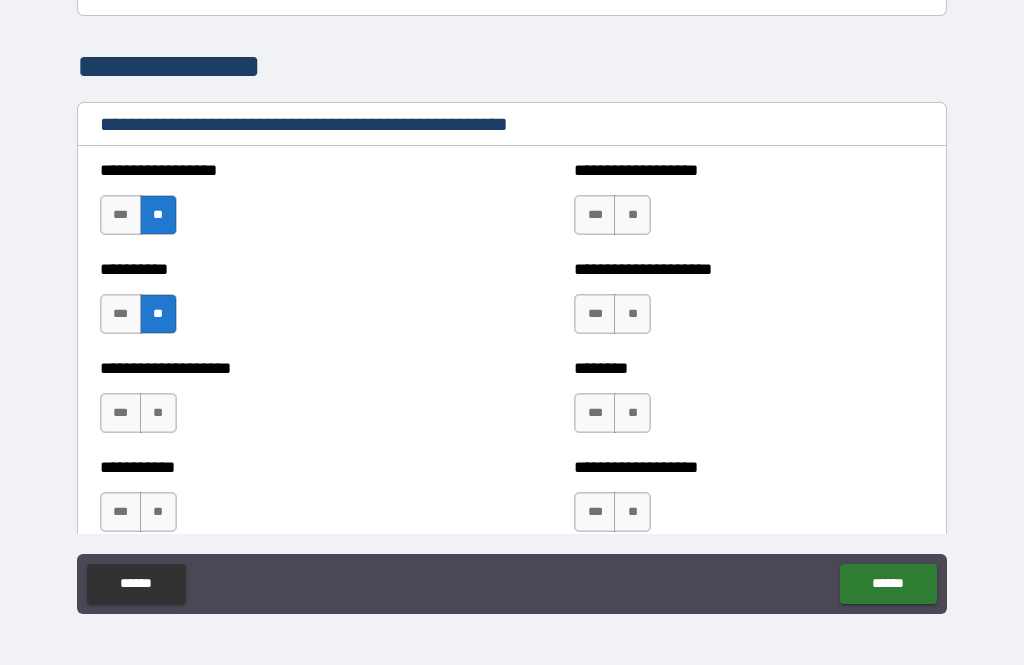 scroll, scrollTop: 2238, scrollLeft: 0, axis: vertical 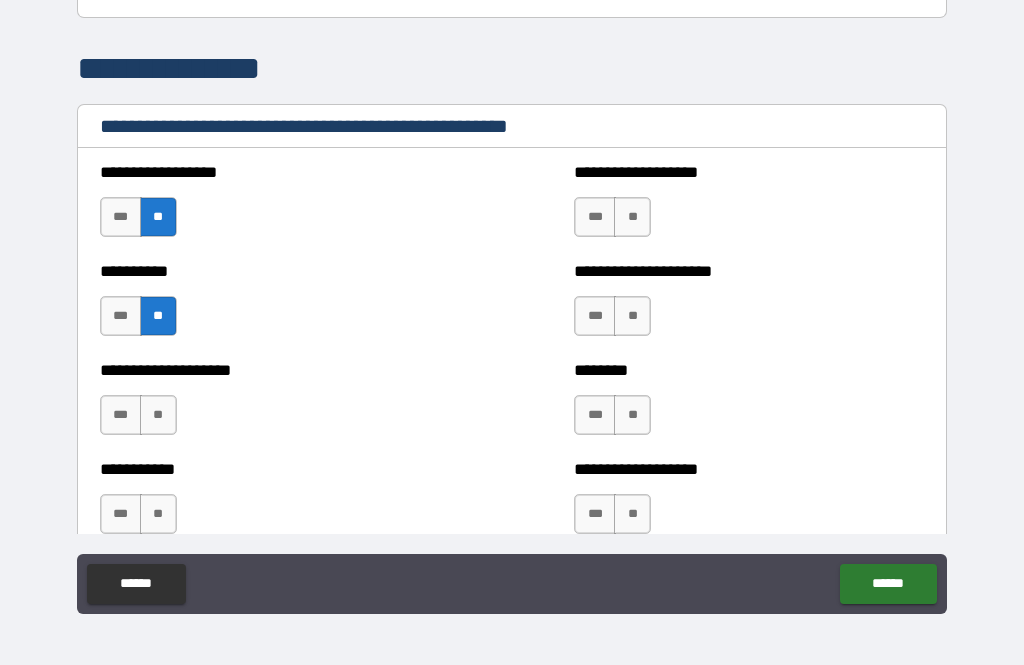 click on "**" at bounding box center (158, 415) 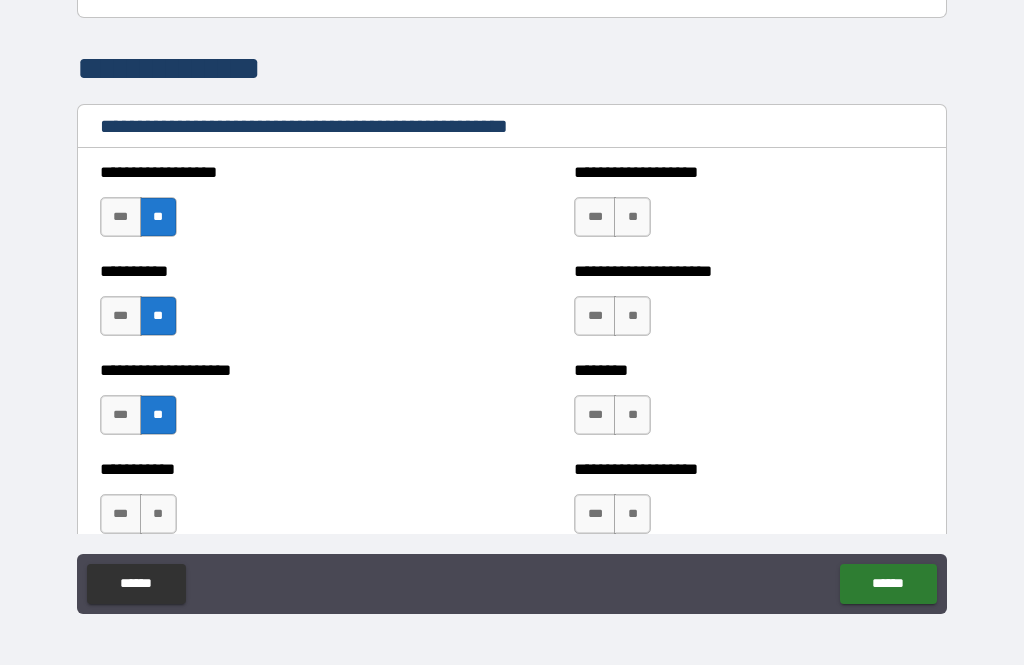 click on "**********" at bounding box center [275, 504] 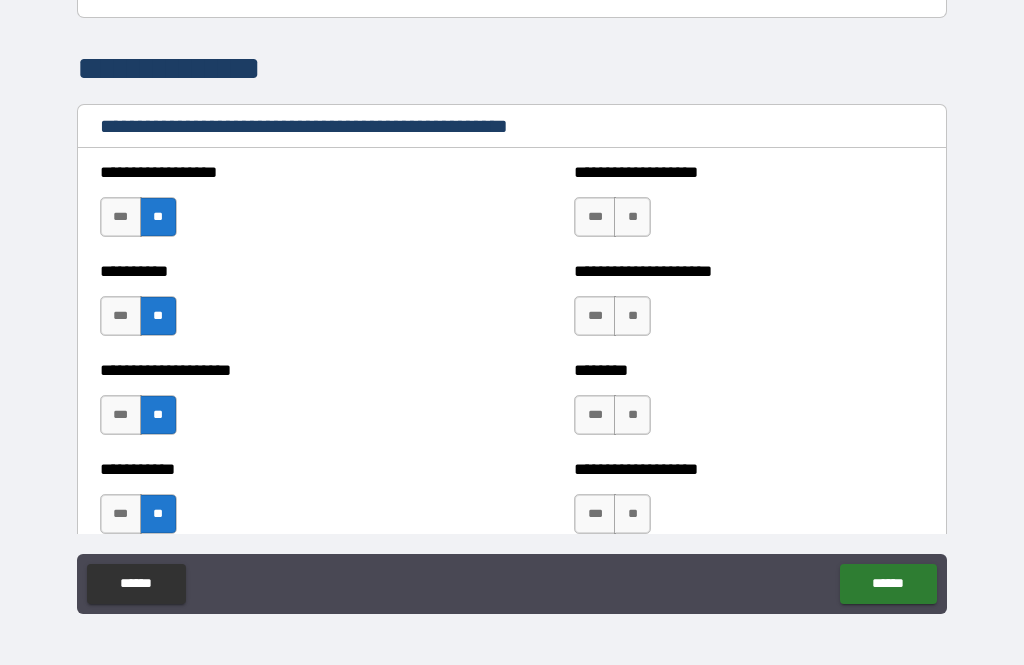 click on "**" at bounding box center [632, 217] 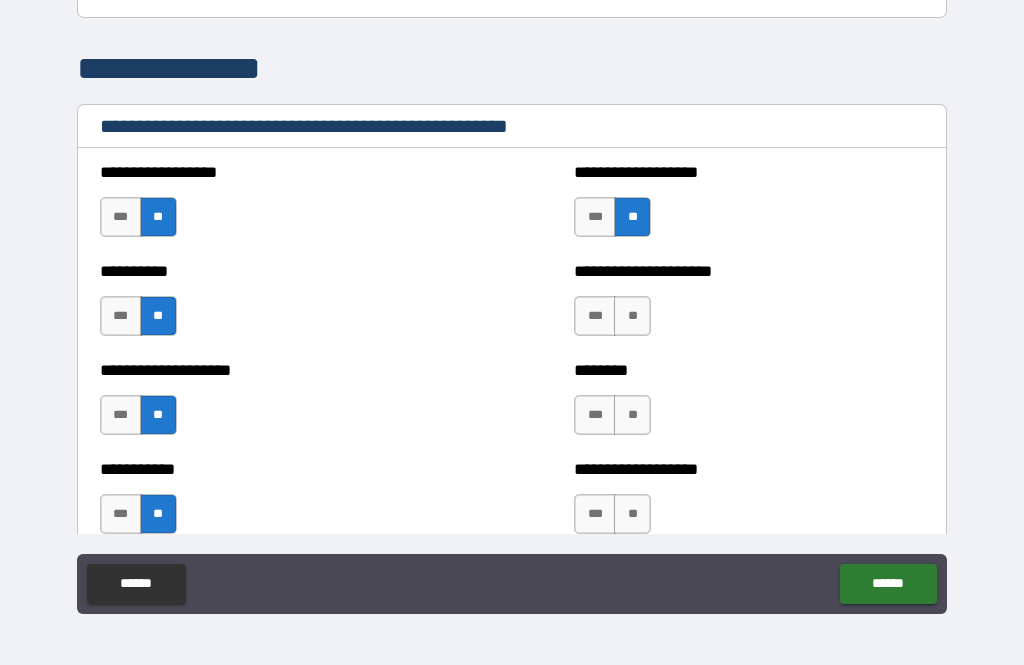 click on "**" at bounding box center (632, 316) 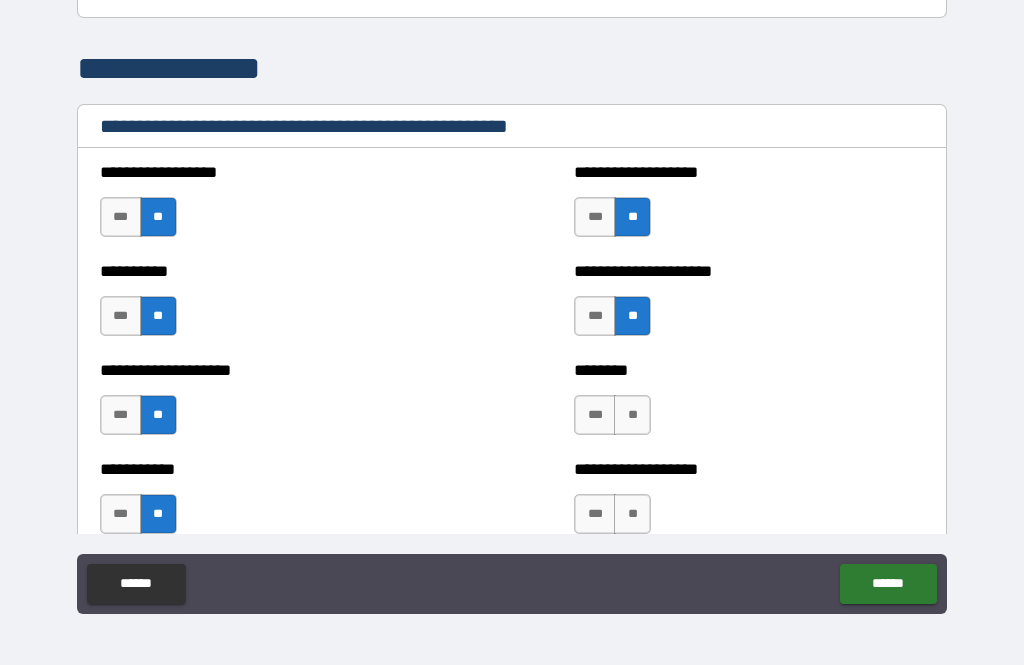 click on "**" at bounding box center [632, 415] 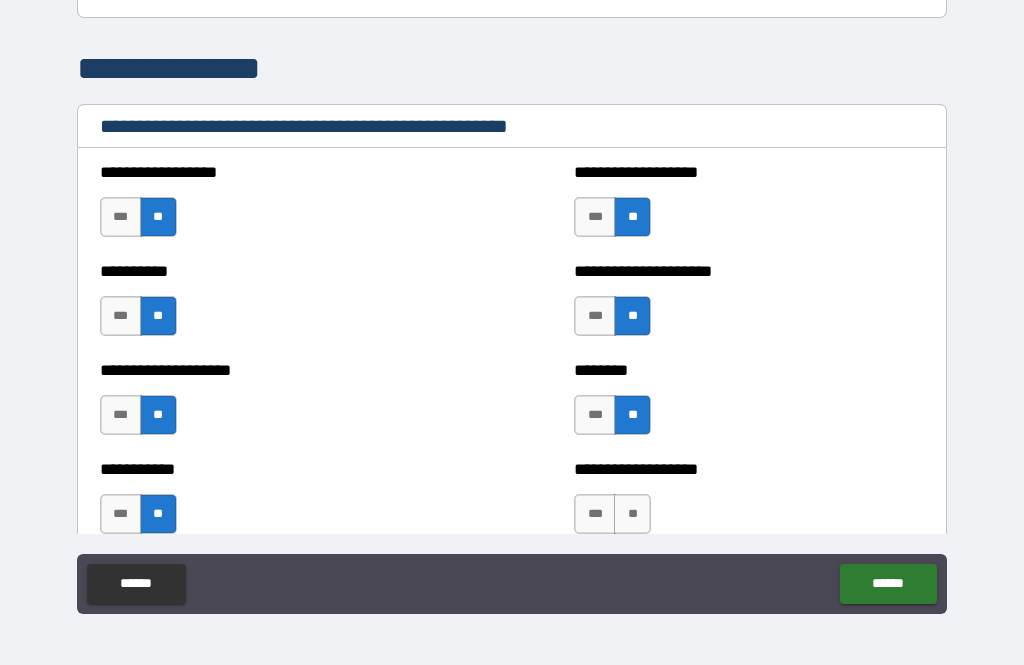 click on "**" at bounding box center (632, 514) 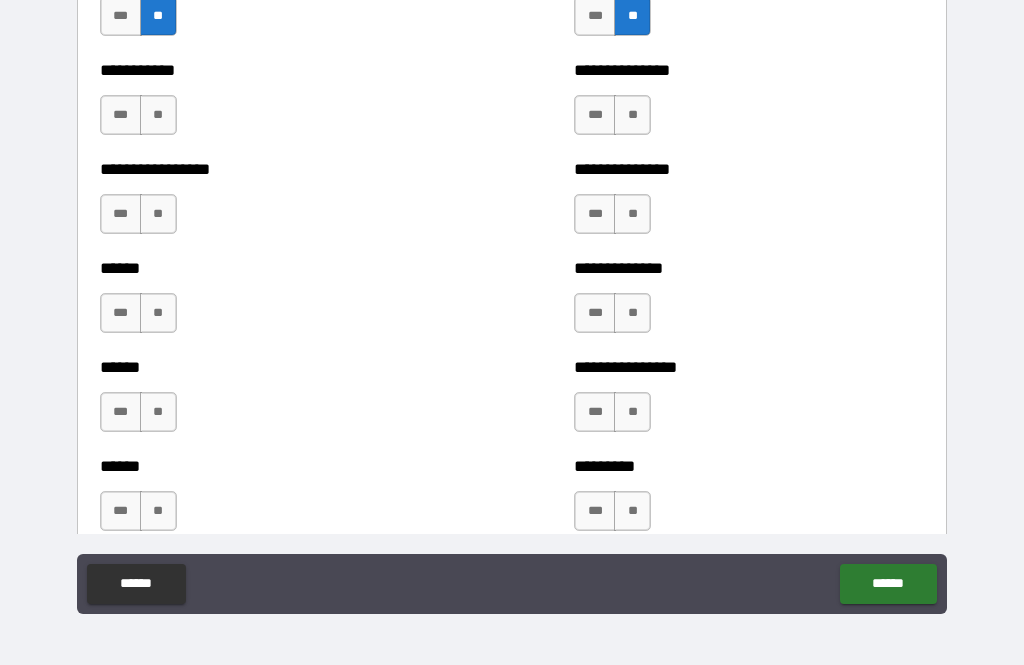 scroll, scrollTop: 2732, scrollLeft: 0, axis: vertical 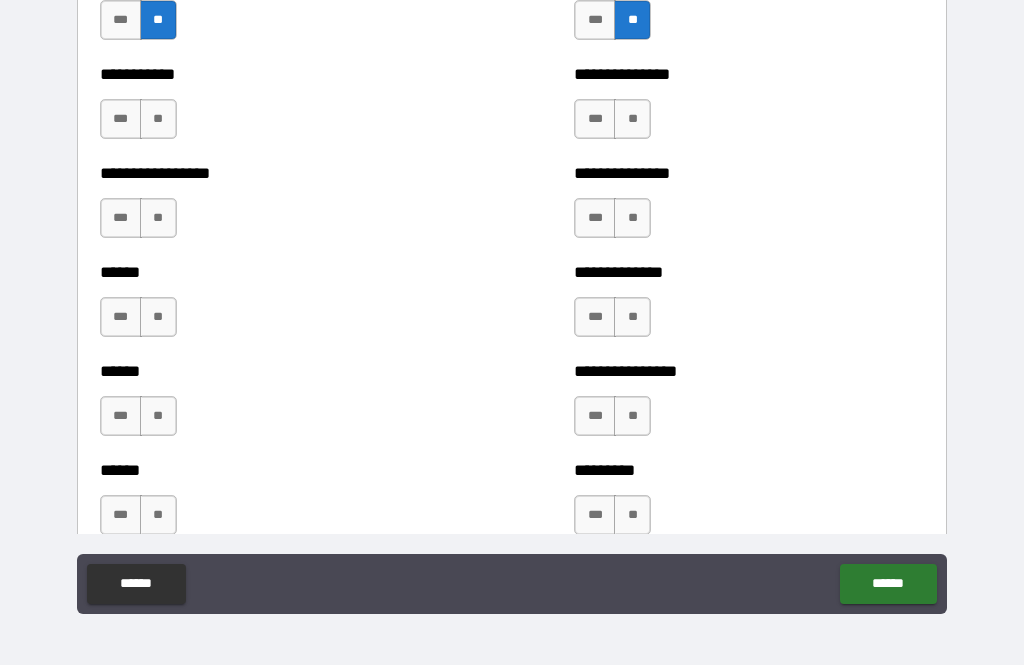 click on "**" at bounding box center (158, 119) 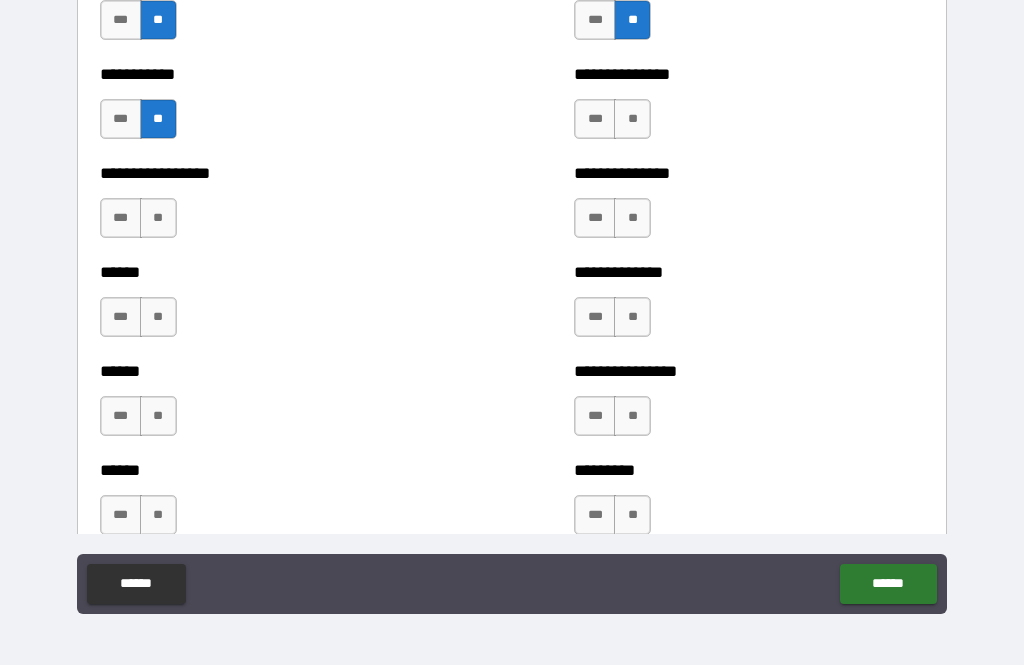 click on "**" at bounding box center (158, 218) 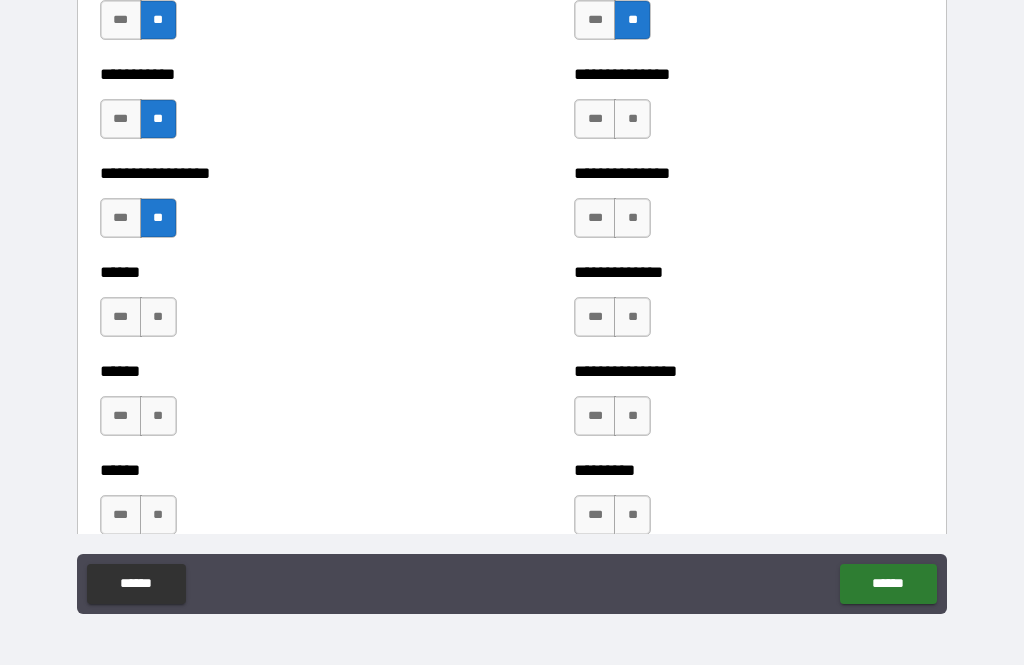 click on "****** *** **" at bounding box center (275, 307) 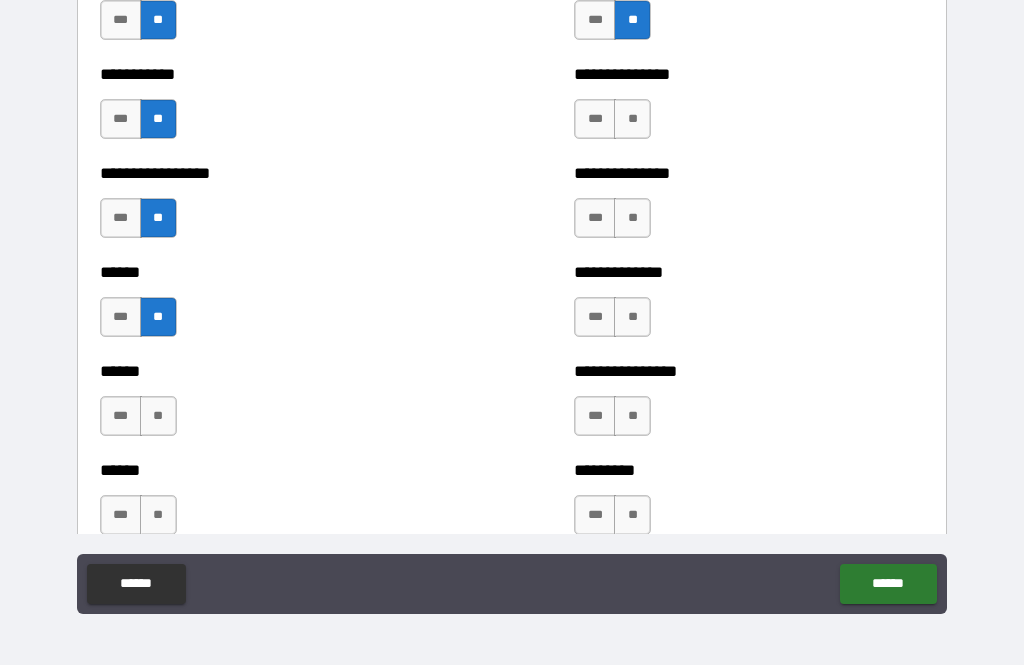 click on "**" at bounding box center (158, 416) 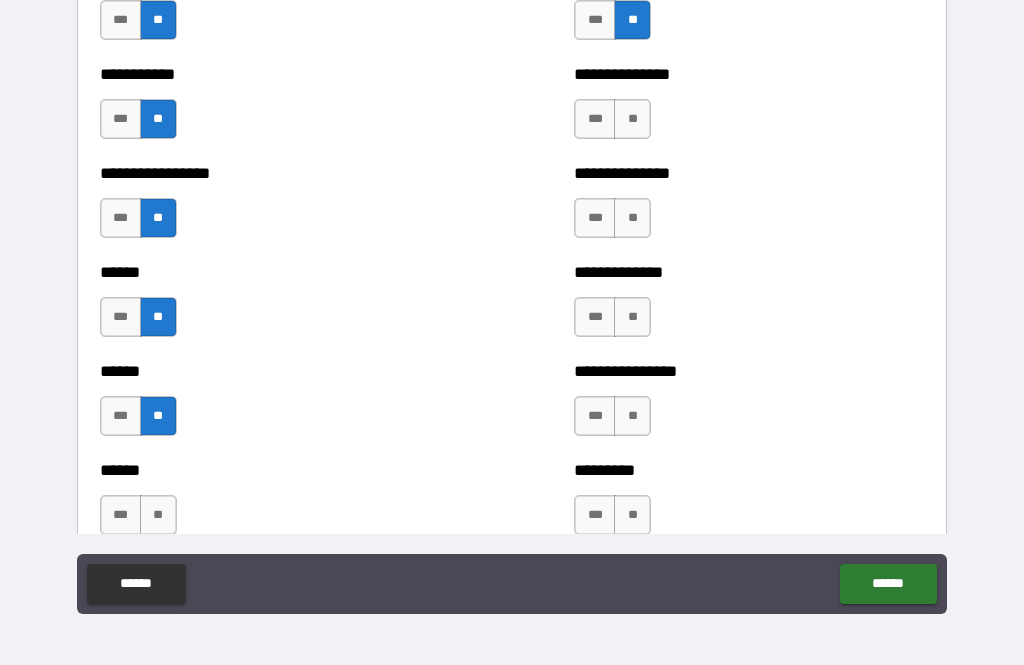 click on "**" at bounding box center (158, 515) 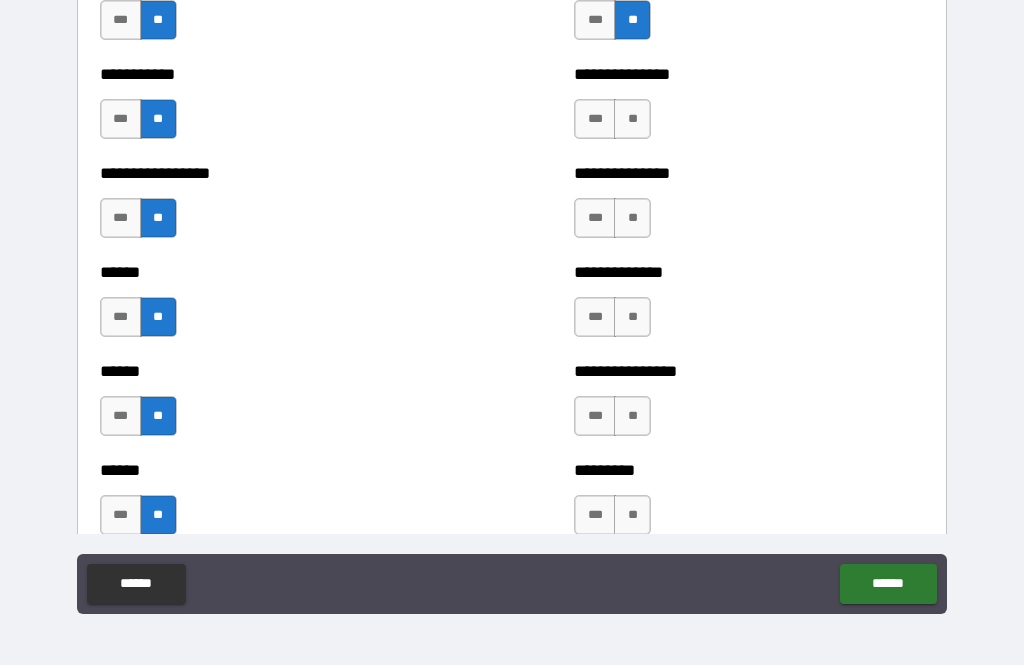 click on "**********" at bounding box center [749, 109] 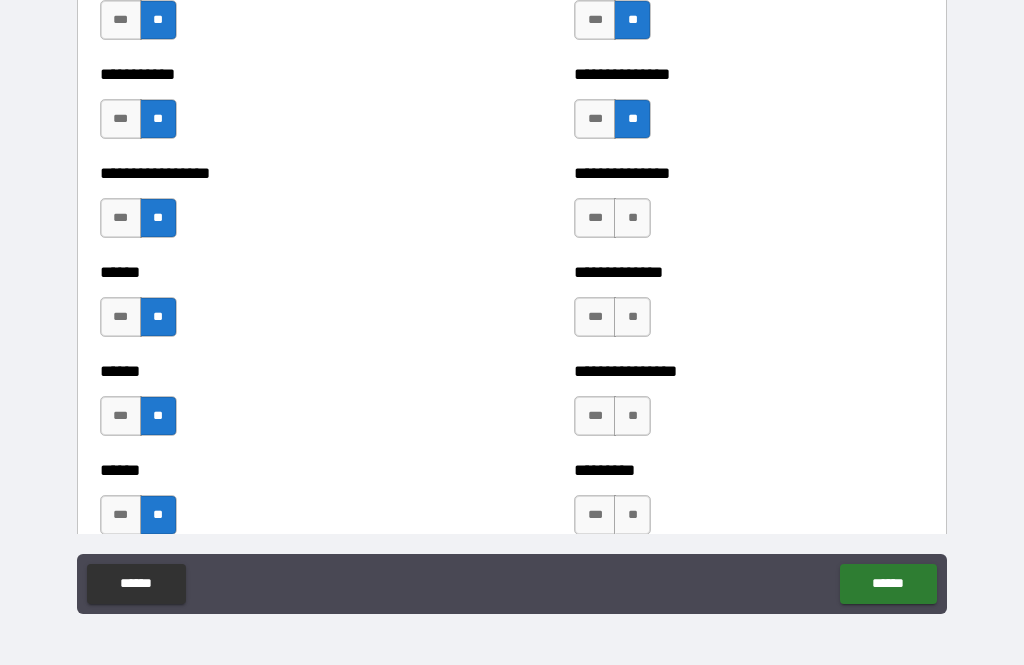 click on "**" at bounding box center (632, 119) 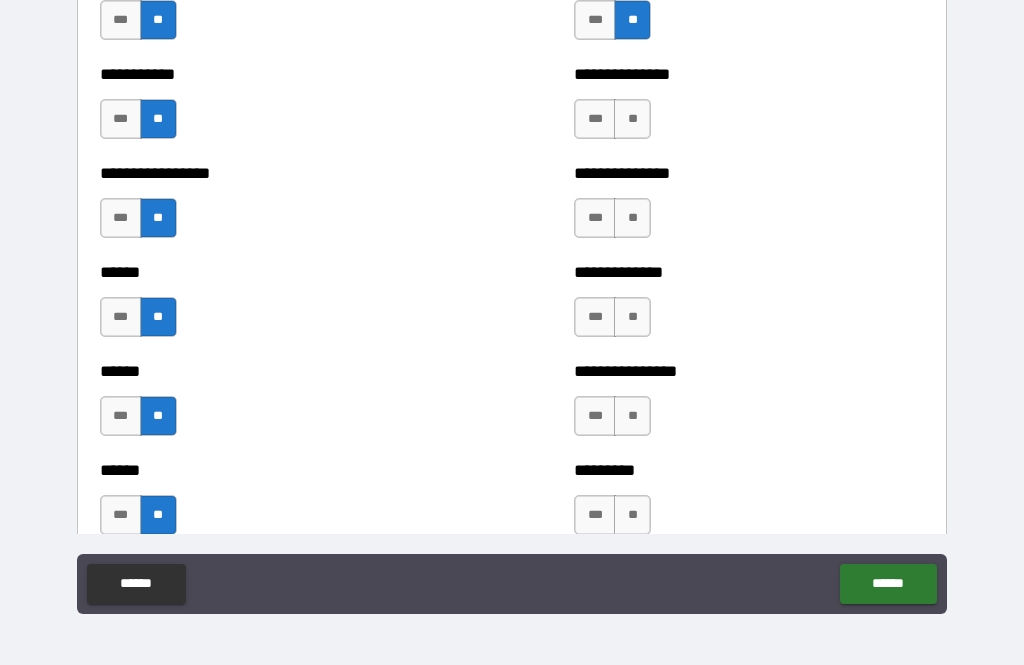 click on "**" at bounding box center (632, 119) 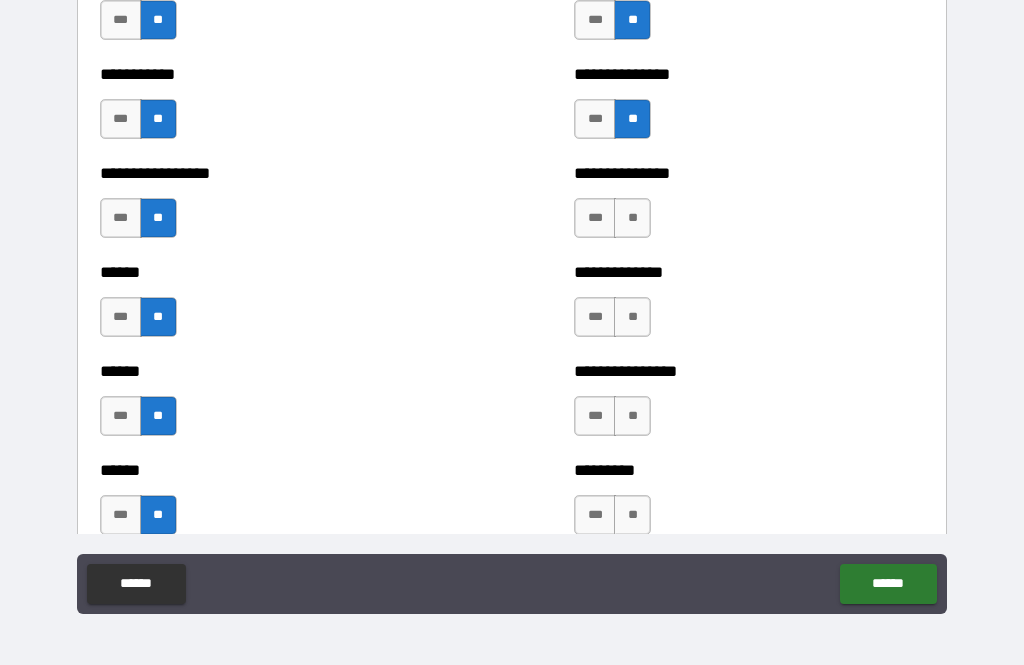 click on "**" at bounding box center [632, 218] 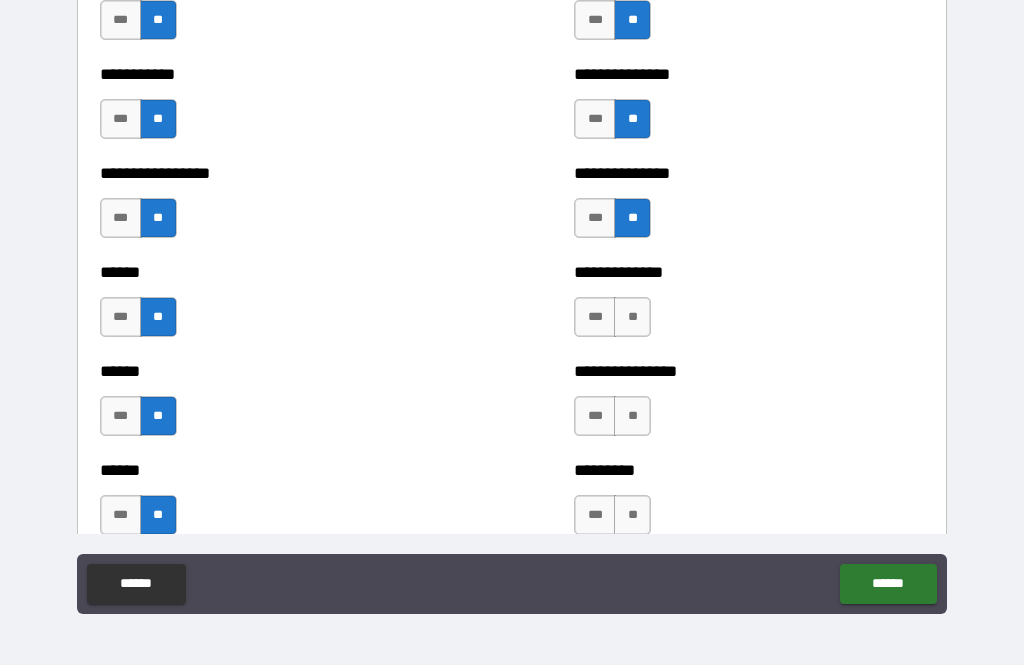 click on "**" at bounding box center (632, 317) 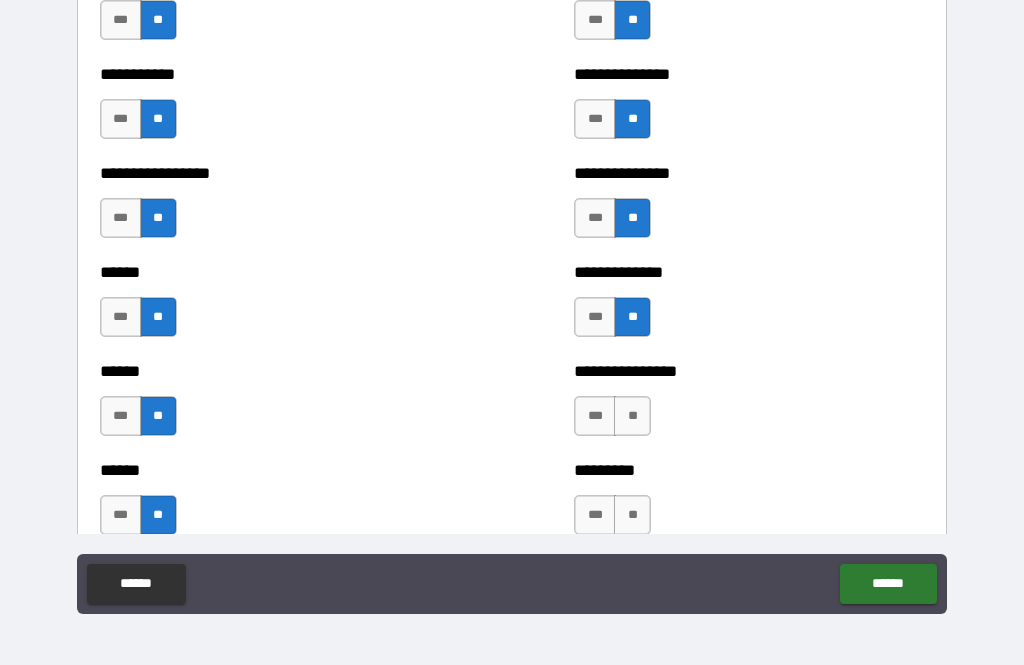 click on "**" at bounding box center [632, 416] 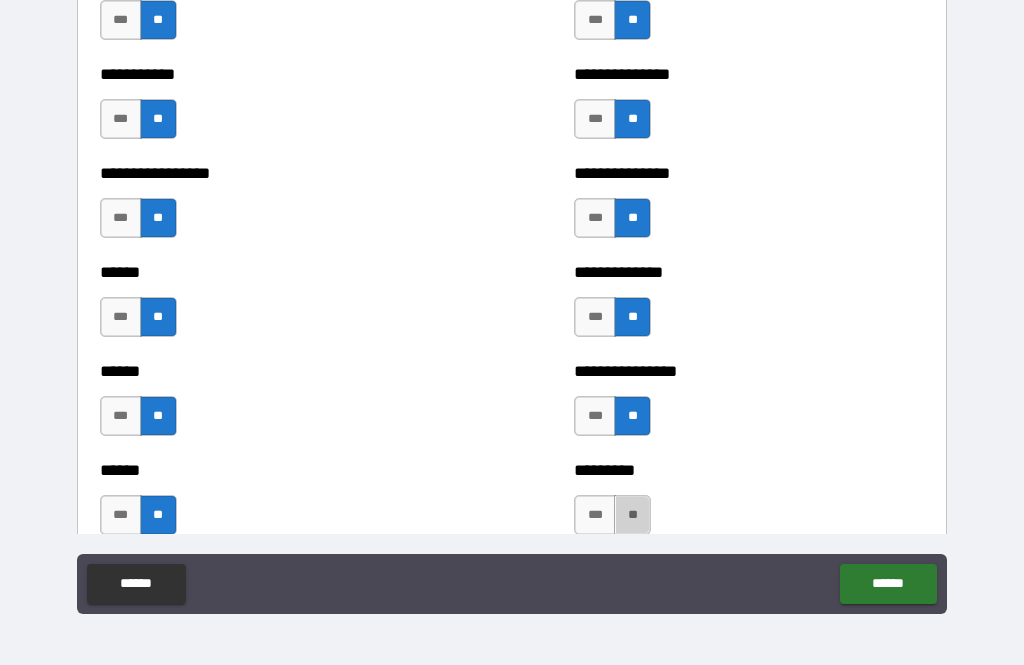 click on "**" at bounding box center [632, 515] 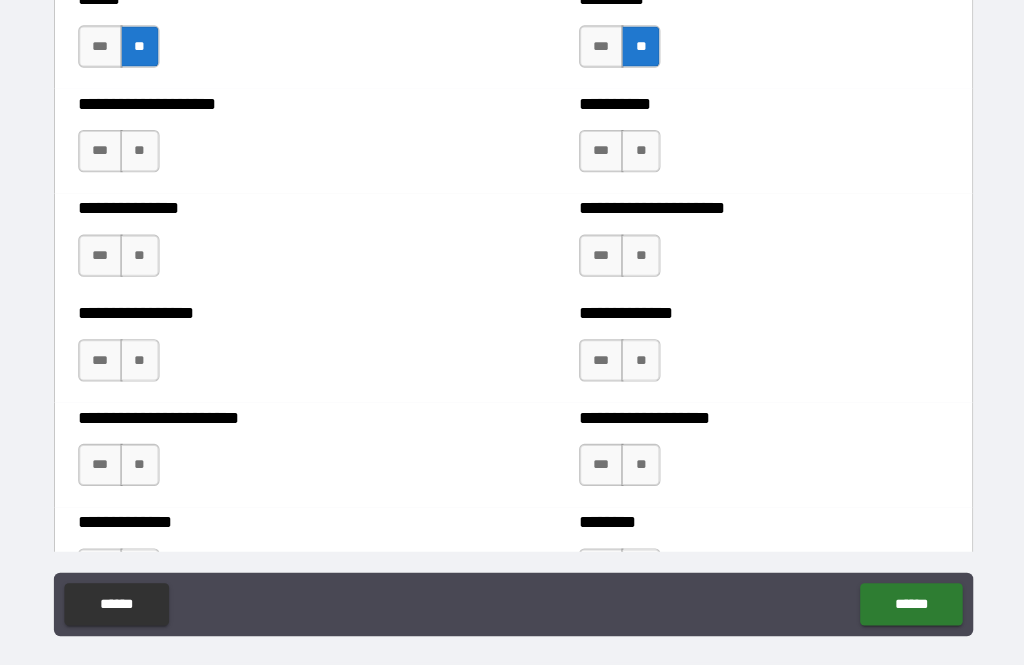 scroll, scrollTop: 3192, scrollLeft: 0, axis: vertical 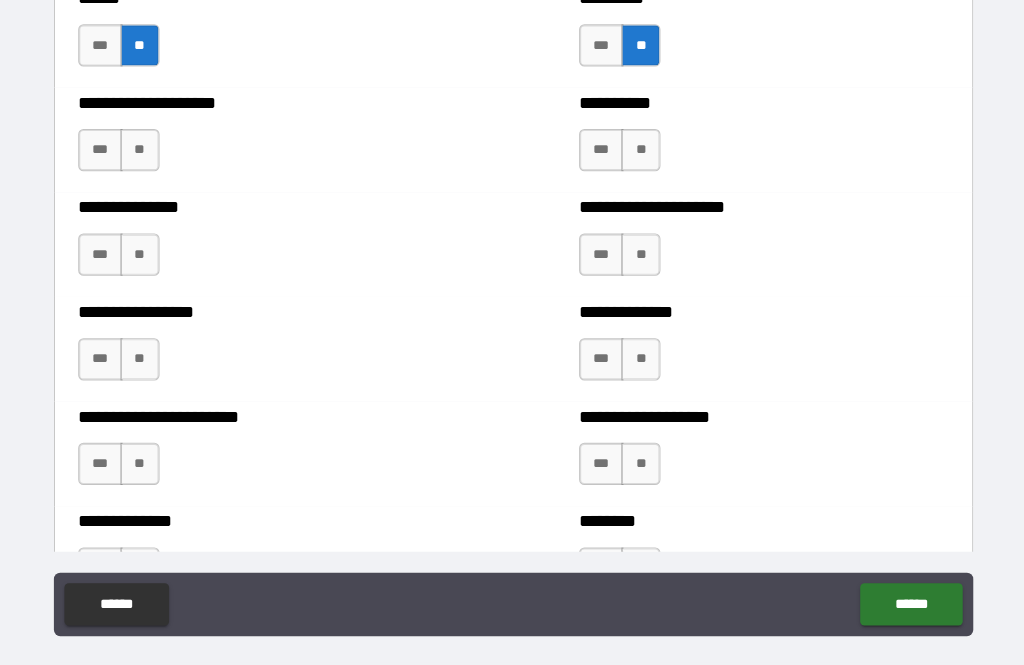 click on "***" at bounding box center (121, 154) 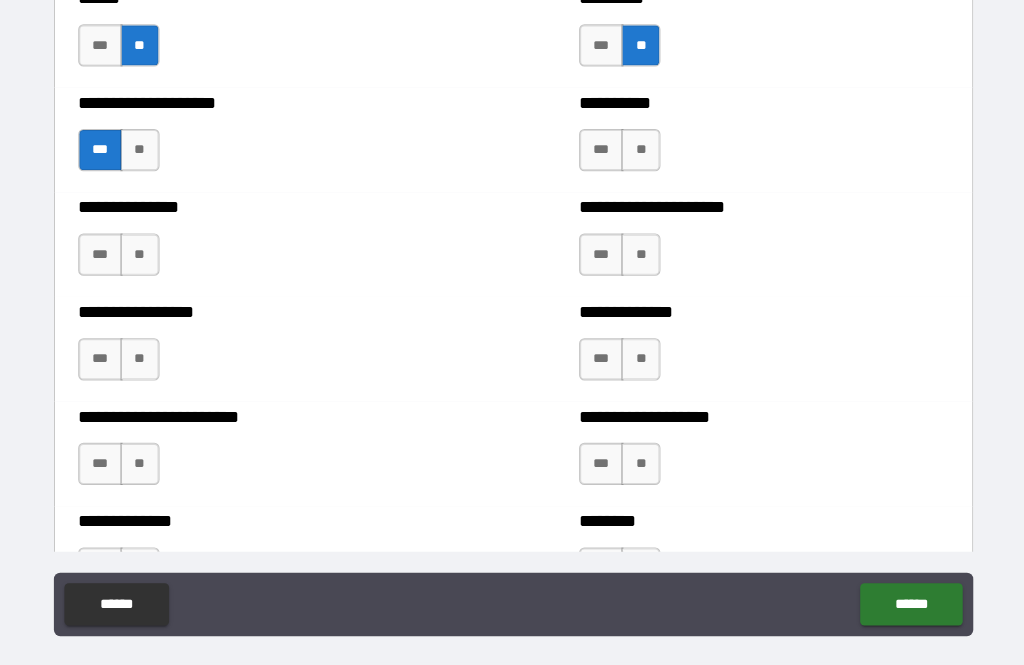 click on "**" at bounding box center (158, 253) 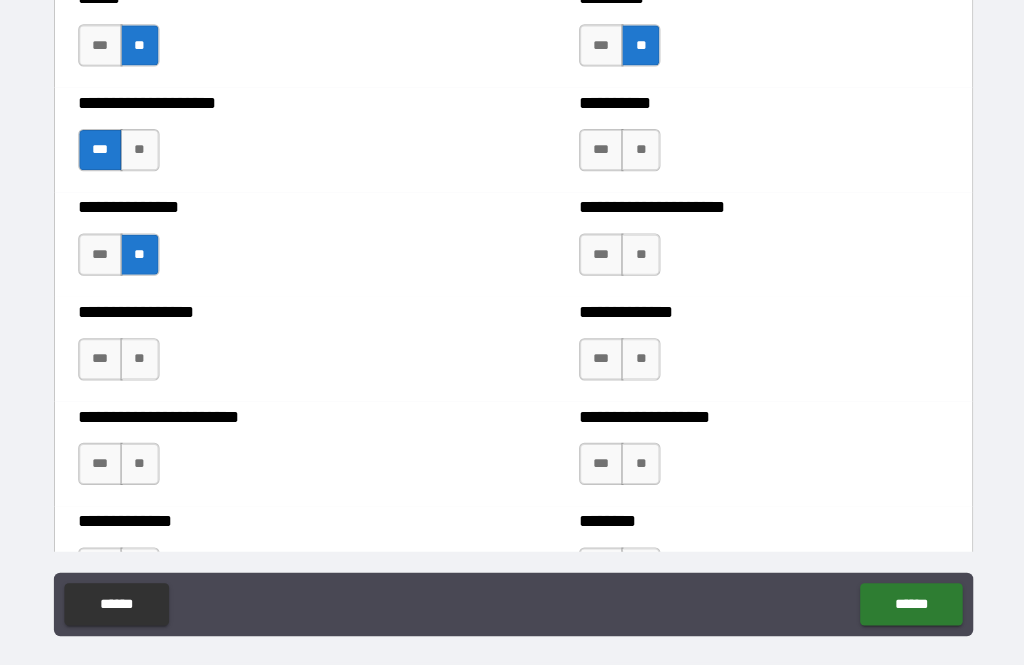 click on "***" at bounding box center [121, 352] 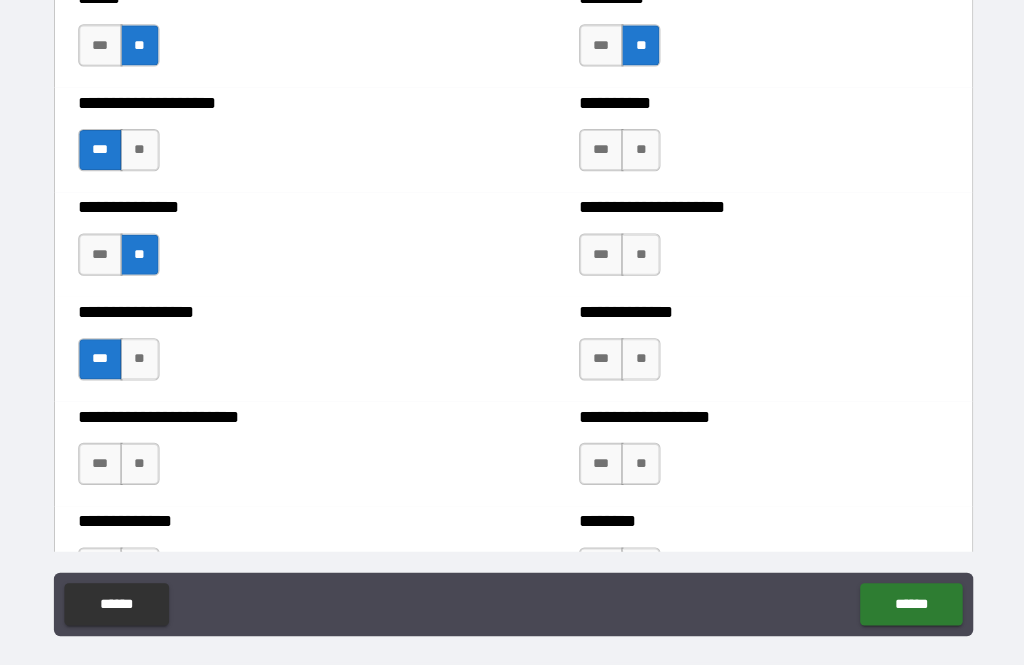 click on "**" at bounding box center (158, 451) 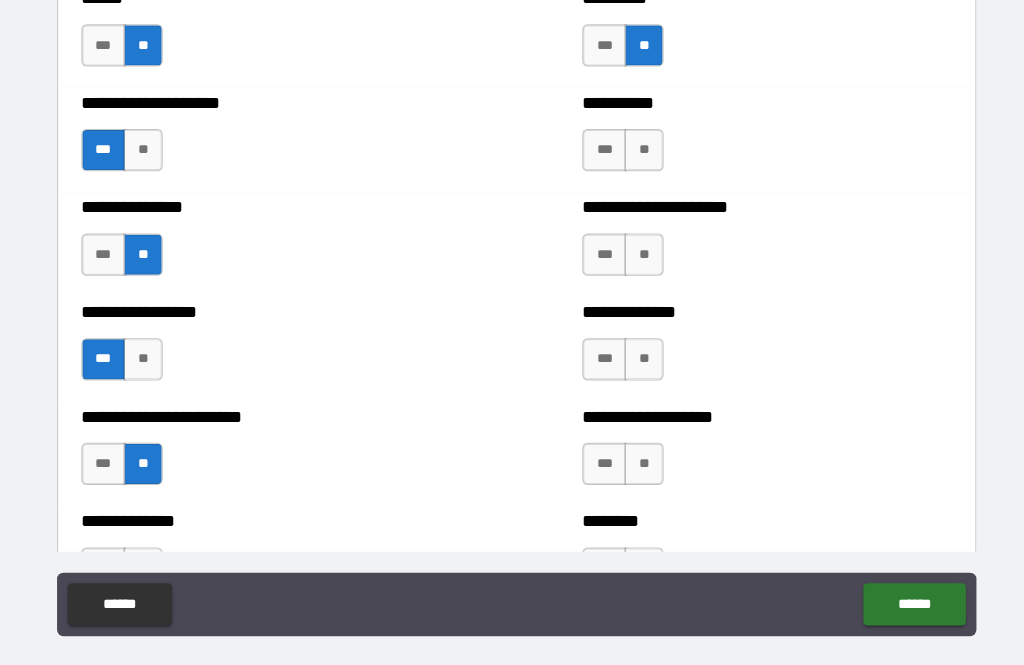 click on "**" at bounding box center (632, 154) 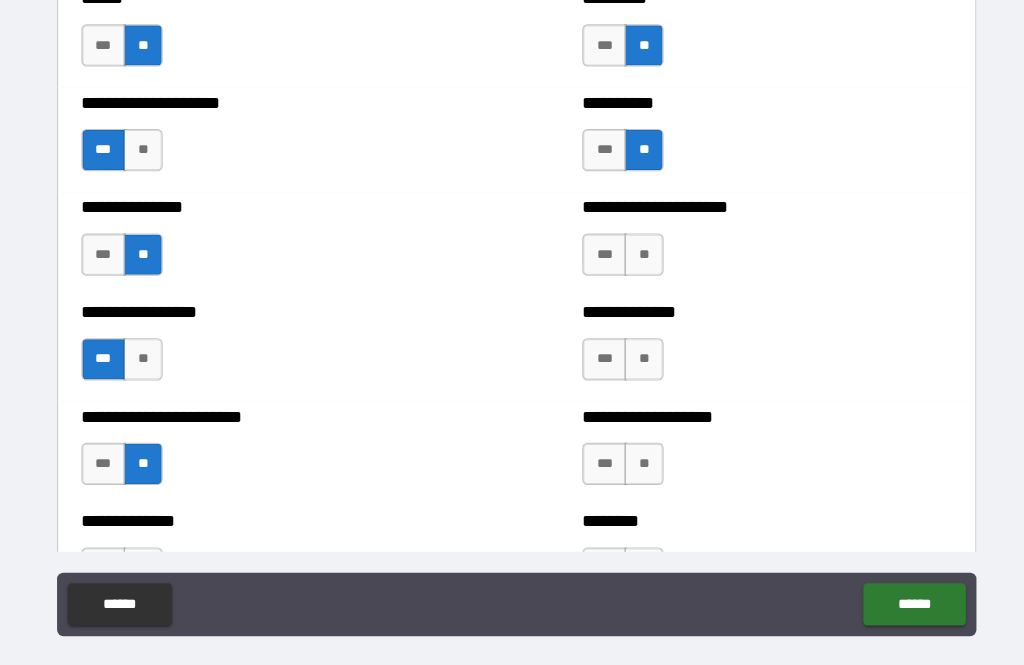 click on "**" at bounding box center (632, 253) 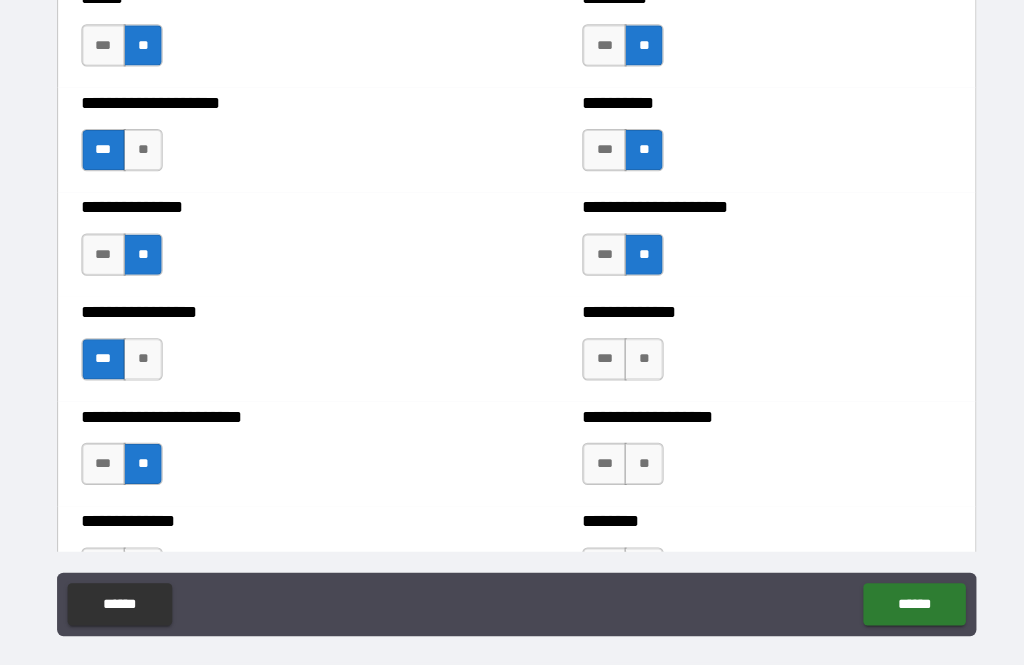 click on "**" at bounding box center [632, 352] 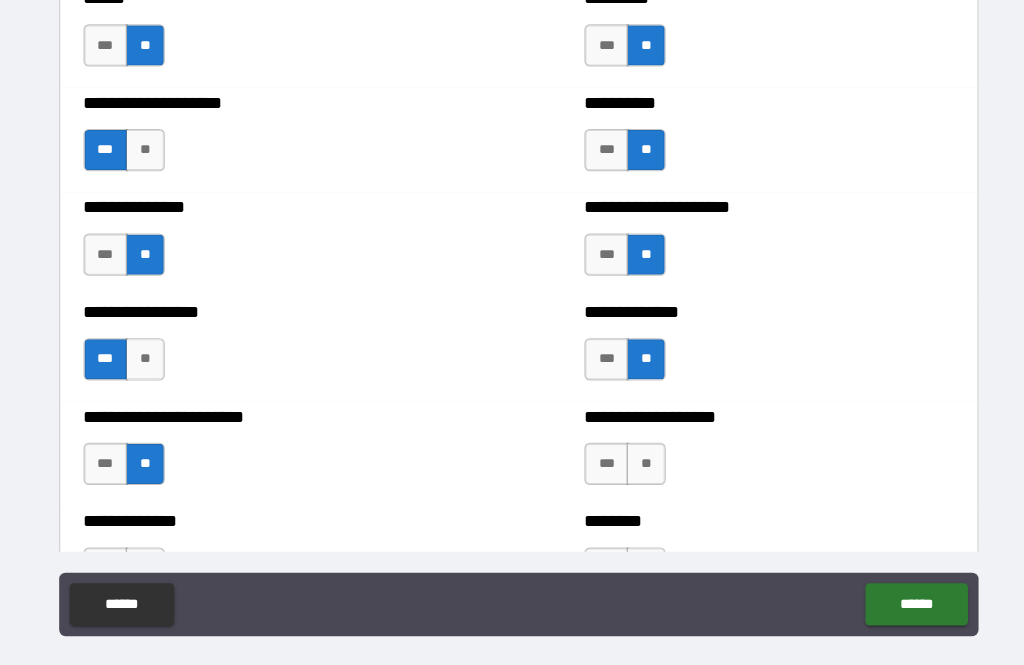 click on "**" at bounding box center (632, 451) 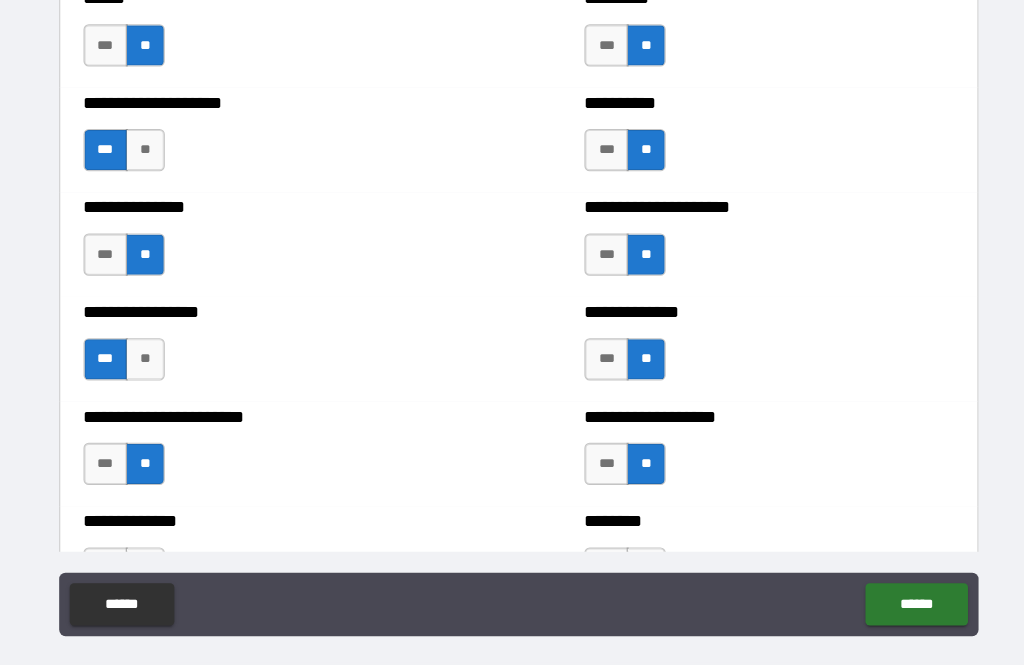 click on "**" at bounding box center [632, 451] 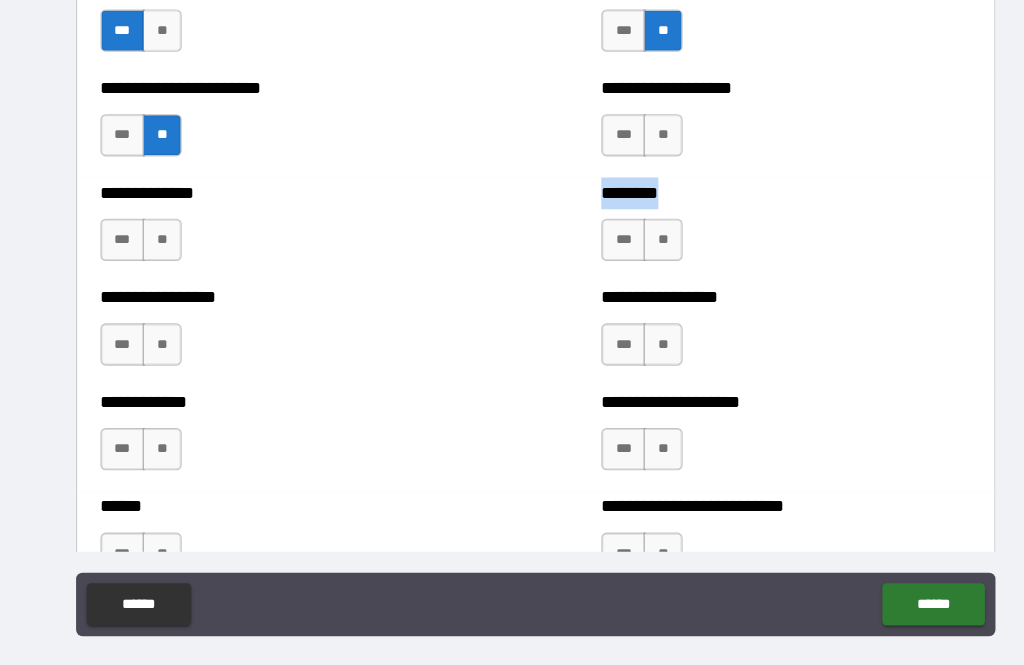 scroll, scrollTop: 3498, scrollLeft: 0, axis: vertical 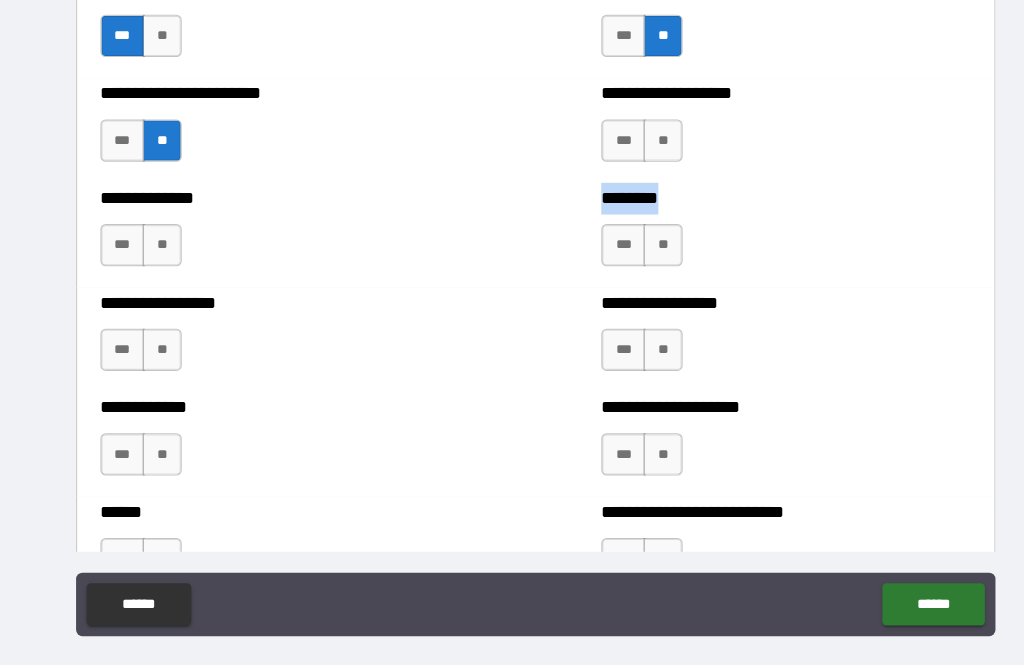 click on "**********" at bounding box center (275, 234) 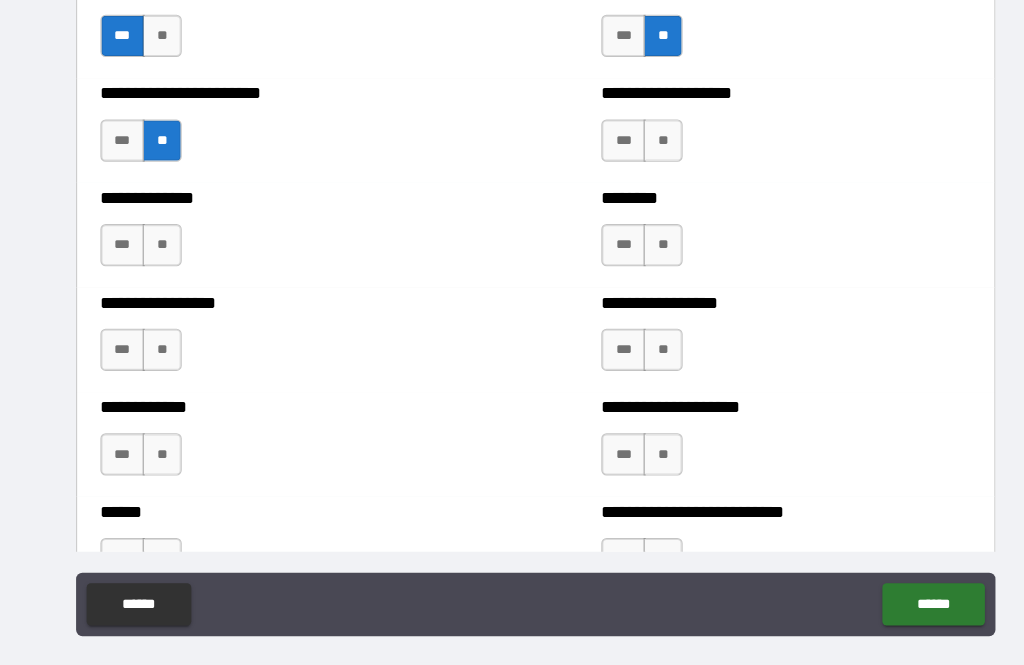 click on "**" at bounding box center (632, 145) 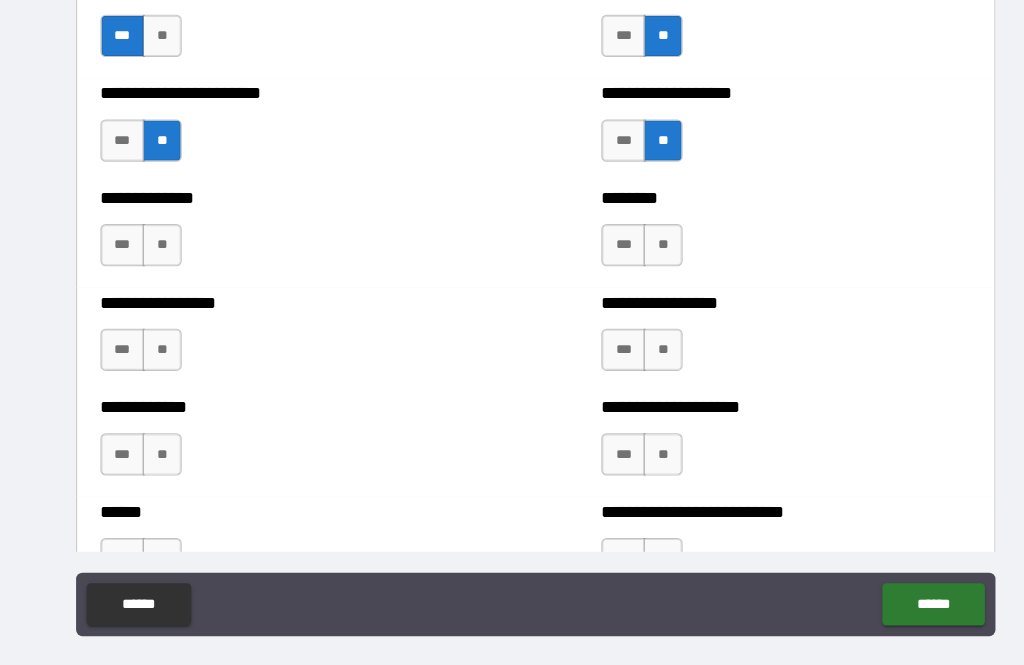 click on "**" at bounding box center [158, 244] 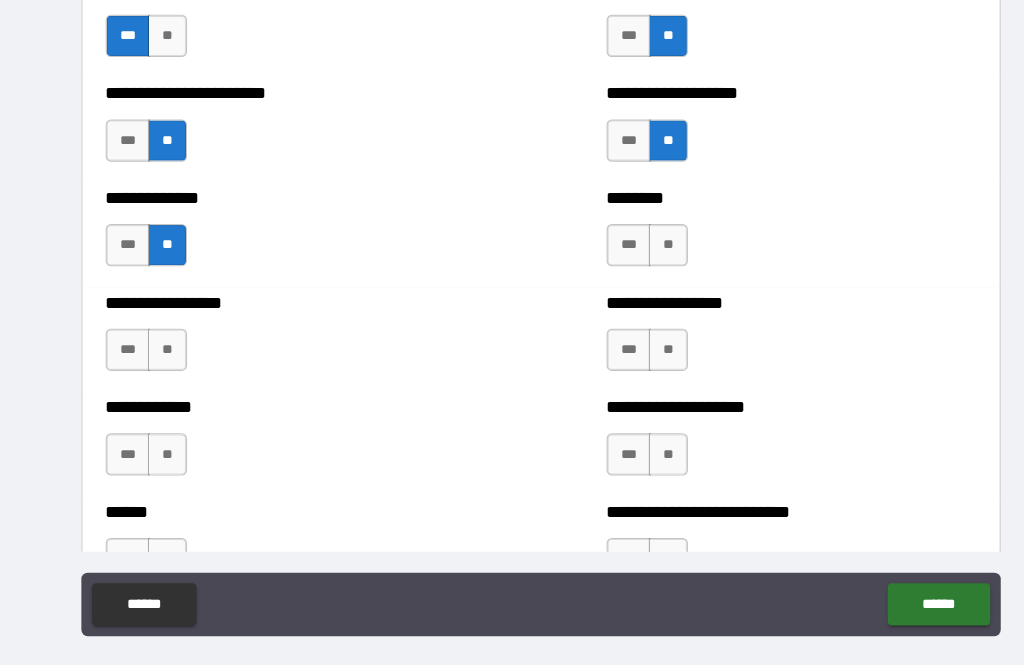 click on "**" at bounding box center (158, 343) 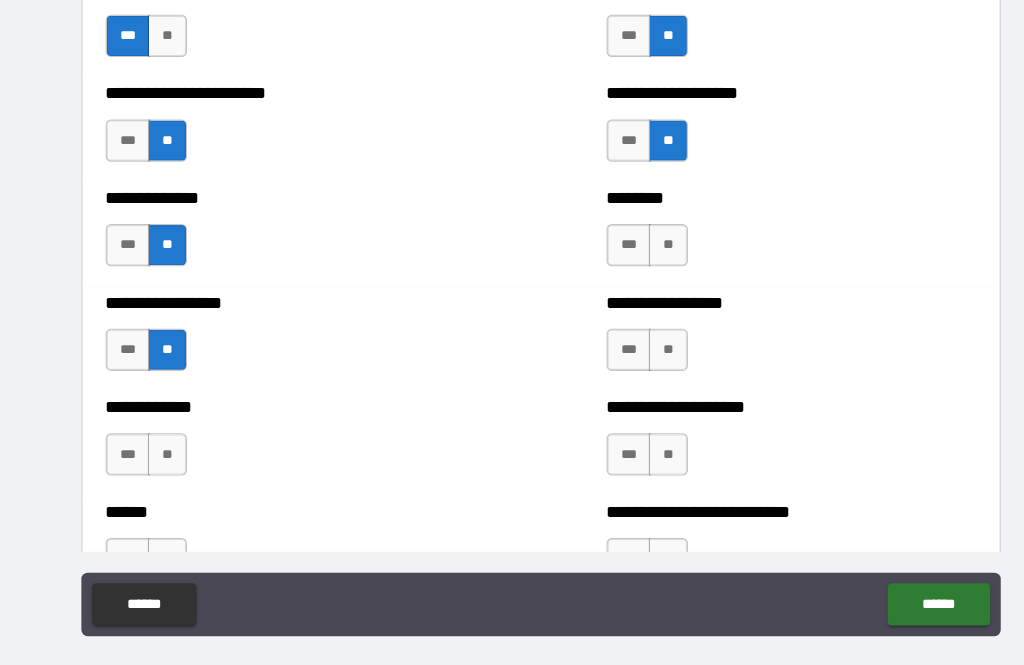 click on "**" at bounding box center (158, 442) 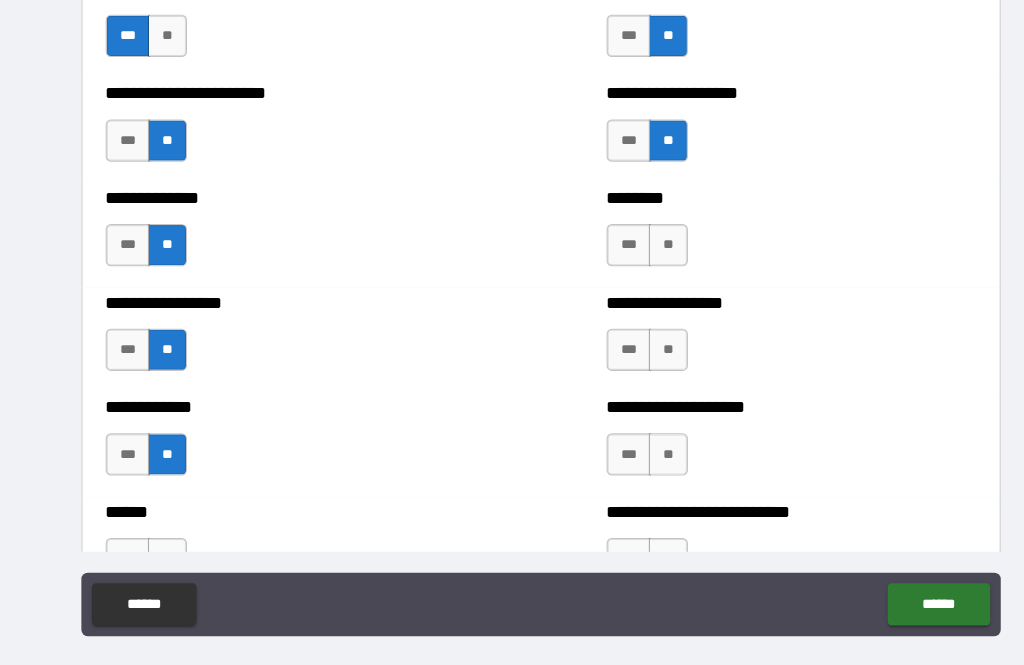 click on "**" at bounding box center (632, 244) 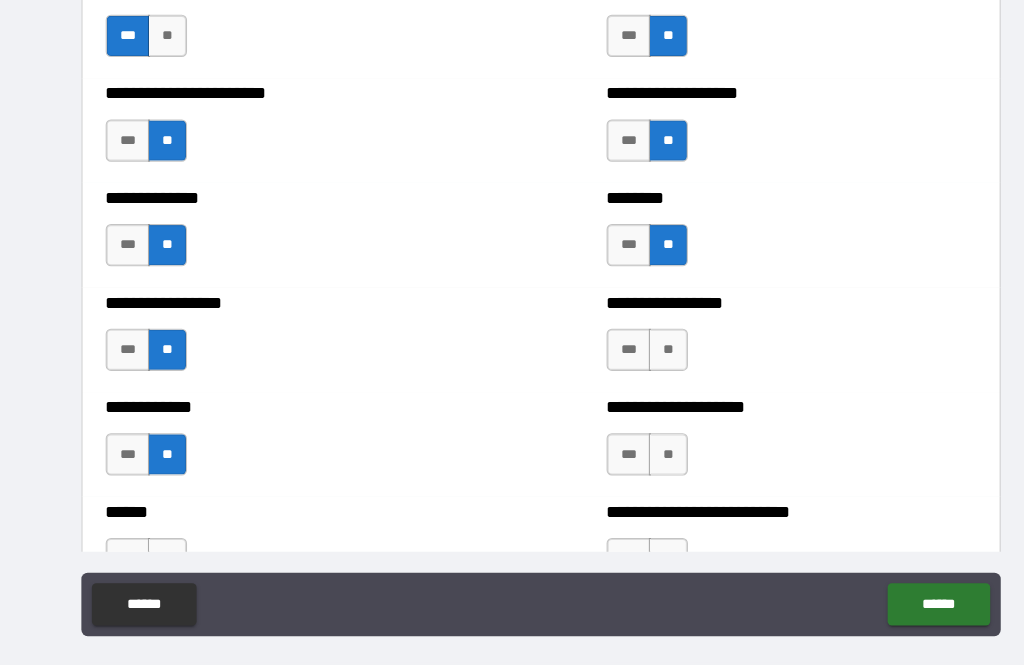 click on "**" at bounding box center (632, 343) 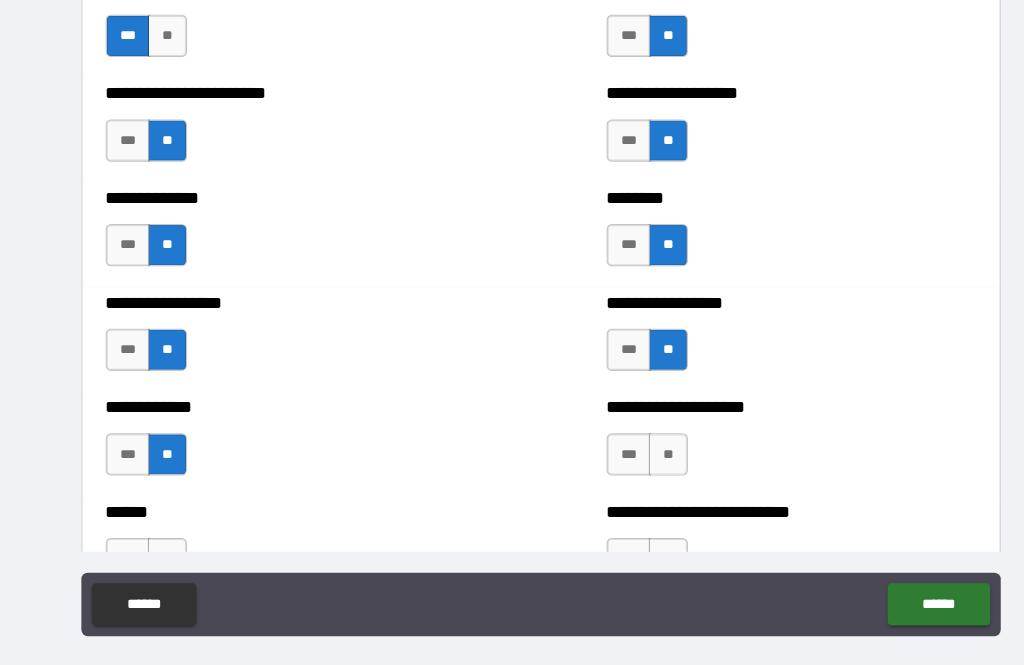 click on "**" at bounding box center [632, 442] 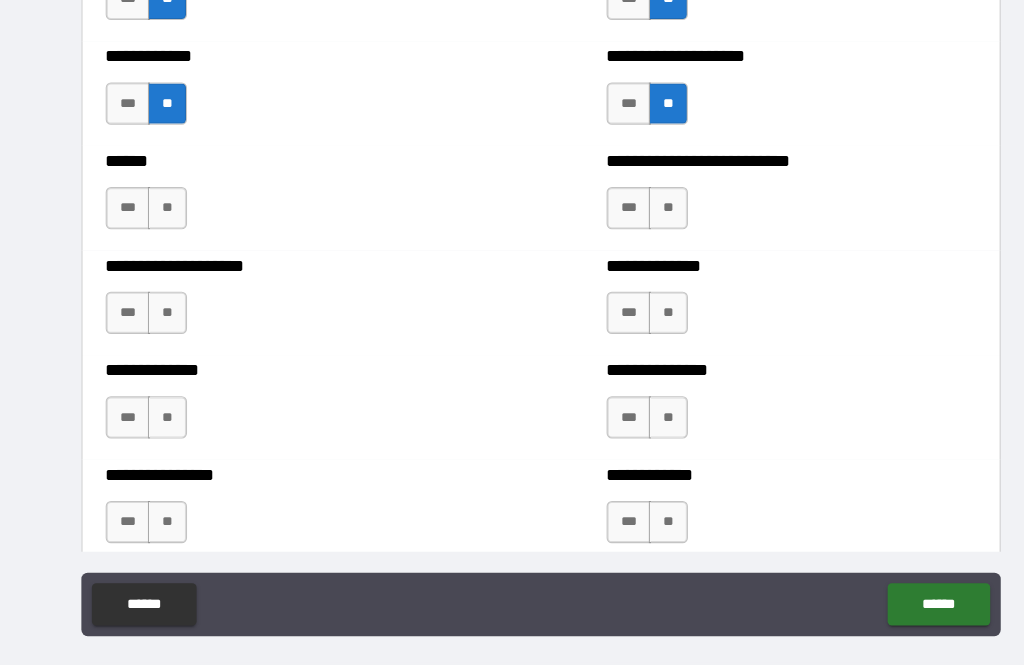 scroll, scrollTop: 3826, scrollLeft: 0, axis: vertical 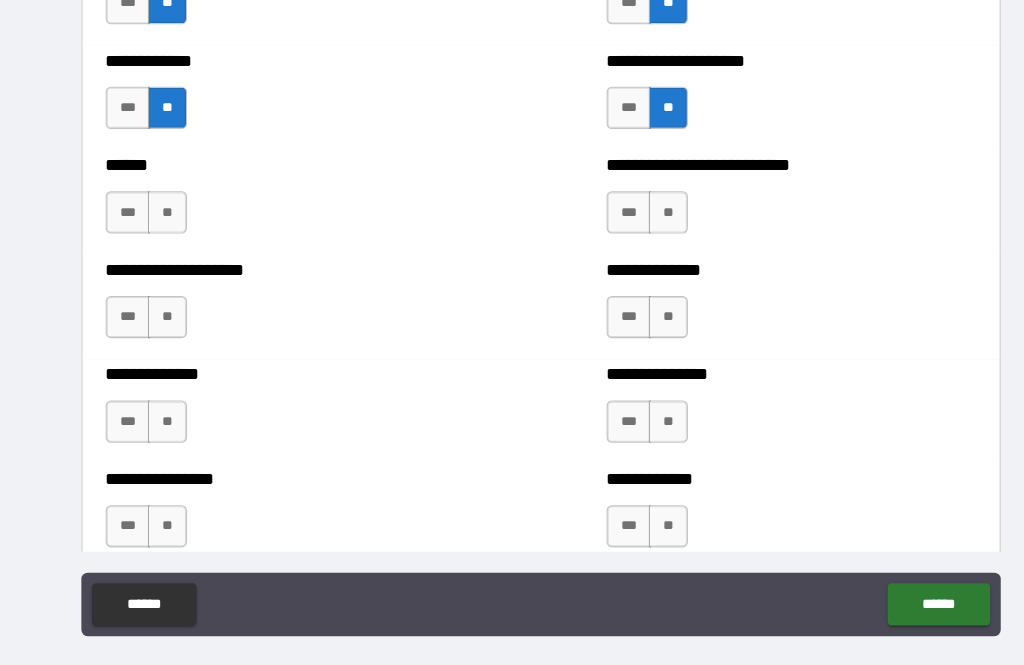 click on "****** *** **" at bounding box center [275, 203] 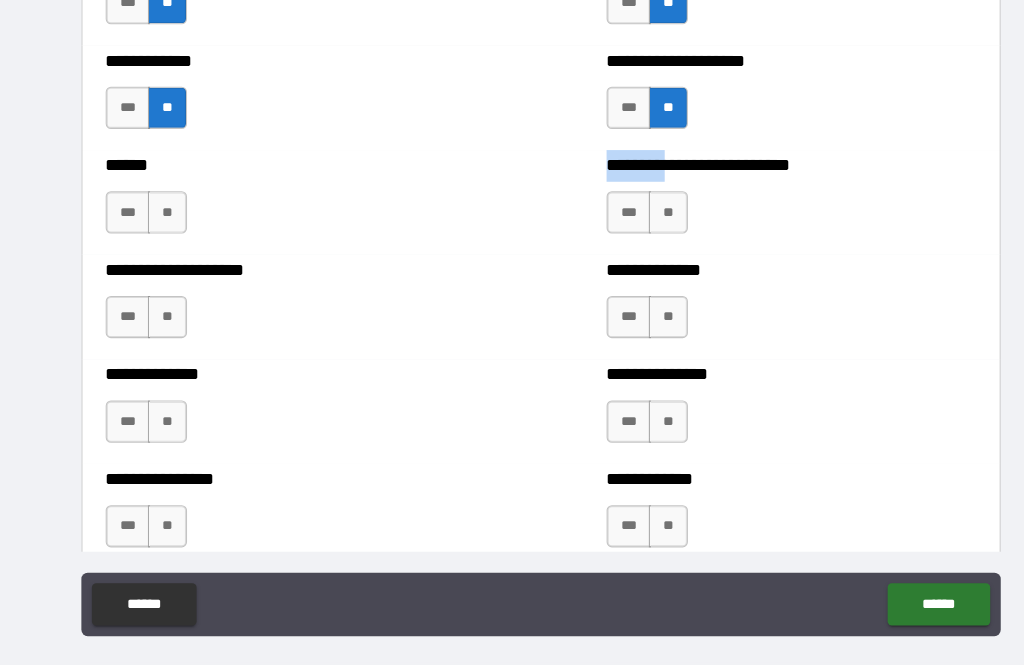 click on "**" at bounding box center [158, 213] 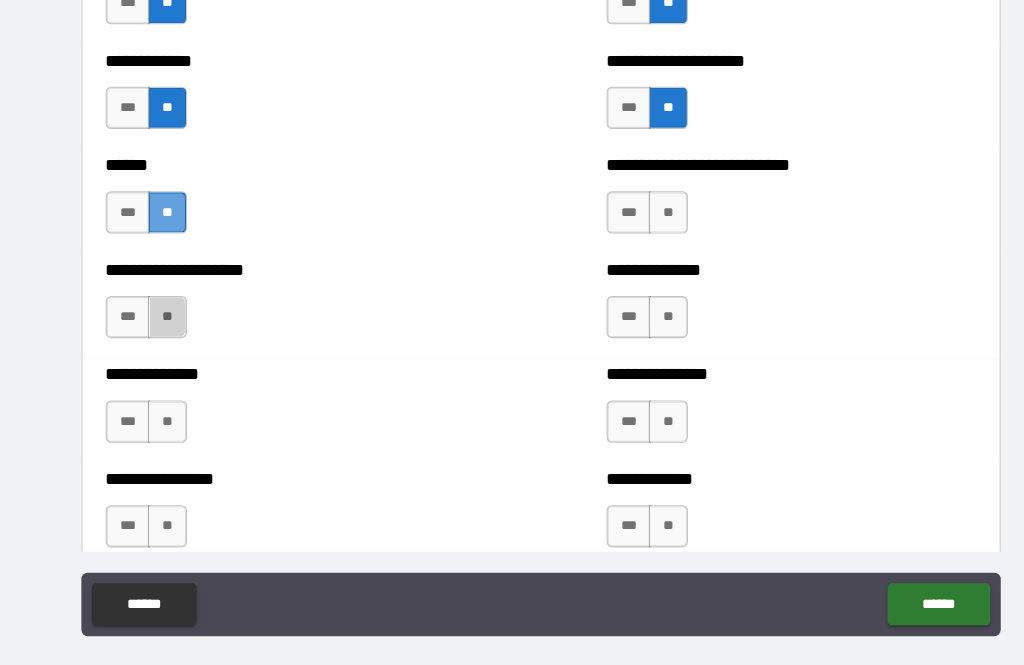 click on "**" at bounding box center (158, 312) 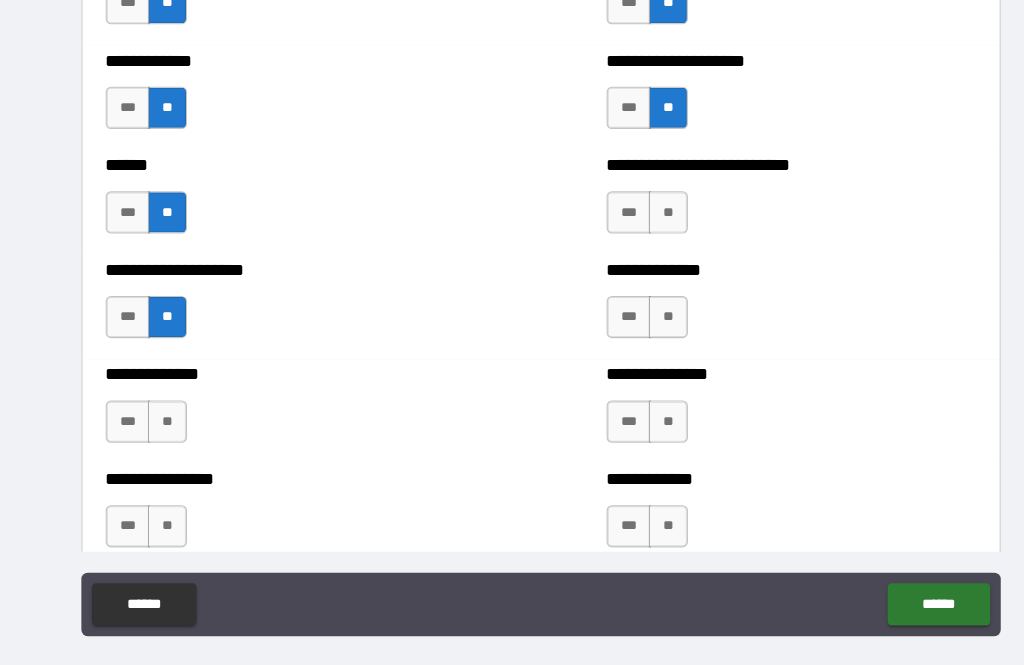 click on "**" at bounding box center (158, 411) 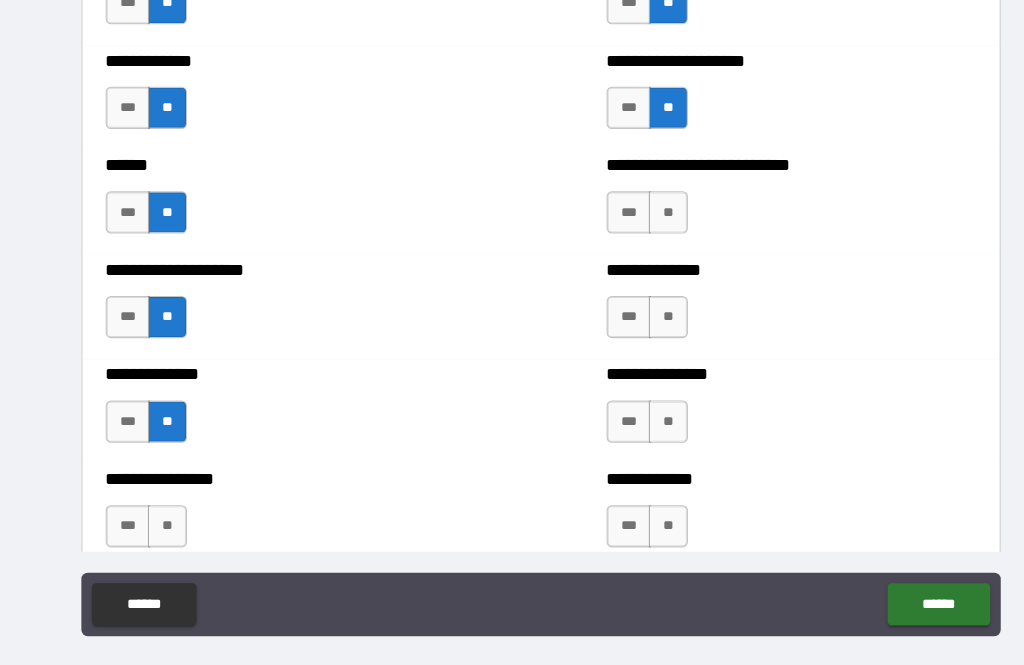 click on "**" at bounding box center (158, 510) 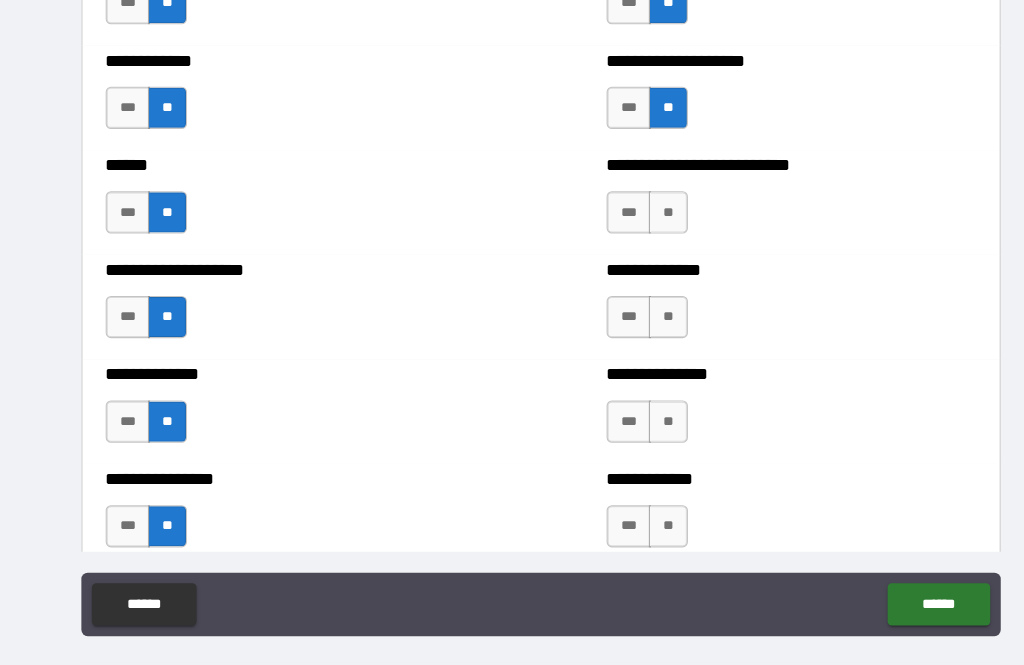 click on "**" at bounding box center [632, 213] 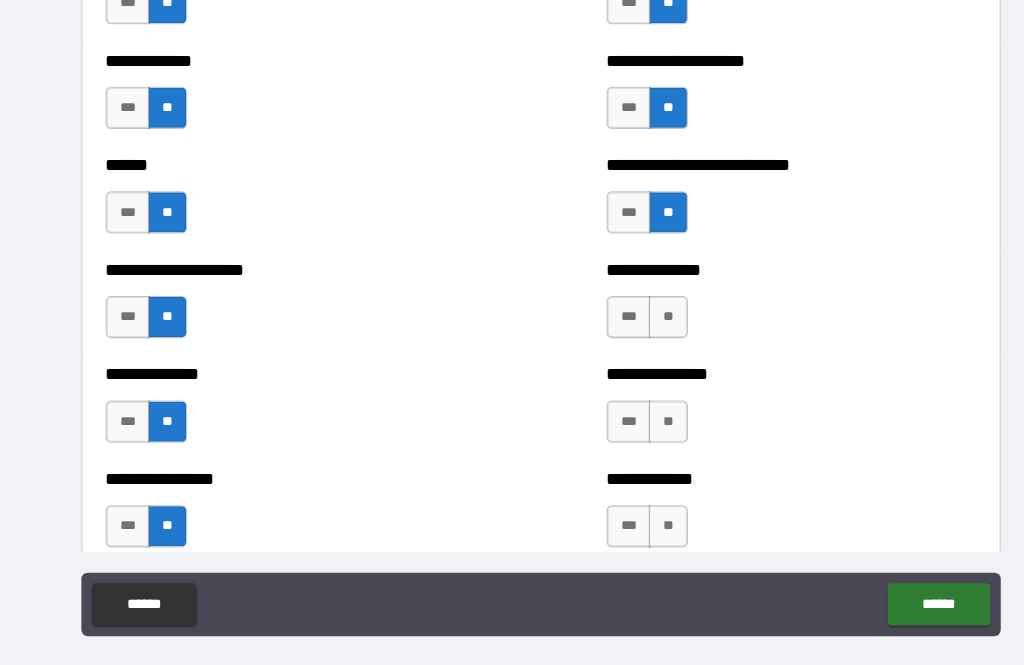 click on "**" at bounding box center [632, 312] 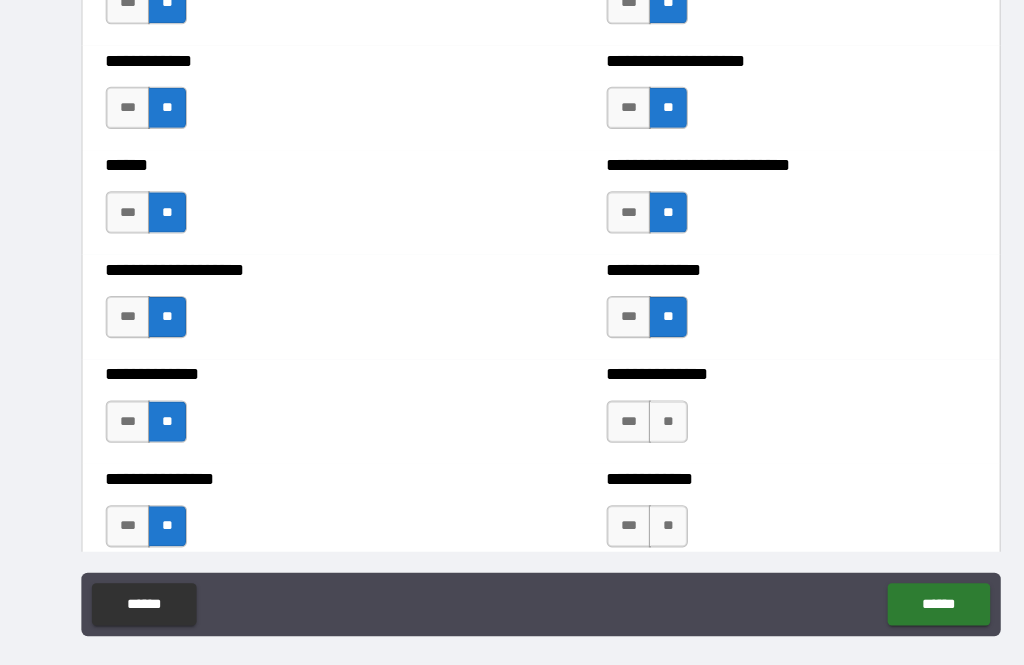 click on "**" at bounding box center (632, 411) 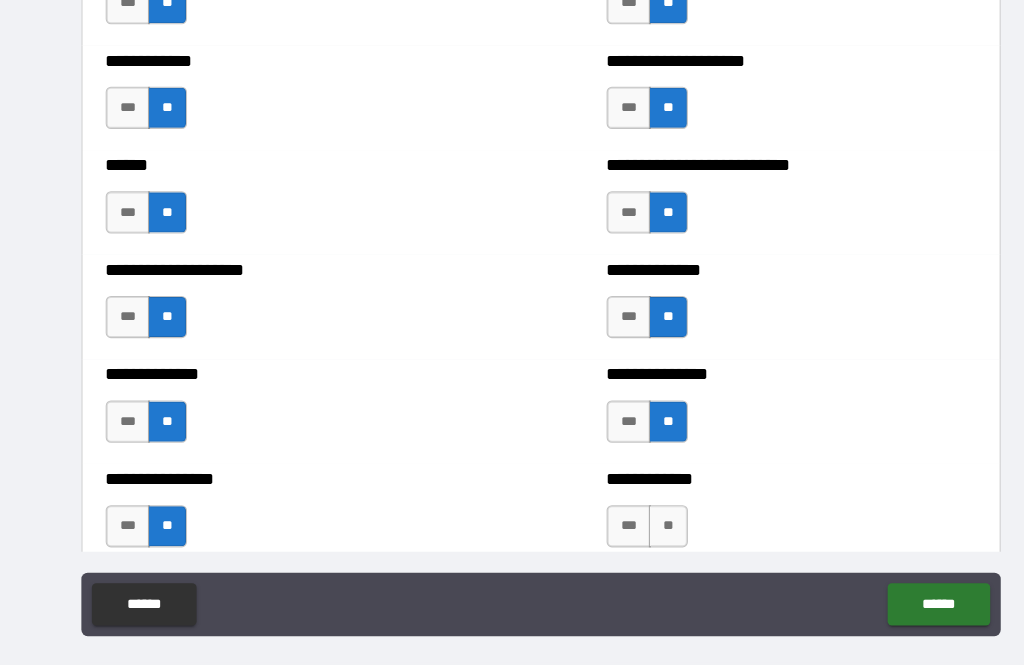 click on "**" at bounding box center (632, 510) 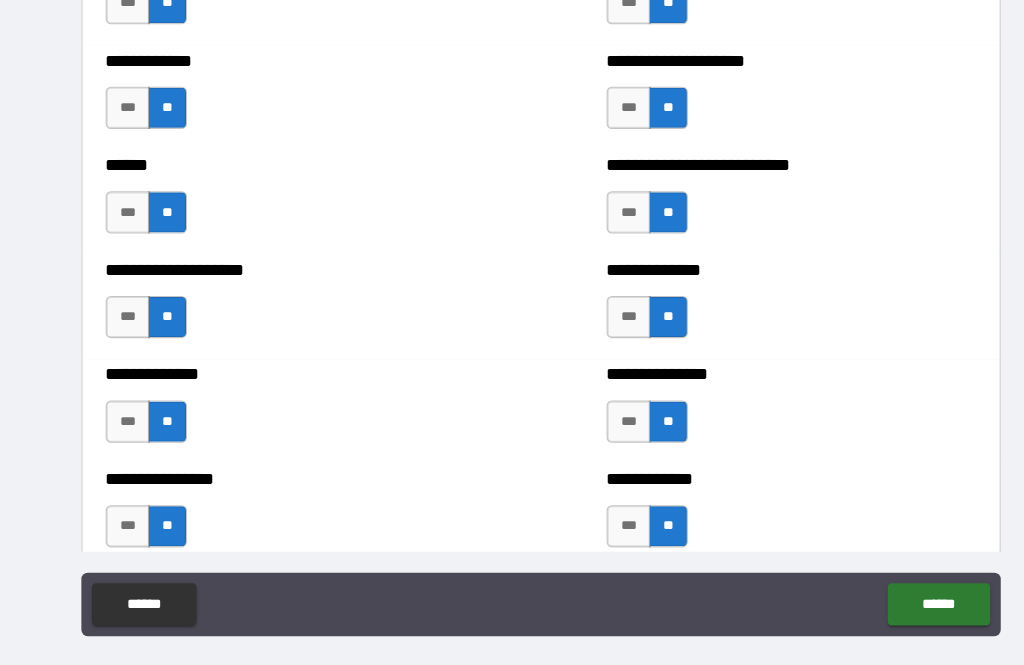 click on "**" at bounding box center [632, 510] 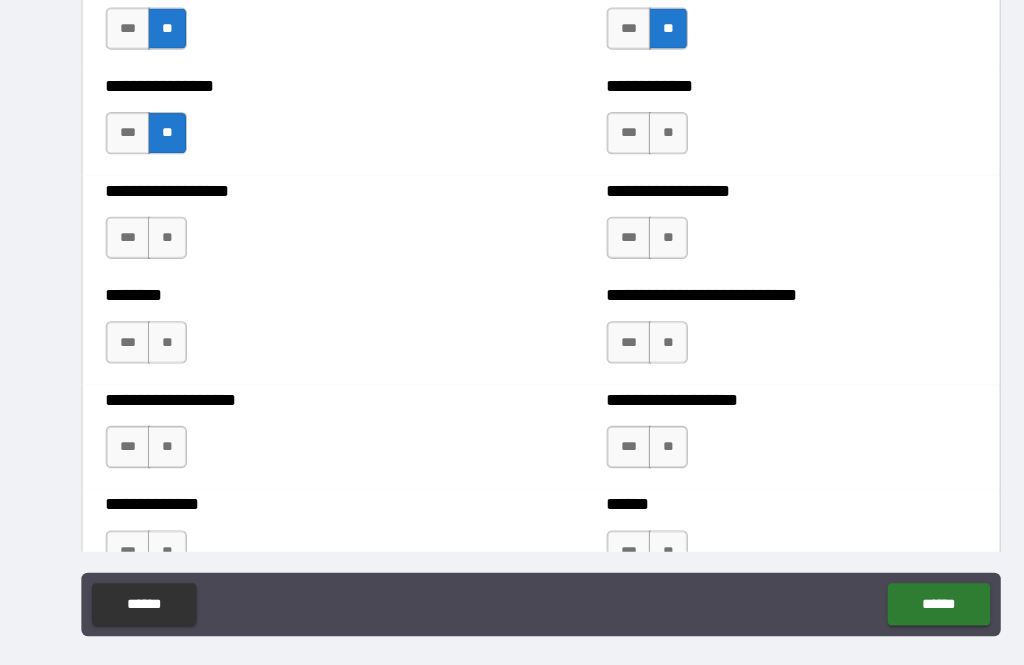 scroll, scrollTop: 4197, scrollLeft: 0, axis: vertical 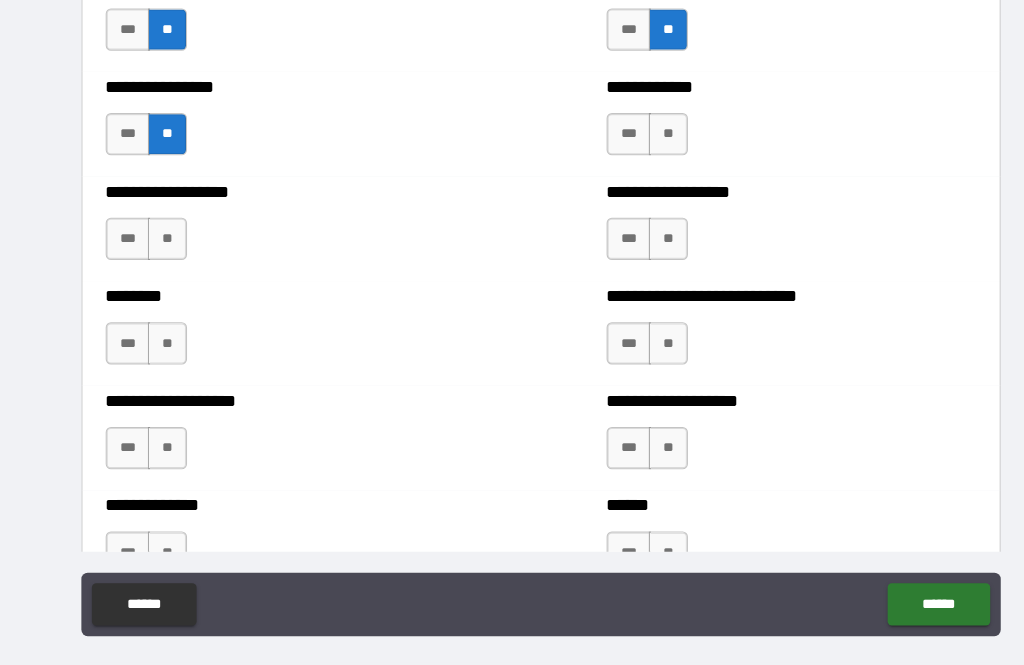 click on "**" at bounding box center (158, 238) 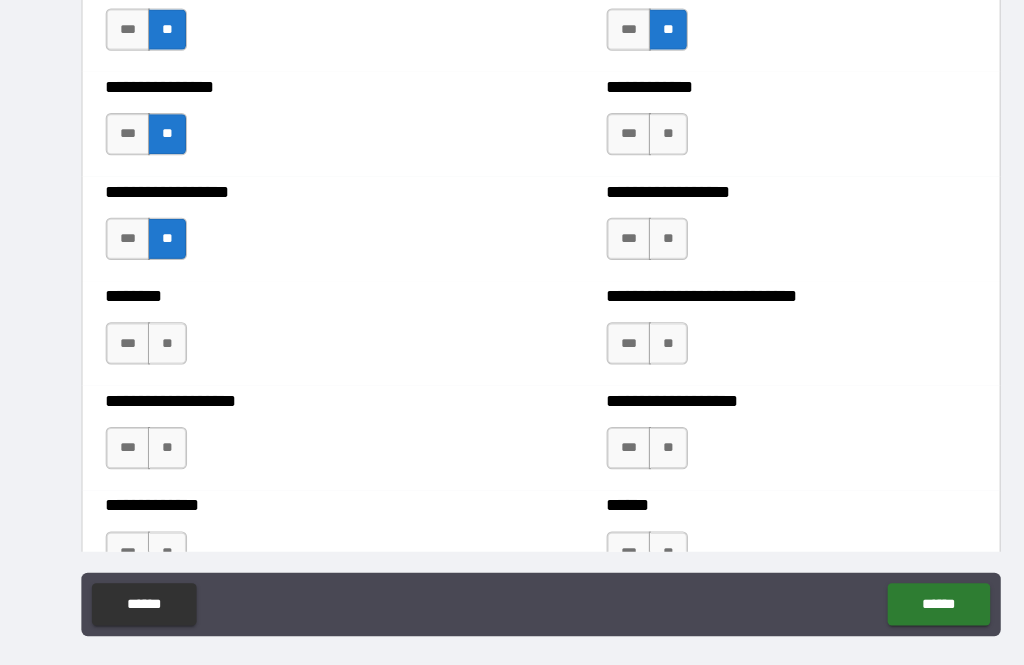 click on "**" at bounding box center (158, 337) 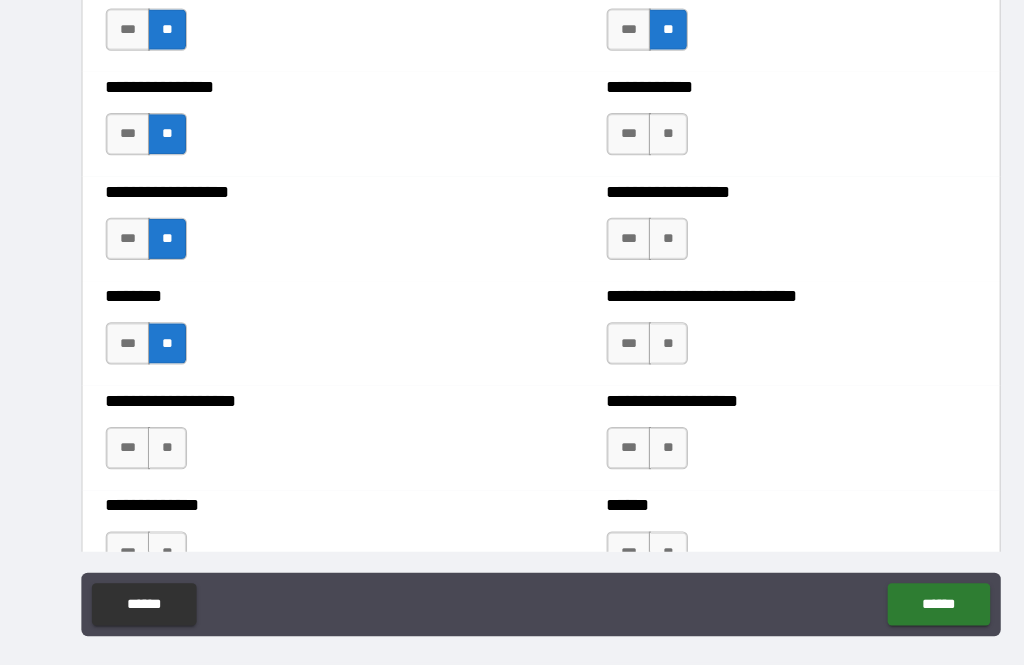 click on "**" at bounding box center [158, 436] 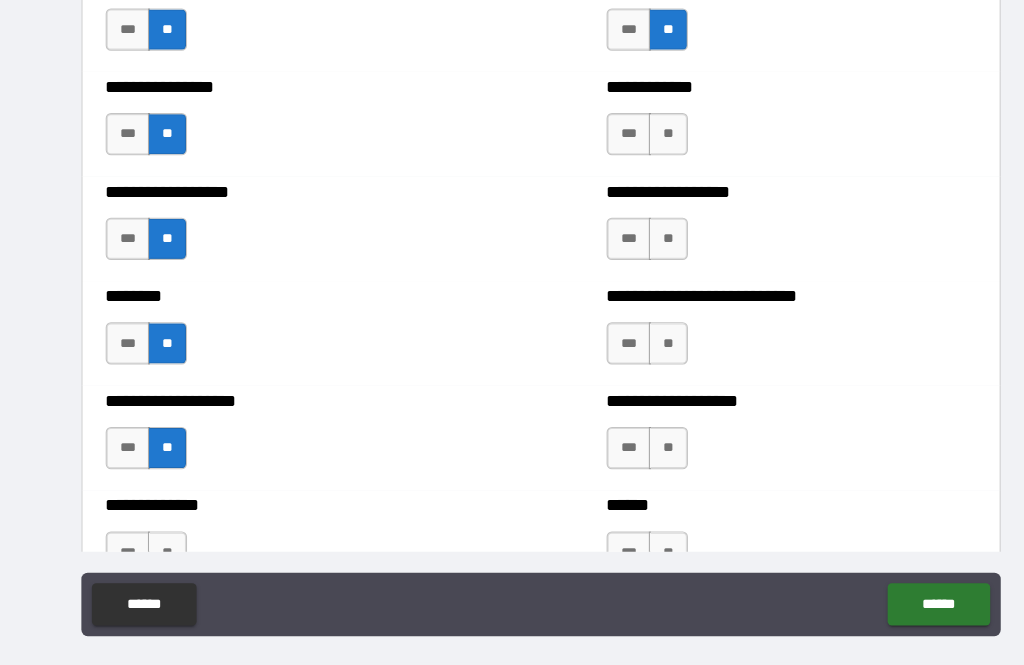 click on "**" at bounding box center (632, 139) 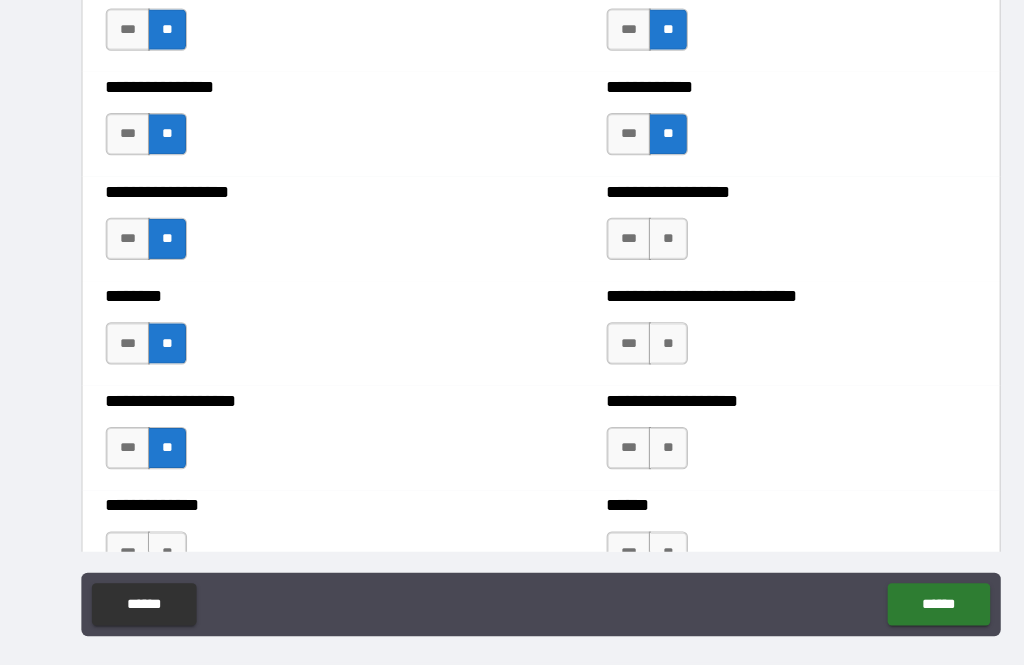 click on "**" at bounding box center [632, 238] 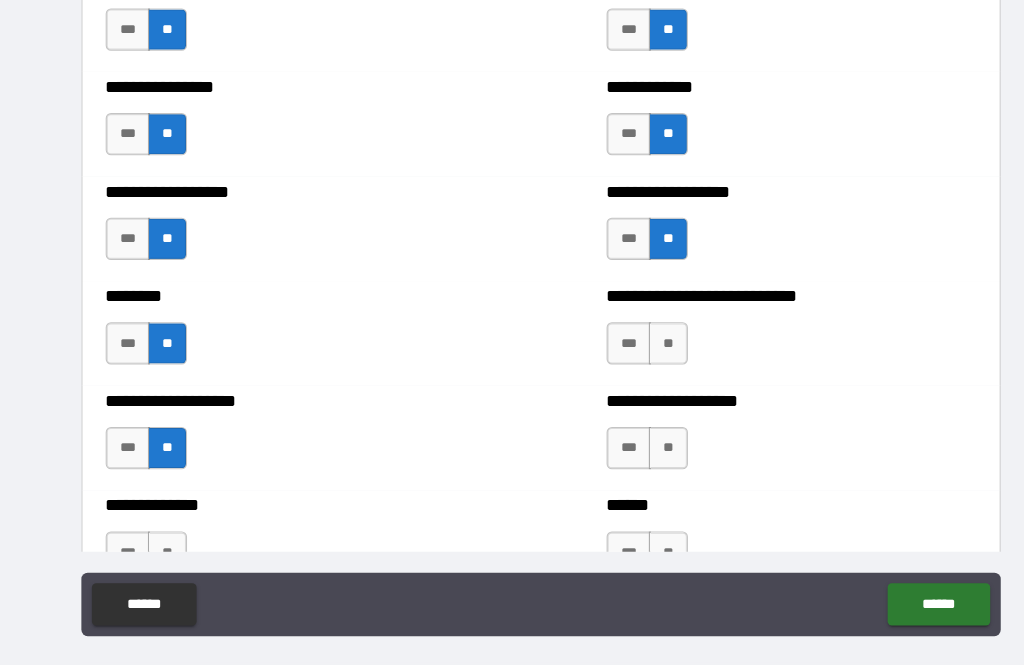 click on "**" at bounding box center [632, 337] 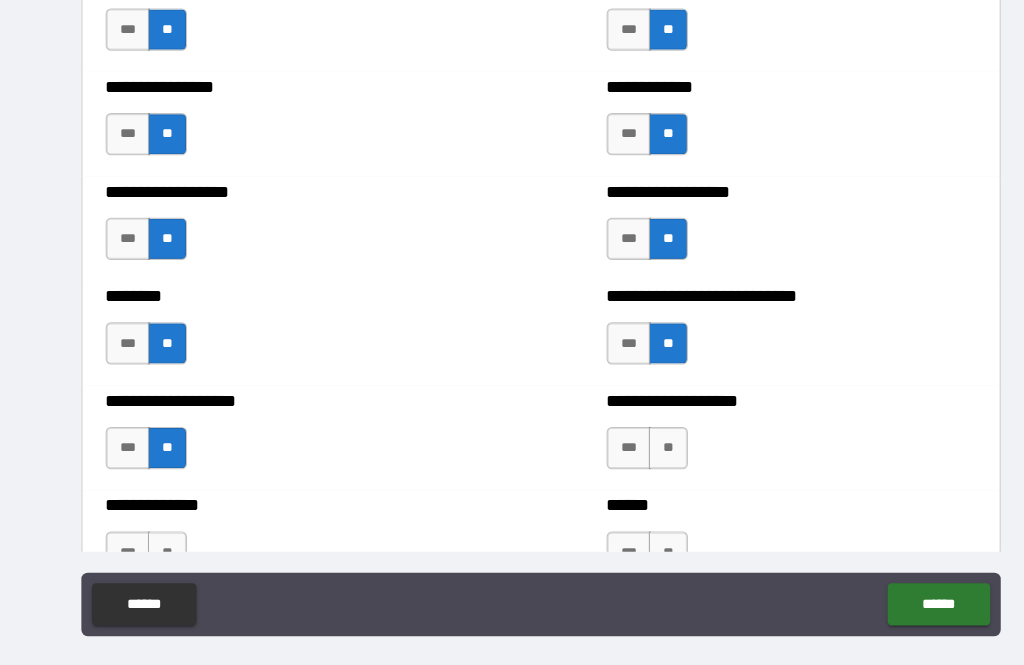 click on "**" at bounding box center [632, 436] 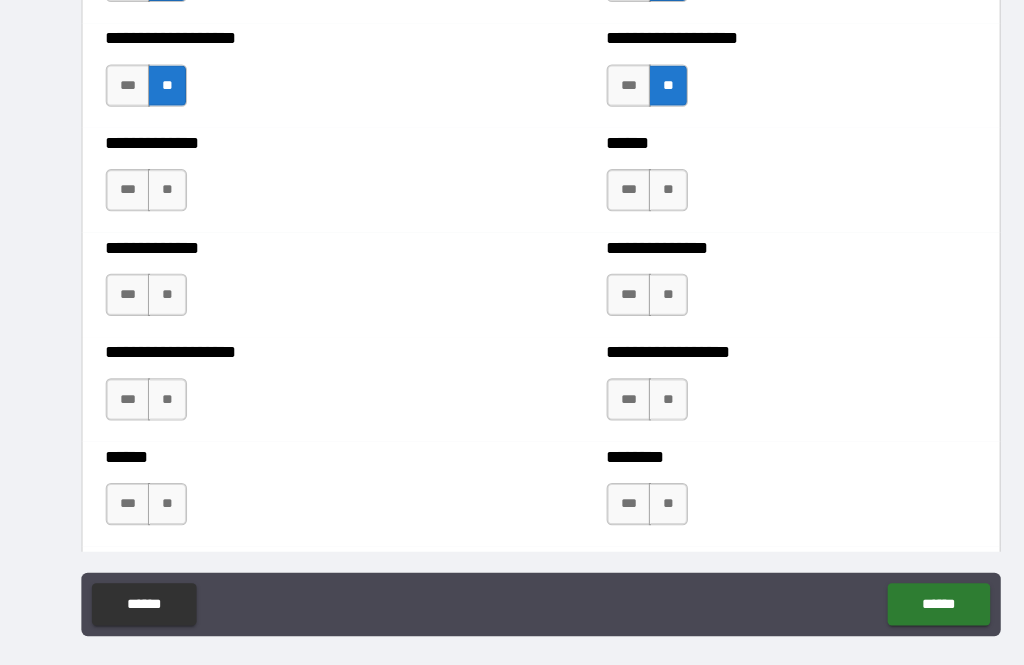 scroll, scrollTop: 4541, scrollLeft: 0, axis: vertical 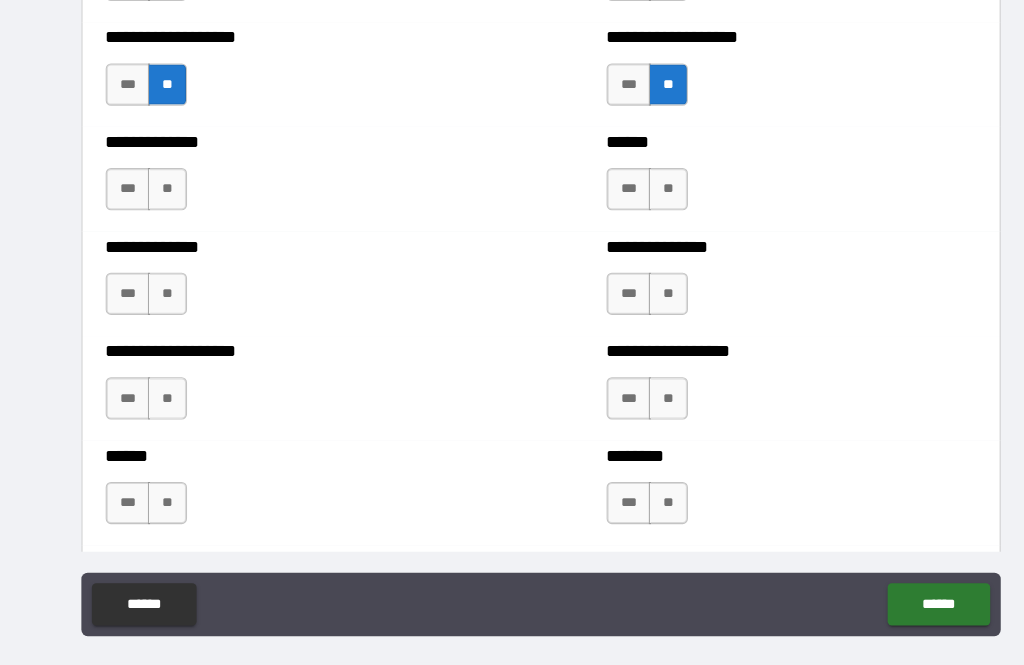 click on "**" at bounding box center (158, 191) 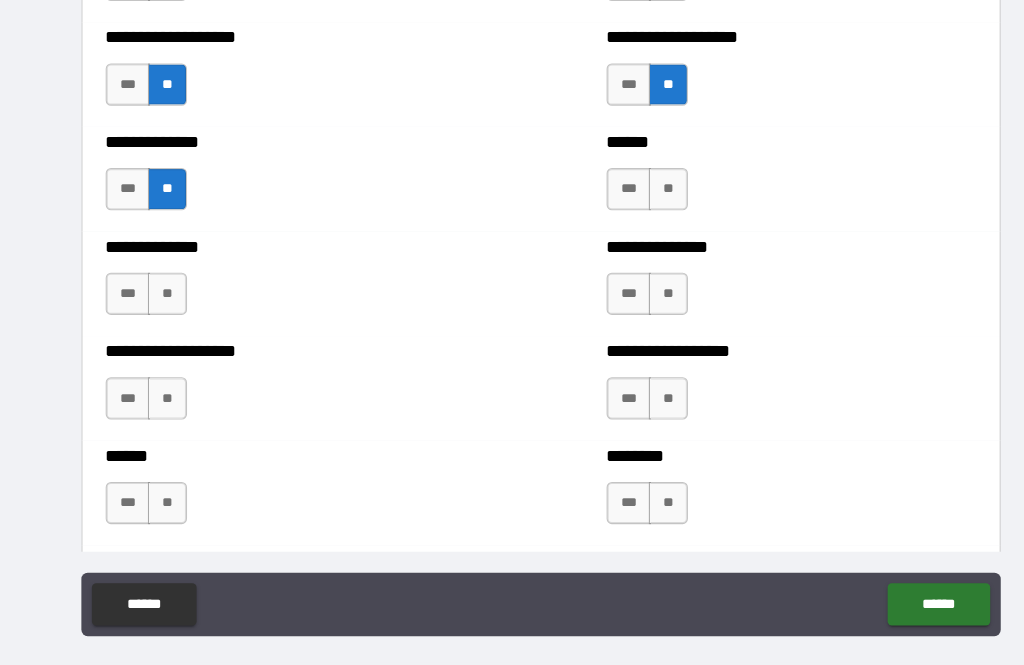 click on "**" at bounding box center (158, 290) 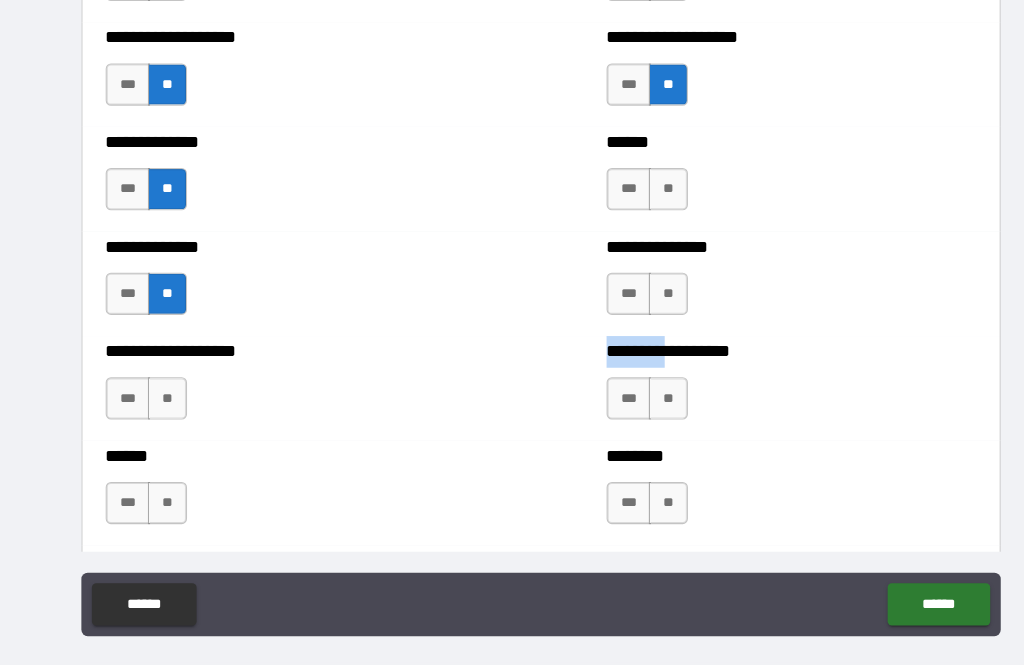 click on "**" at bounding box center (158, 389) 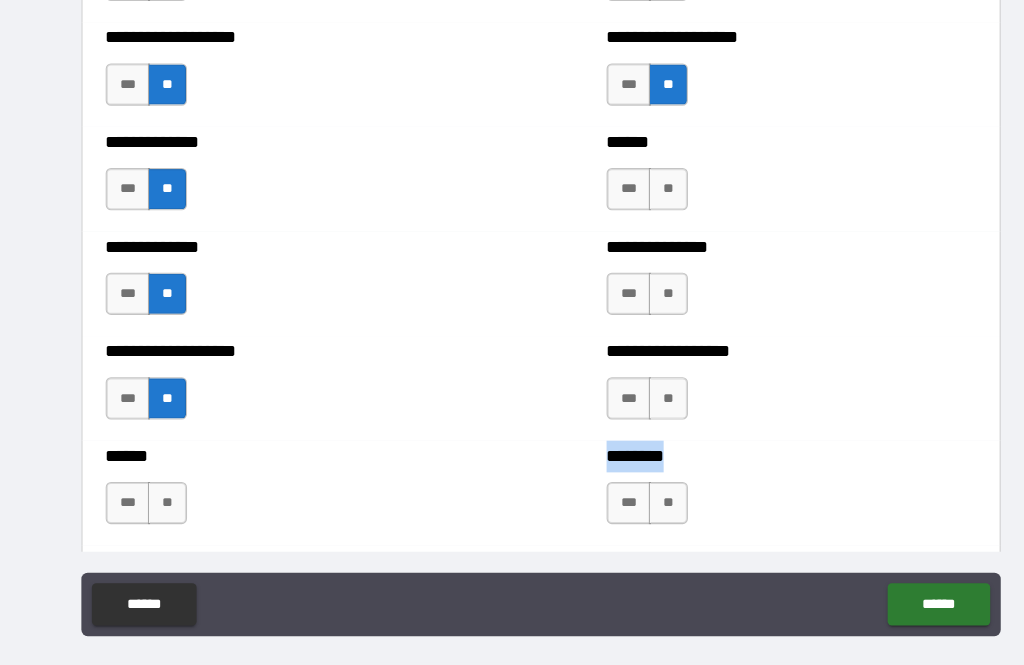 click on "**" at bounding box center (158, 488) 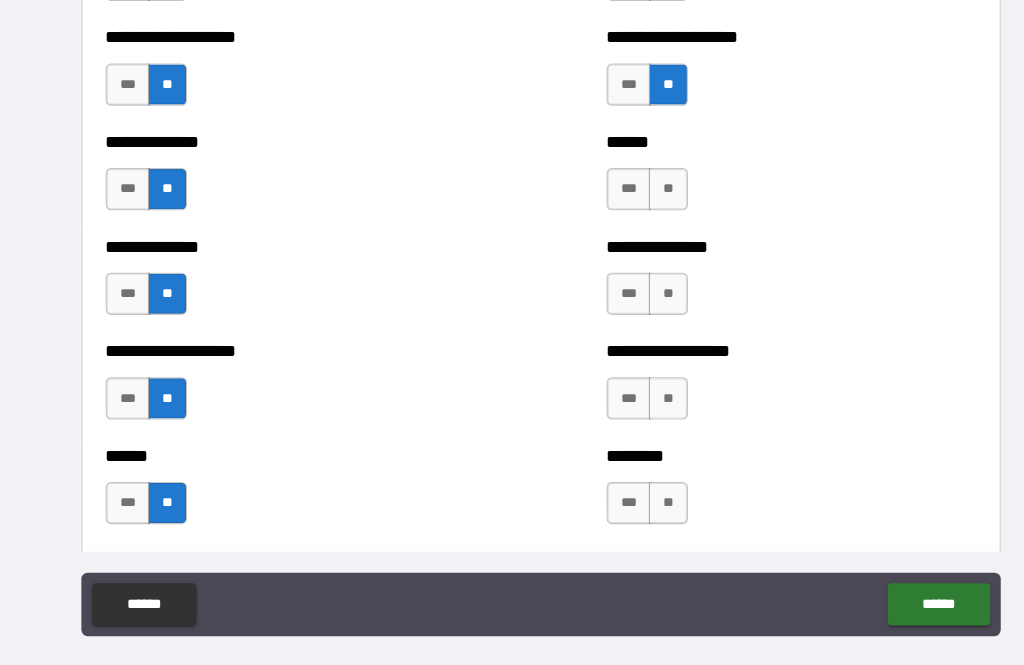 click on "**" at bounding box center (632, 191) 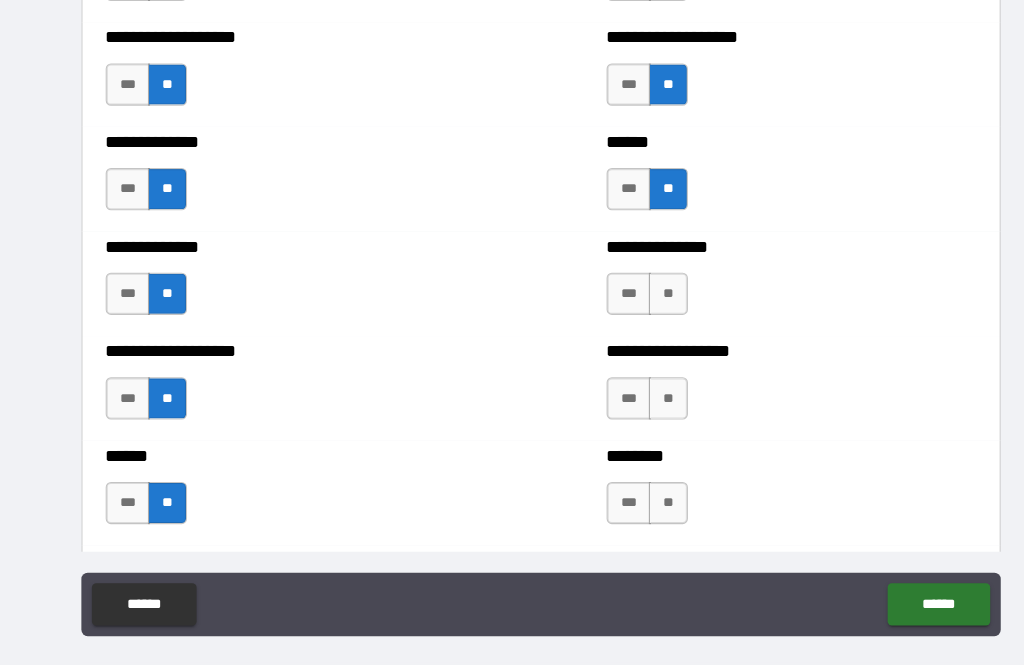 click on "**" at bounding box center (632, 290) 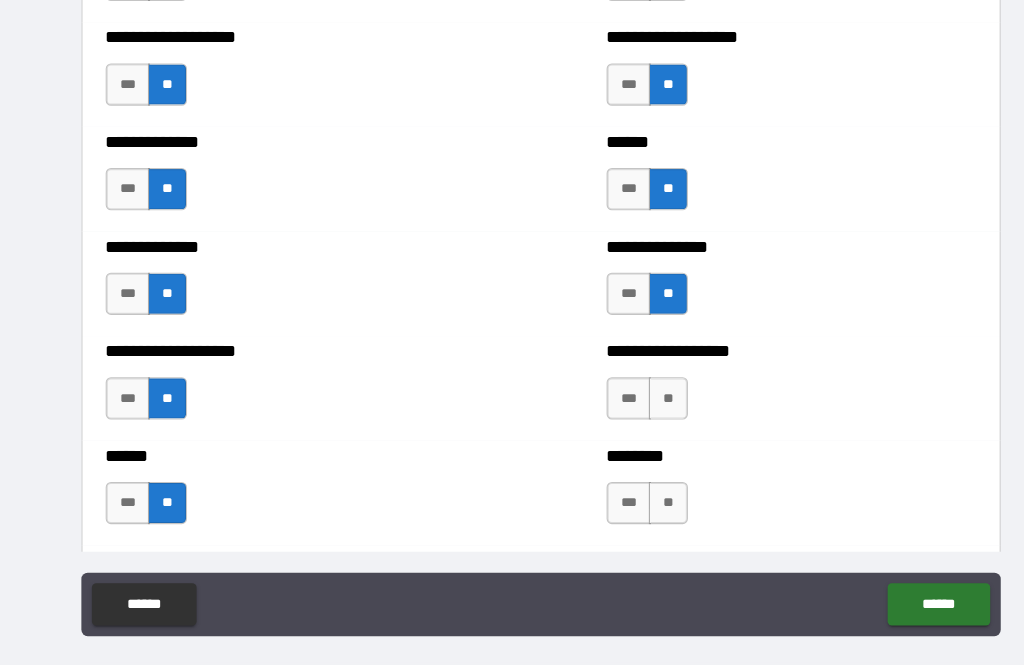 click on "**" at bounding box center (632, 389) 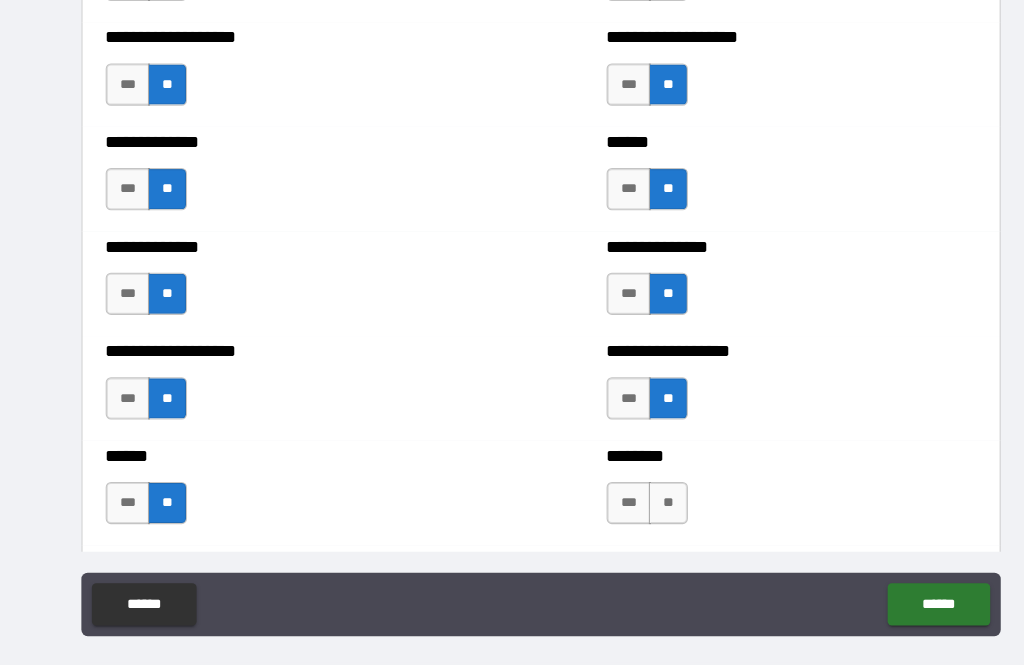 click on "**" at bounding box center (632, 488) 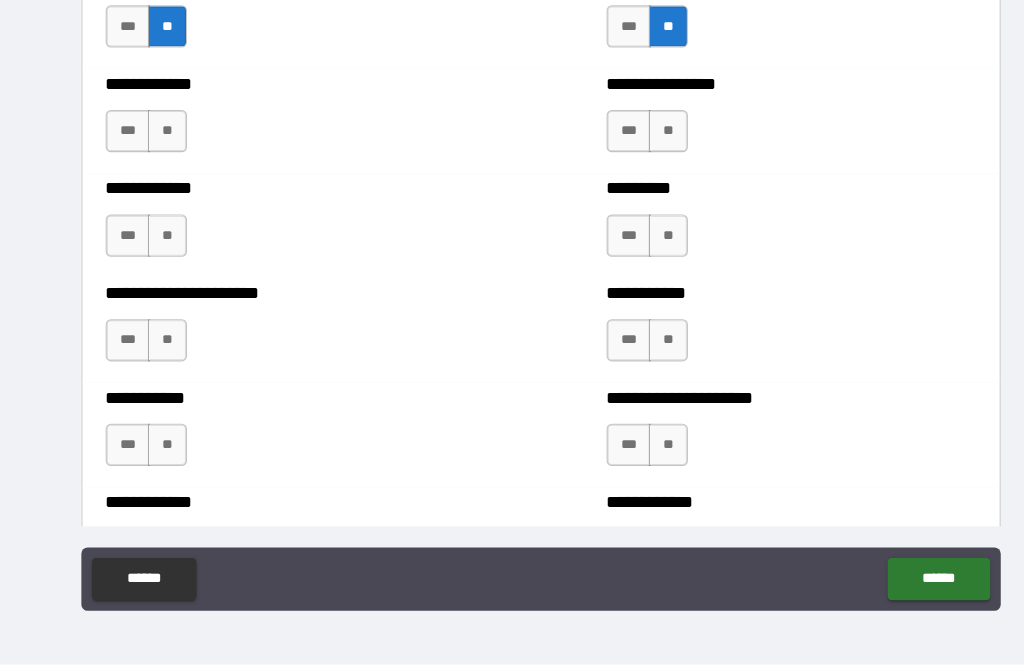 scroll, scrollTop: 4968, scrollLeft: 0, axis: vertical 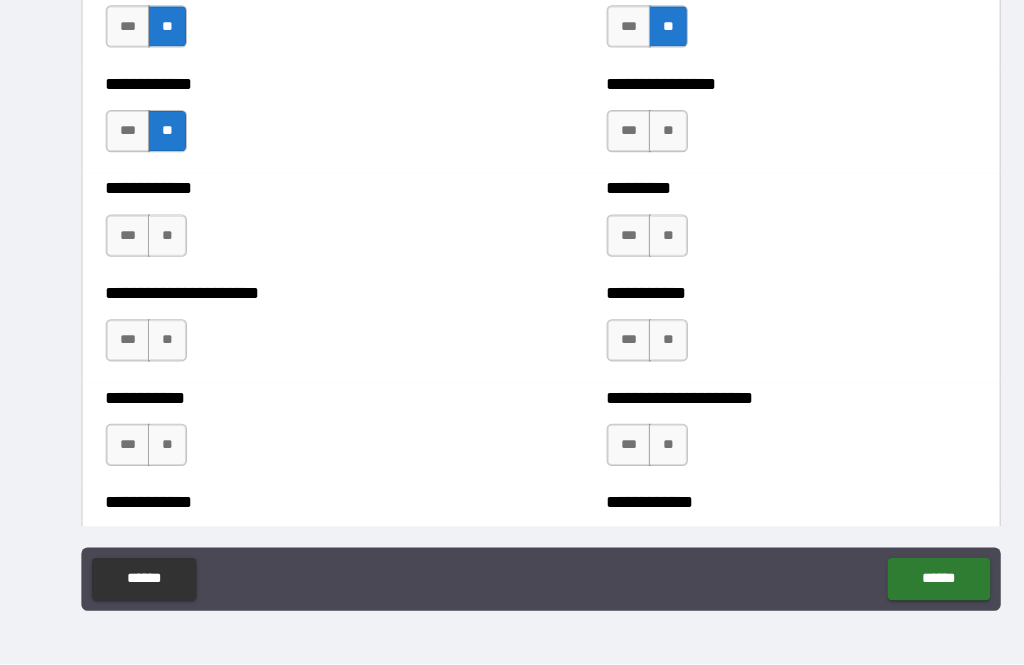 click on "**" at bounding box center [158, 259] 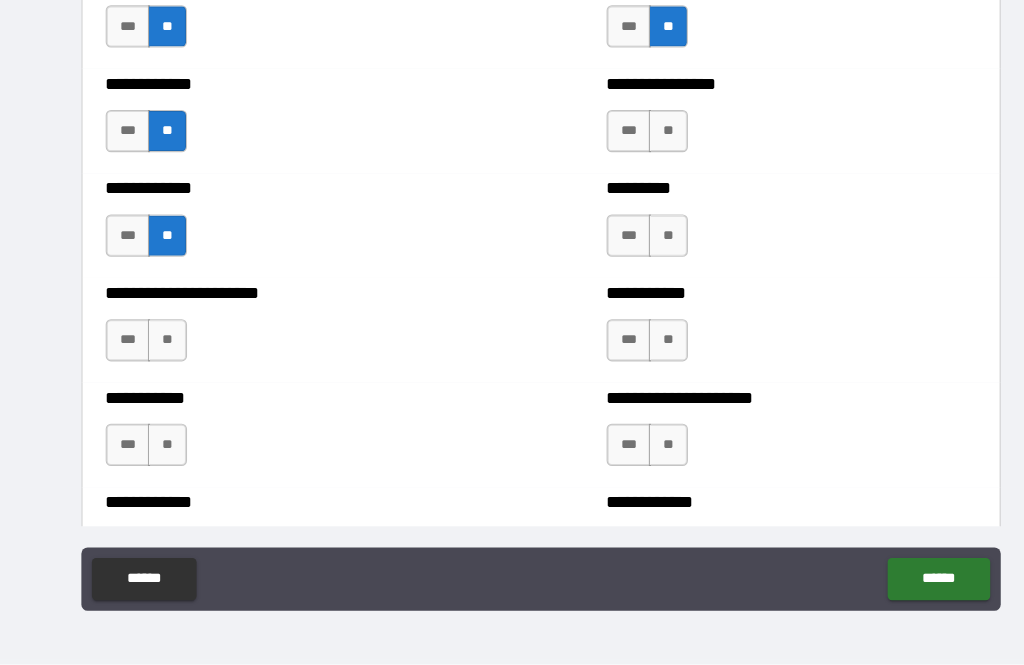 click on "**" at bounding box center (158, 358) 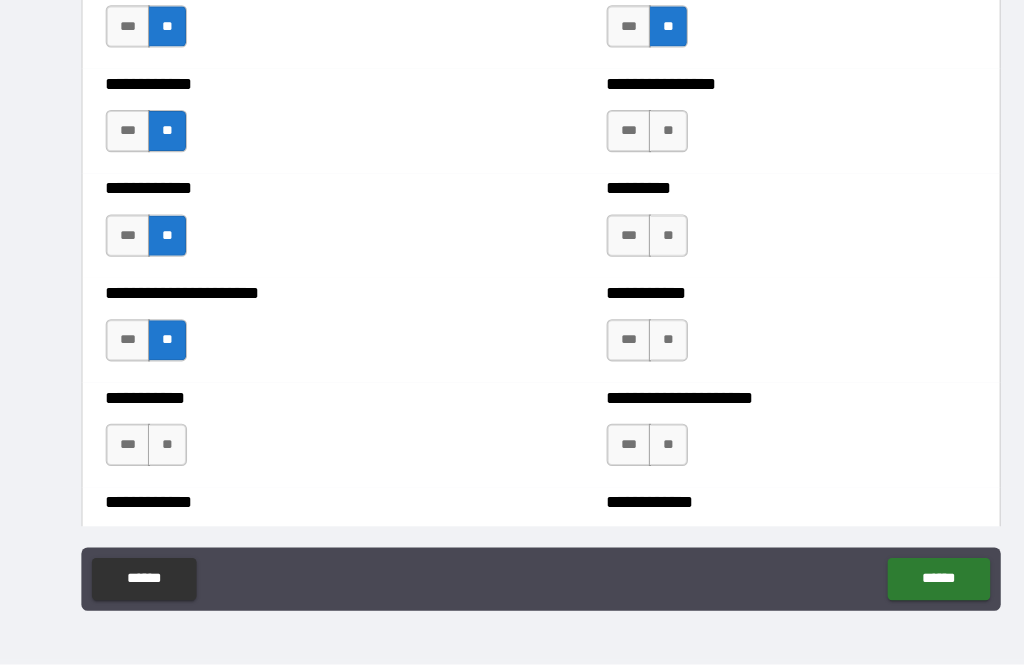 click on "**" at bounding box center (158, 457) 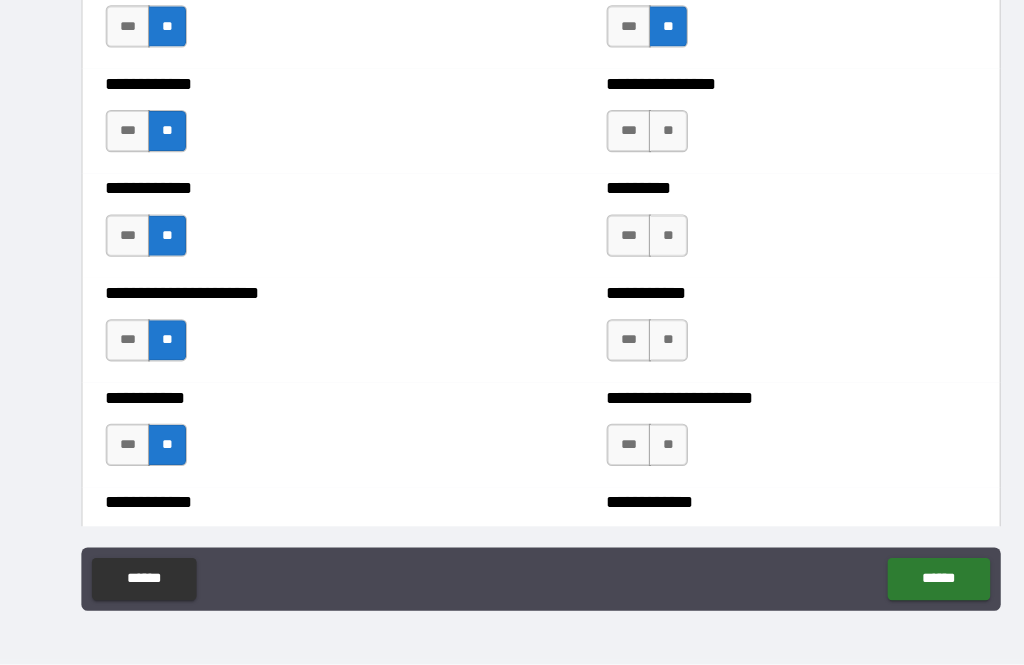 click on "**" at bounding box center (632, 160) 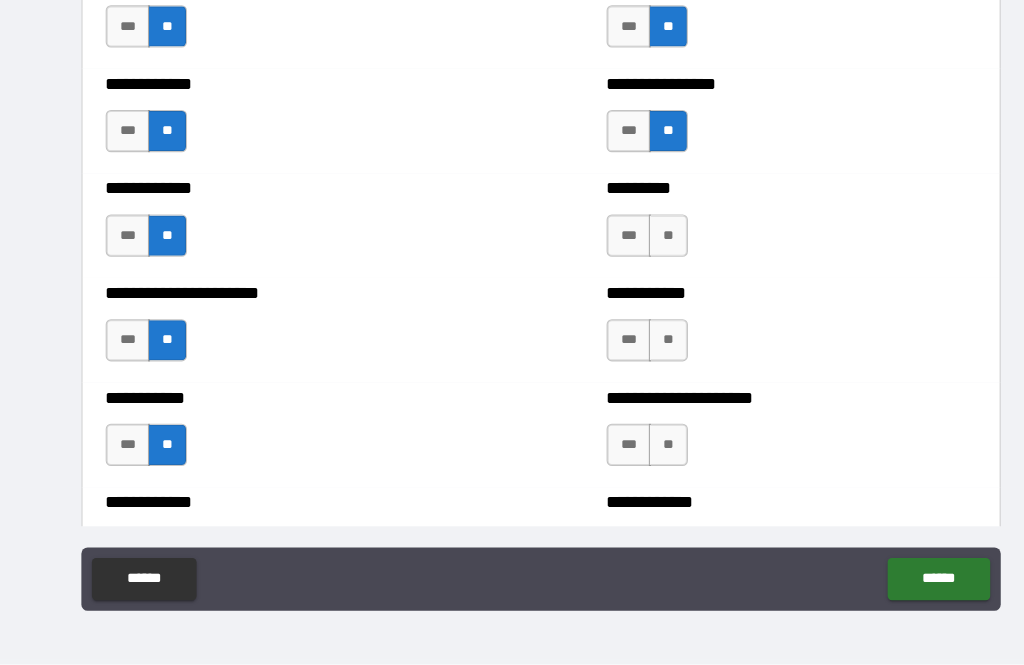 click on "**" at bounding box center (632, 259) 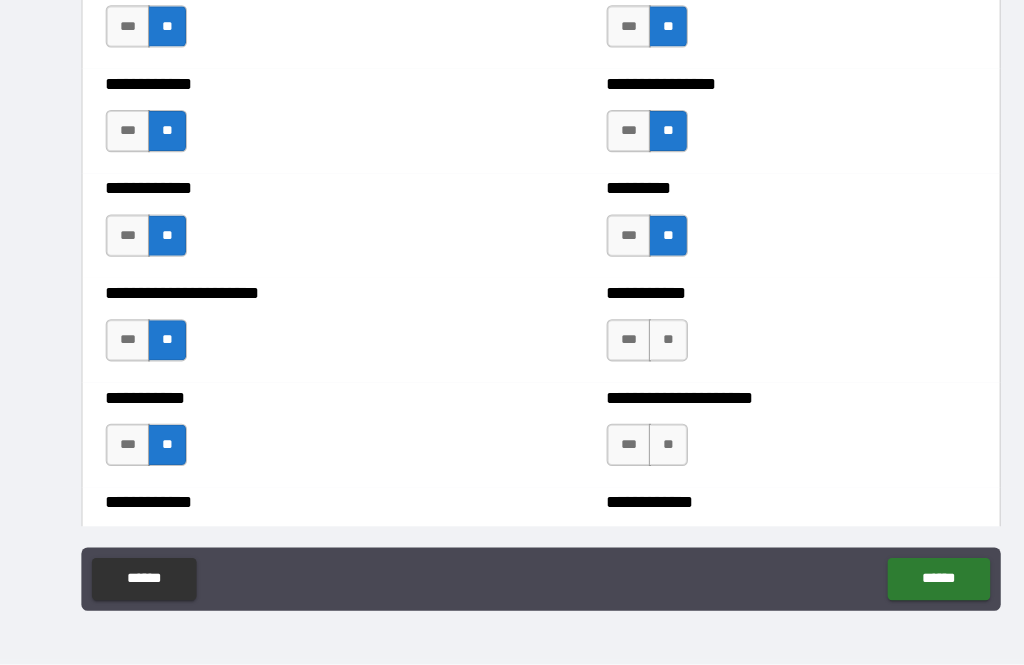 click on "**" at bounding box center (632, 358) 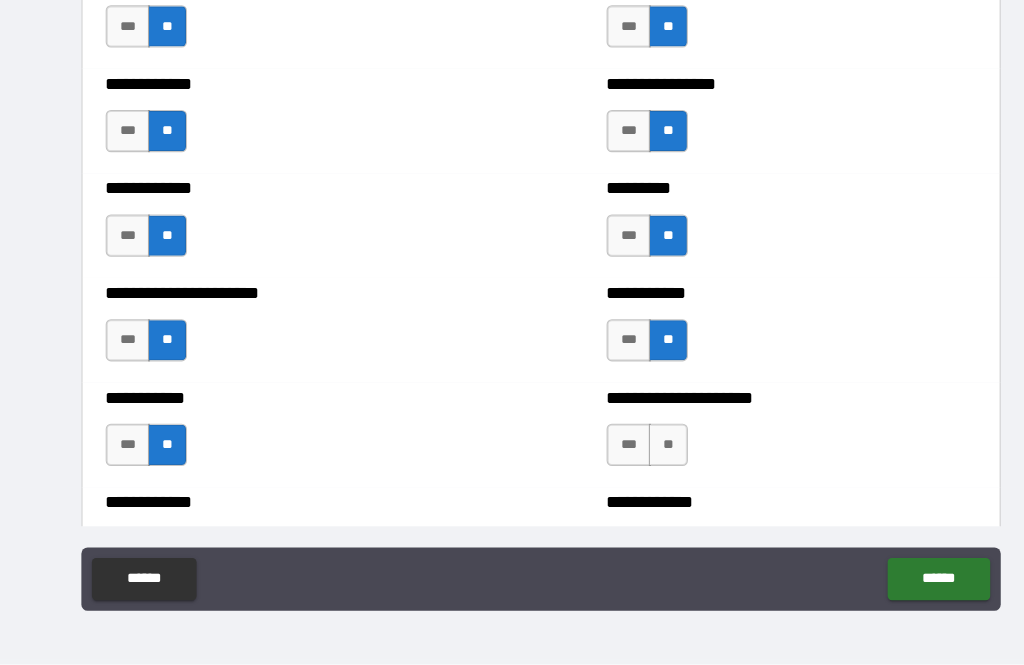 click on "**" at bounding box center (632, 457) 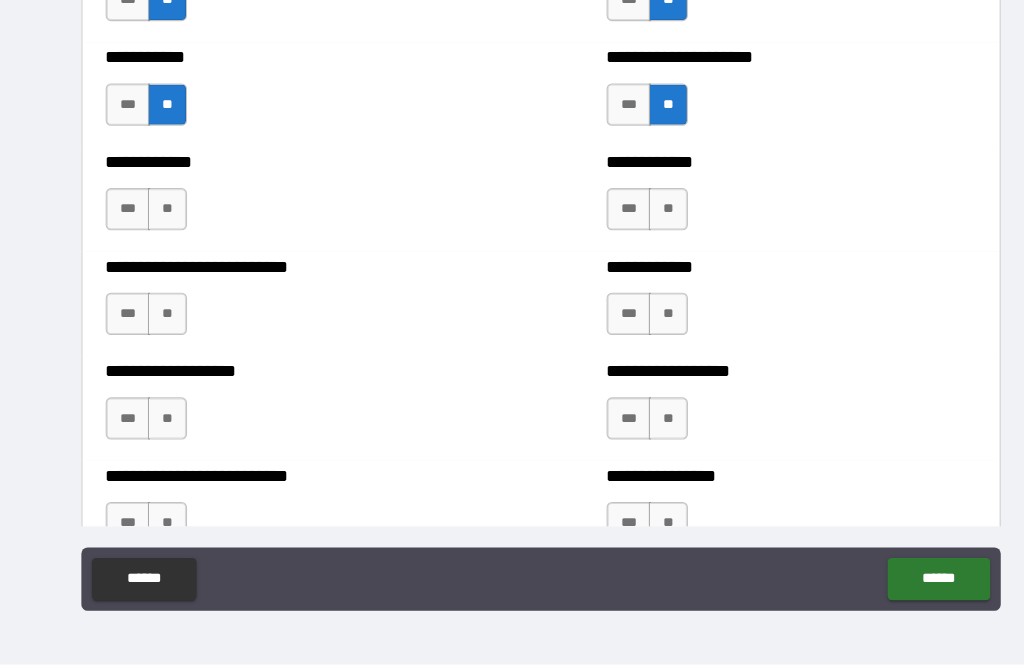 scroll, scrollTop: 5298, scrollLeft: 0, axis: vertical 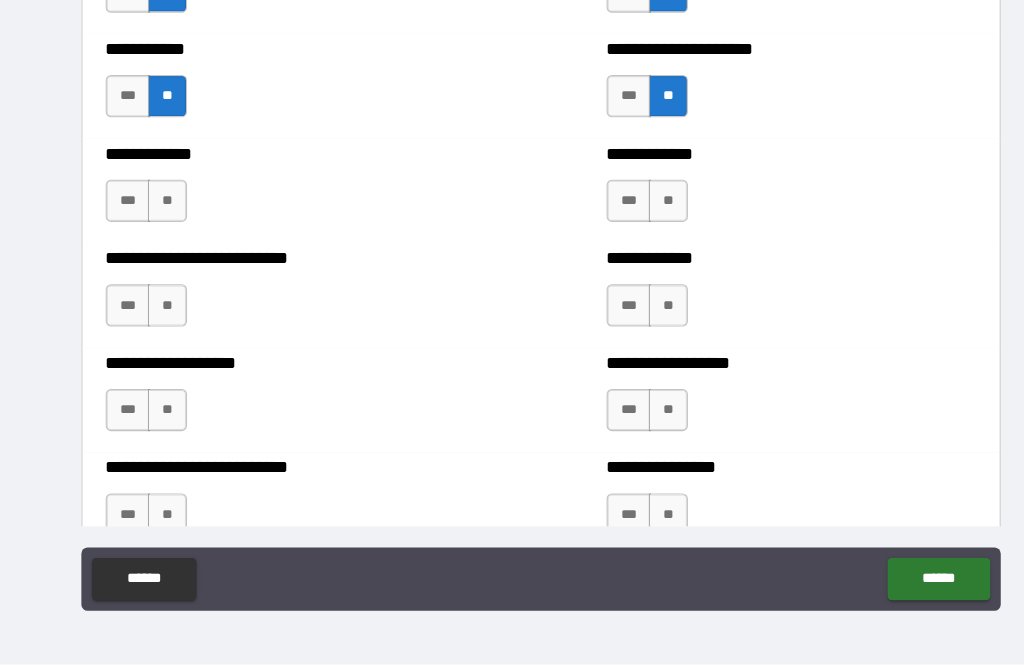 click on "**" at bounding box center (158, 226) 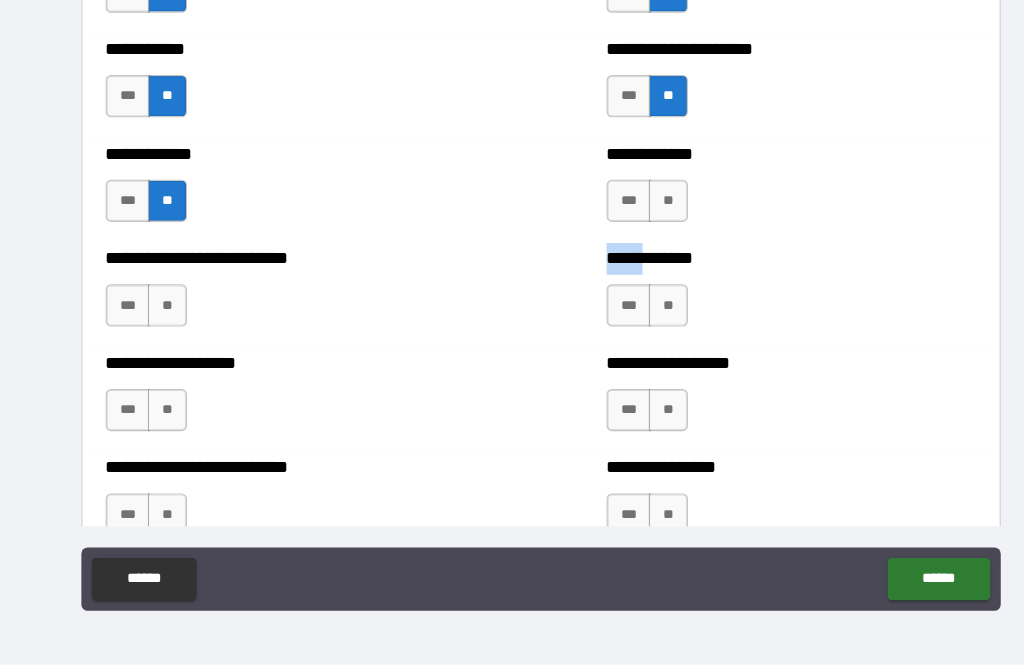 click on "**" at bounding box center [158, 325] 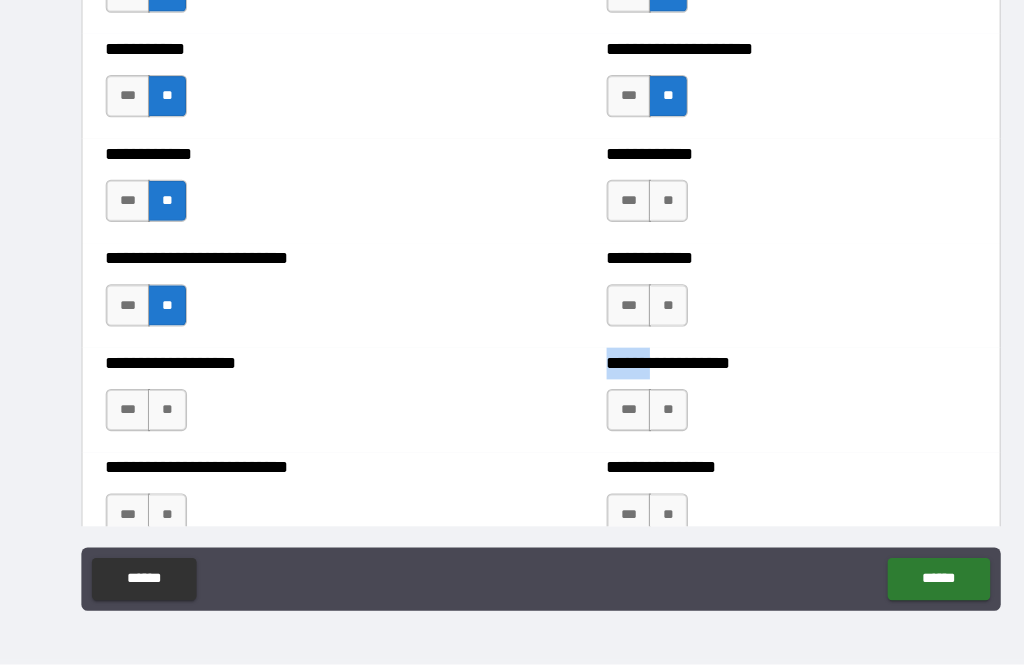 click on "**" at bounding box center (158, 424) 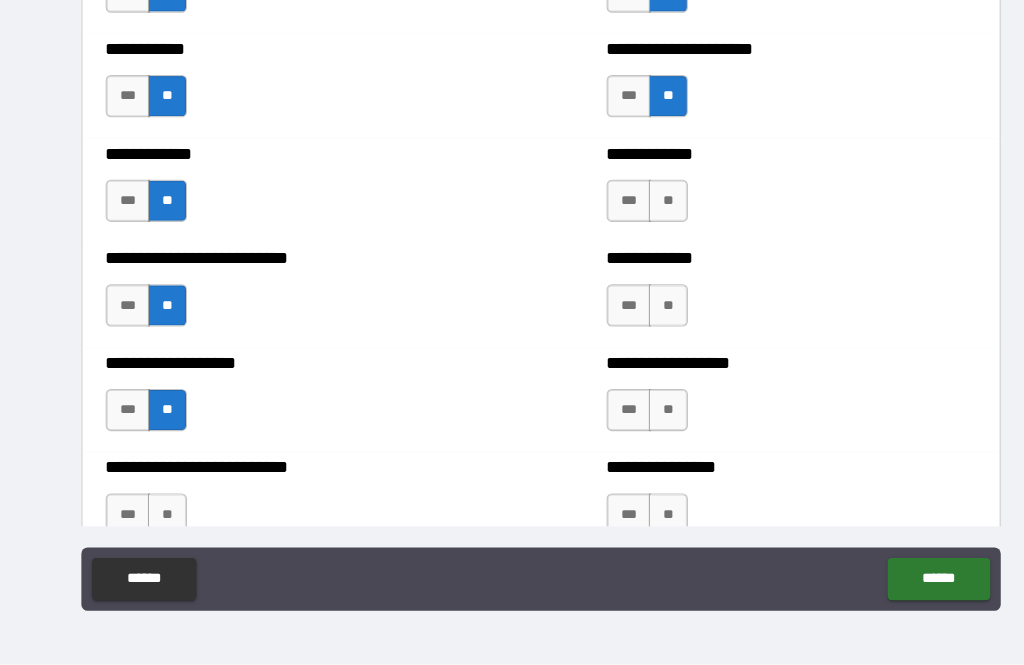 click on "**" at bounding box center [158, 523] 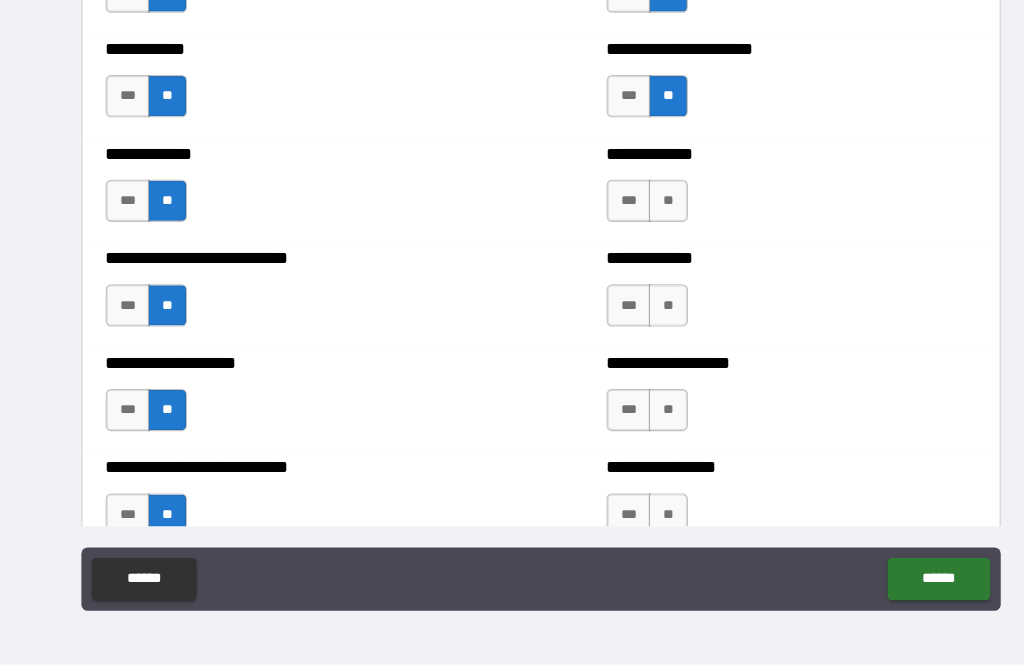 click on "**" at bounding box center [632, 226] 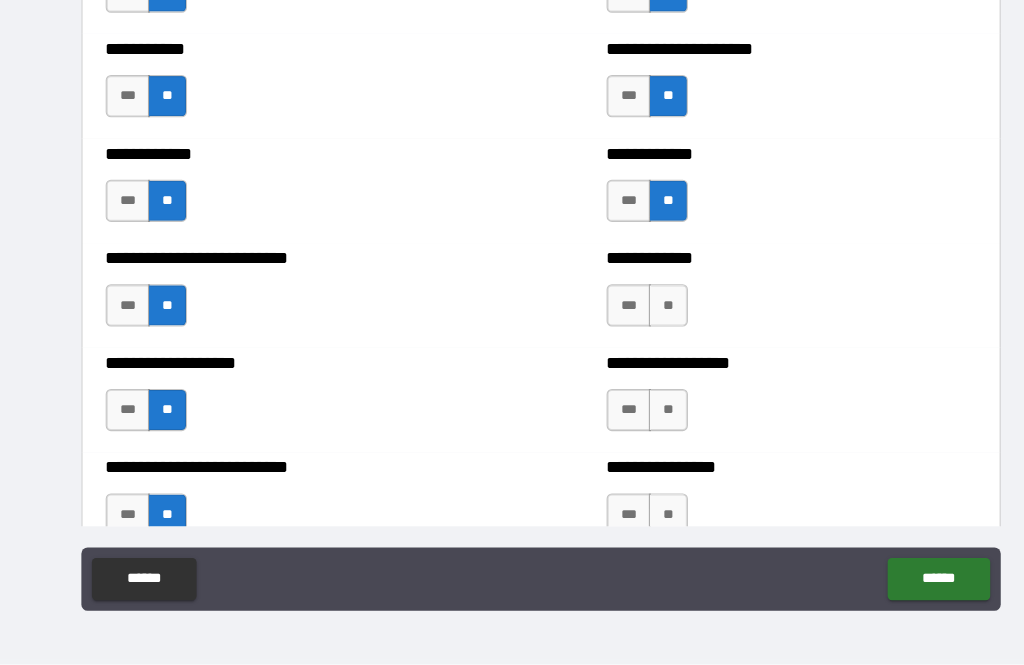 click on "**" at bounding box center (632, 325) 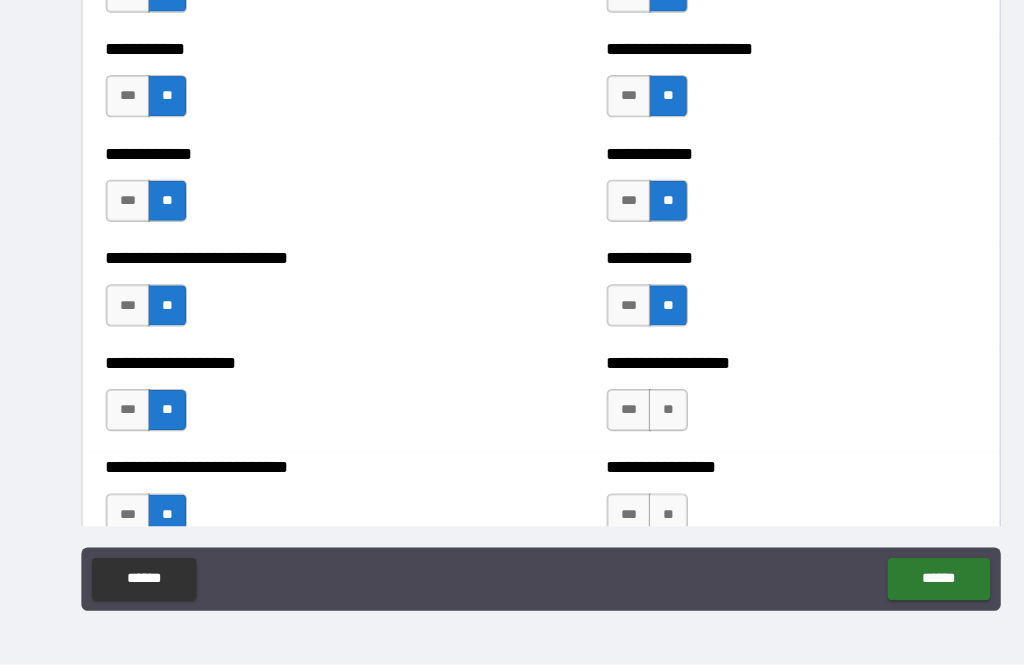 click on "**" at bounding box center [632, 424] 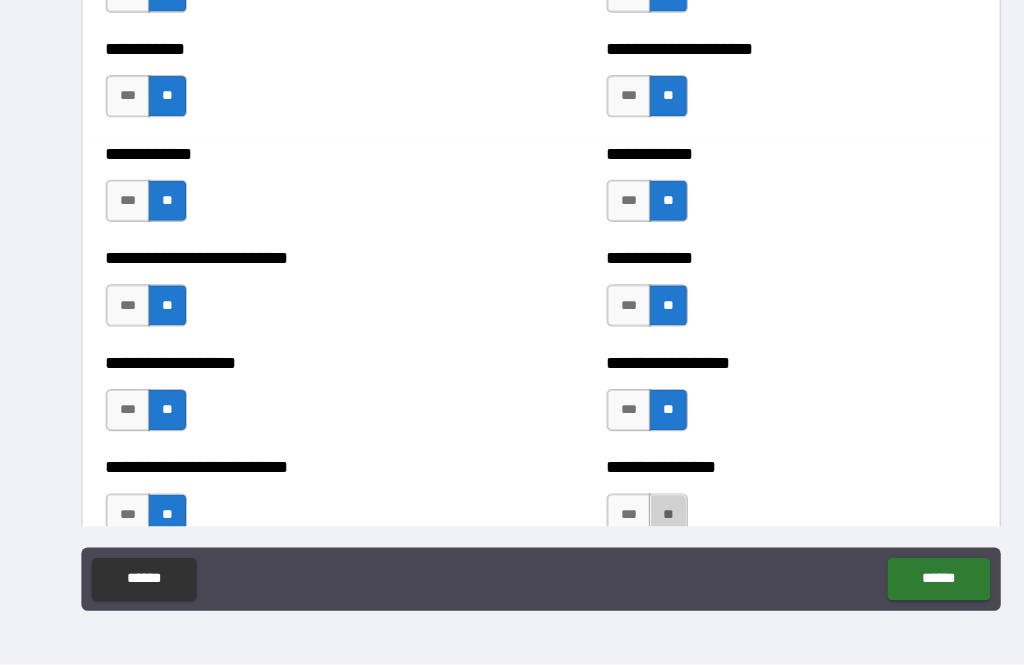 click on "**" at bounding box center [632, 523] 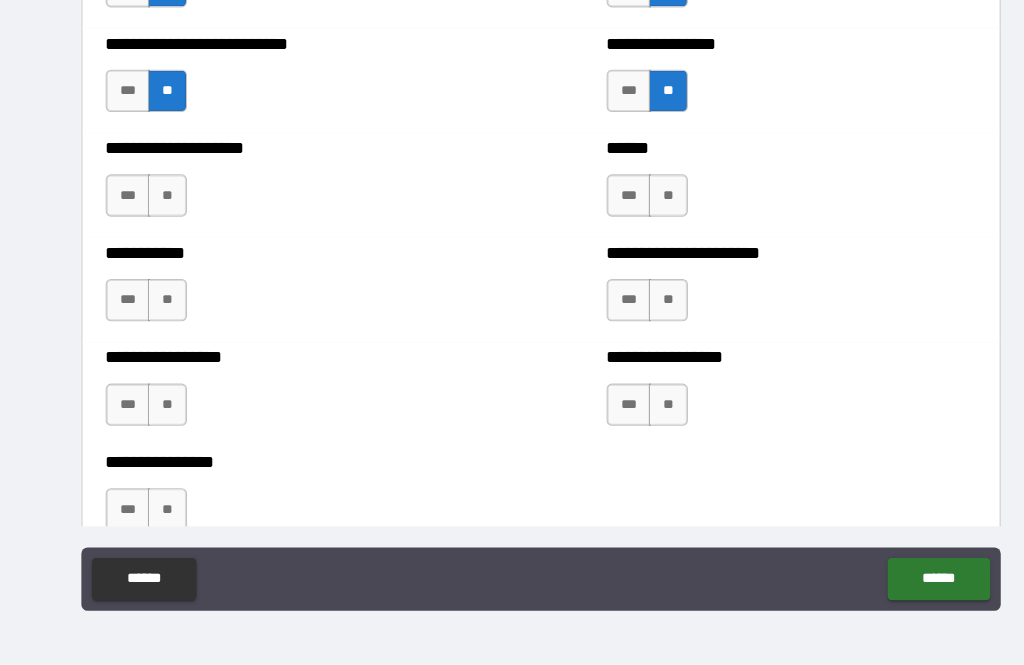 scroll, scrollTop: 5696, scrollLeft: 0, axis: vertical 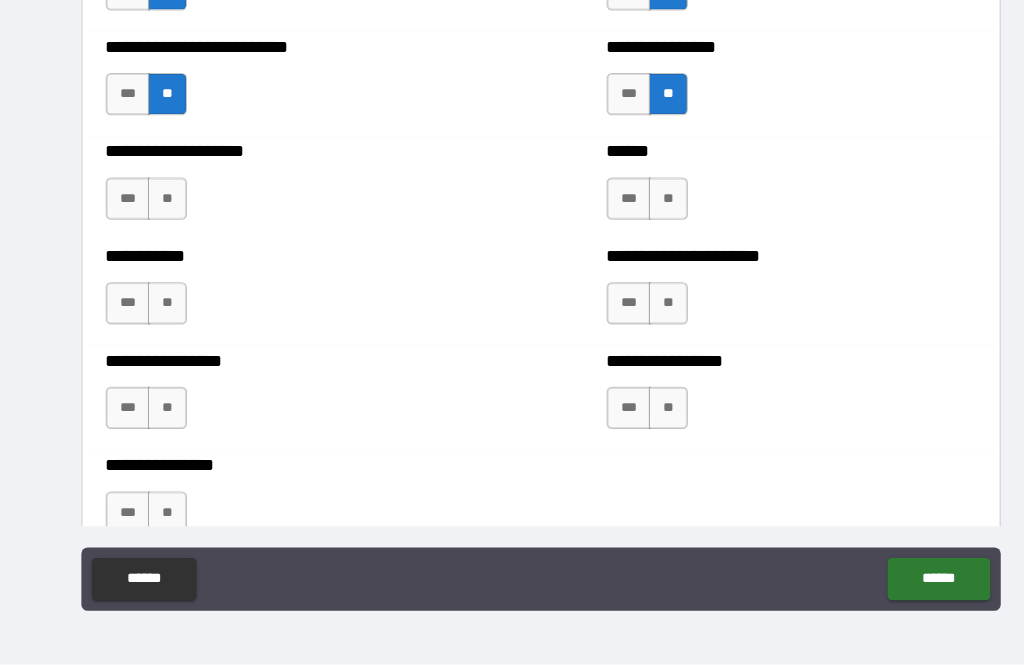 click on "**" at bounding box center (158, 224) 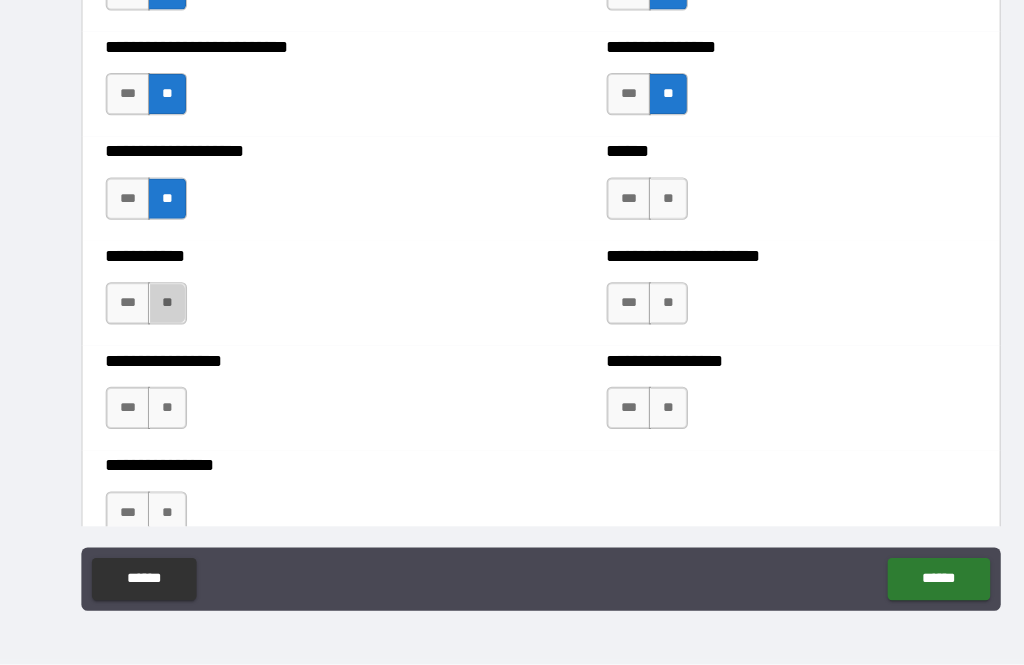 click on "**" at bounding box center (158, 323) 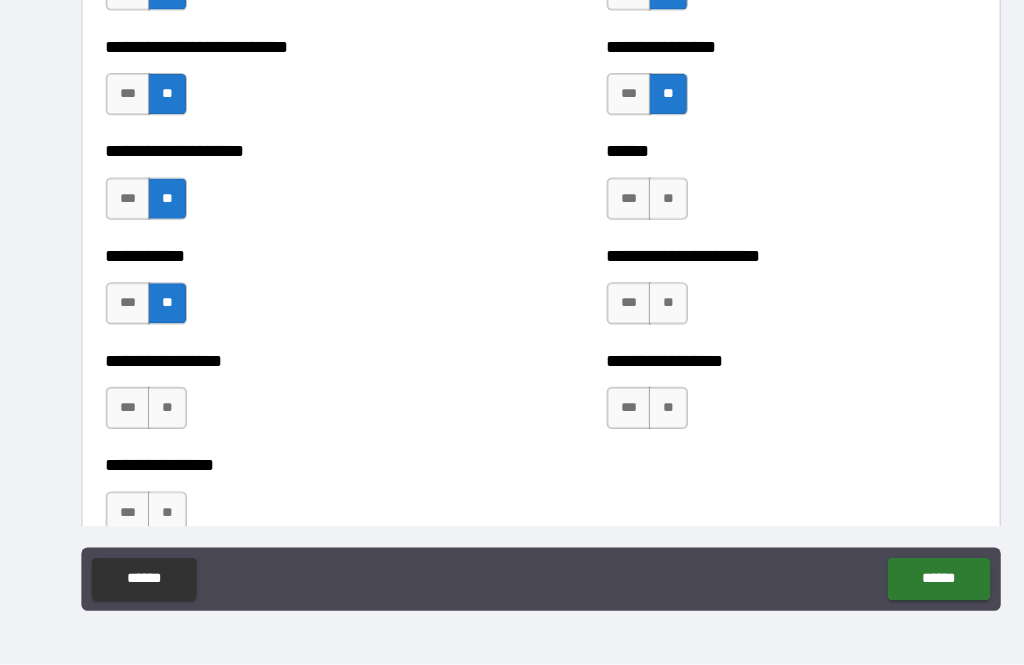 click on "***" at bounding box center [121, 422] 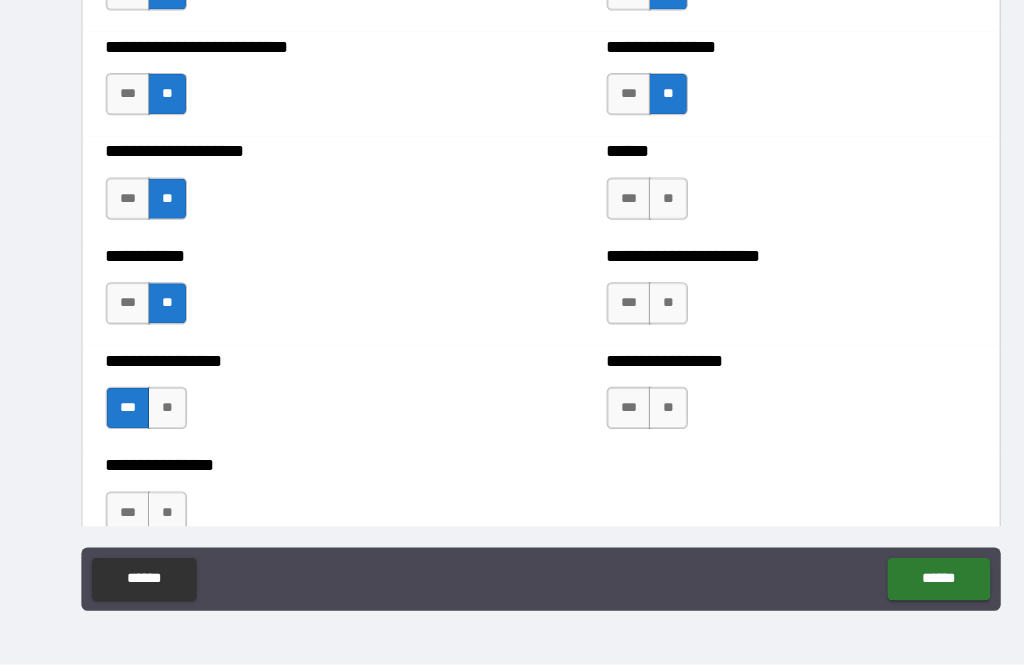 click on "**" at bounding box center (158, 521) 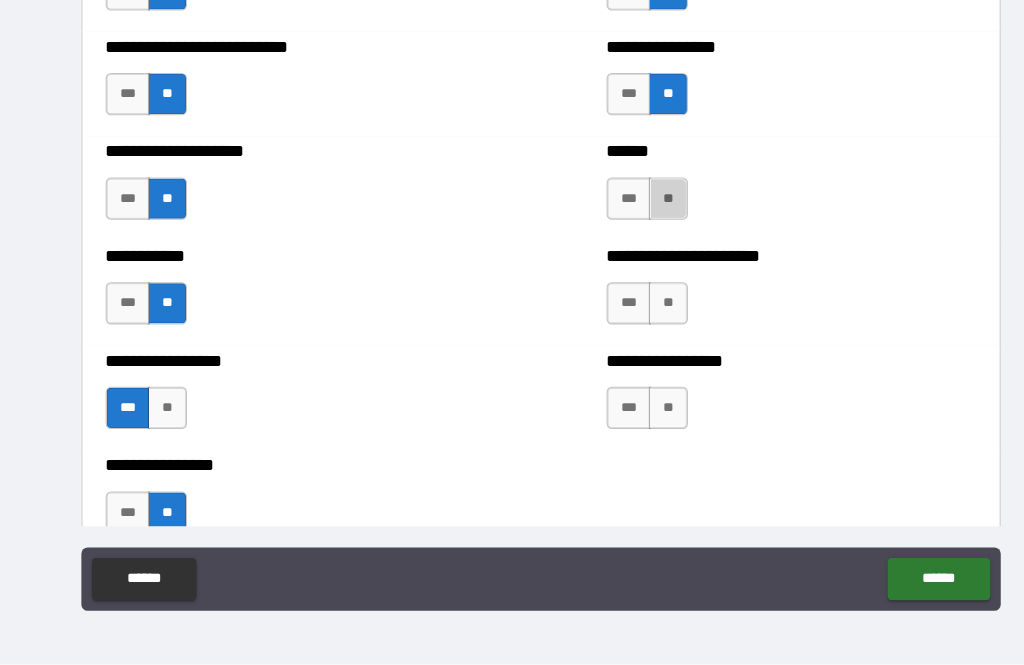 click on "**" at bounding box center [632, 224] 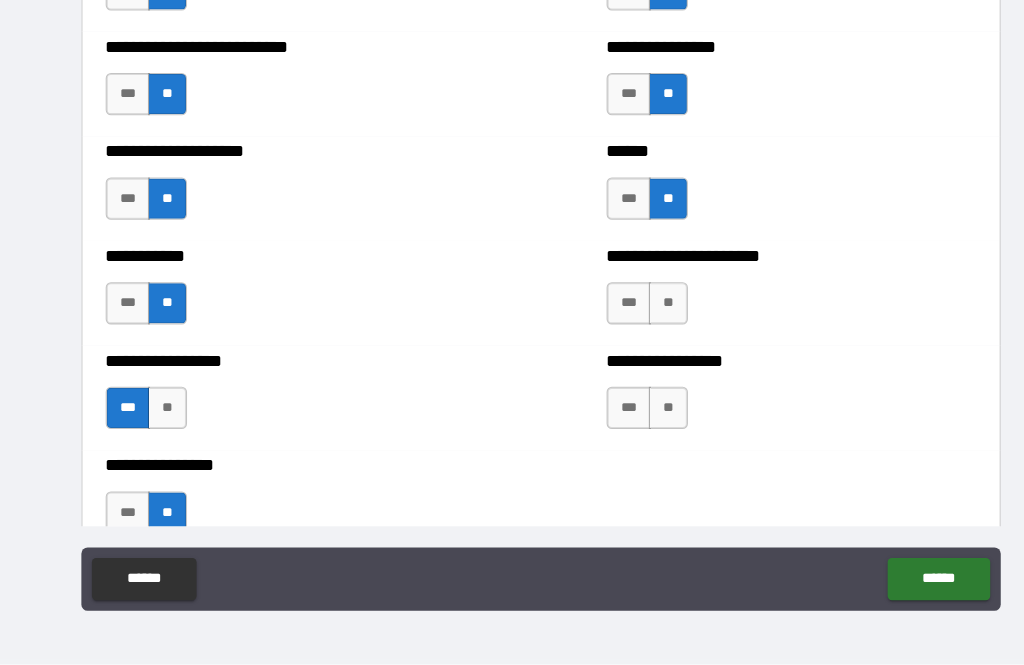 click on "**" at bounding box center [632, 323] 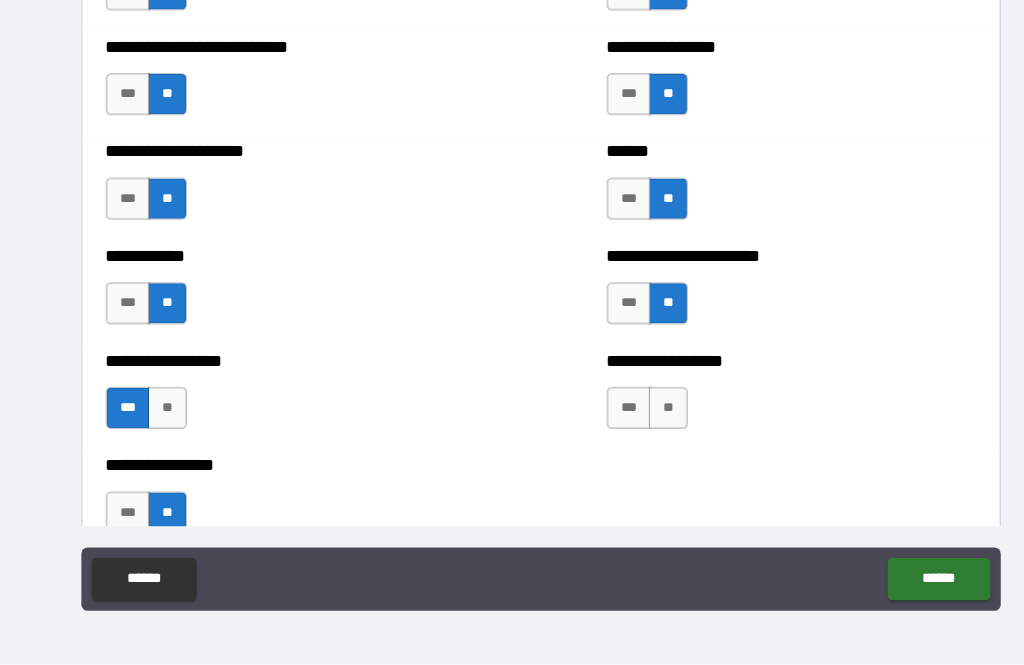 click on "**" at bounding box center [632, 422] 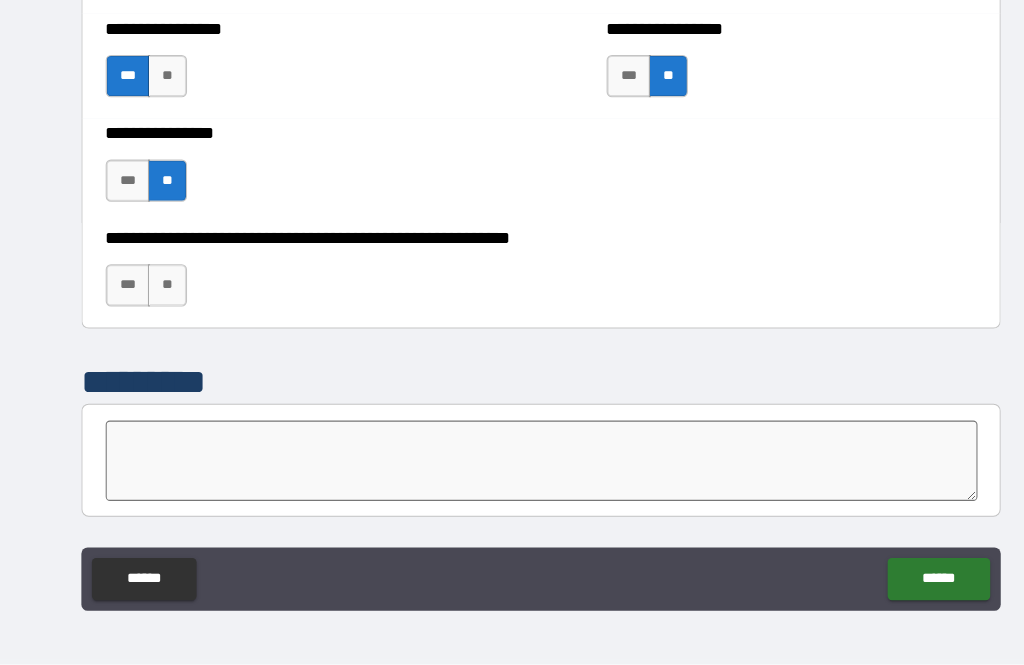 scroll, scrollTop: 6012, scrollLeft: 0, axis: vertical 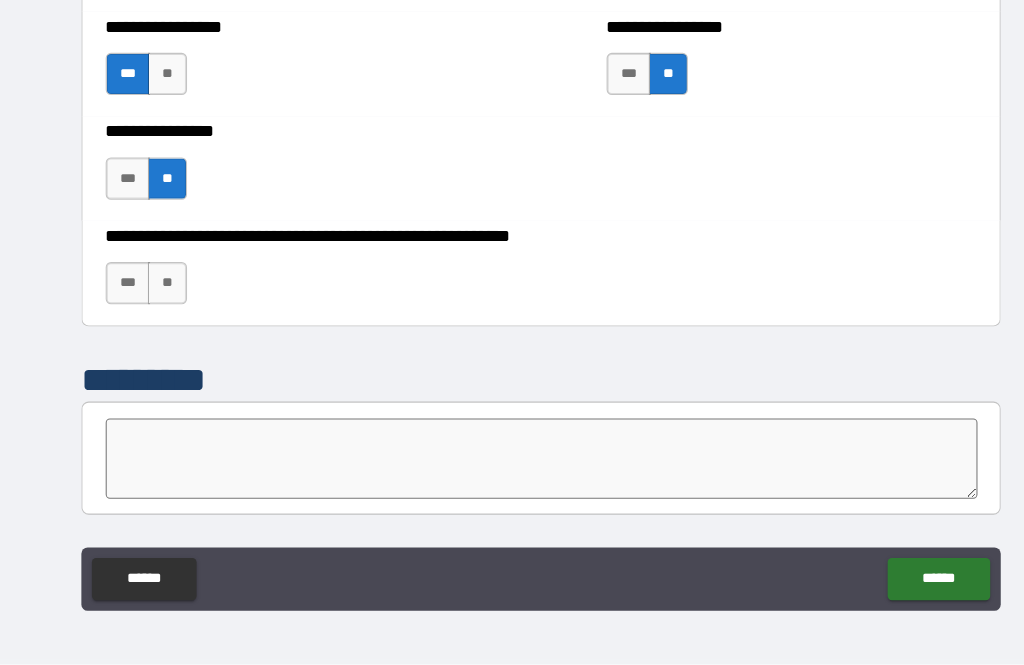 click on "**" at bounding box center [158, 304] 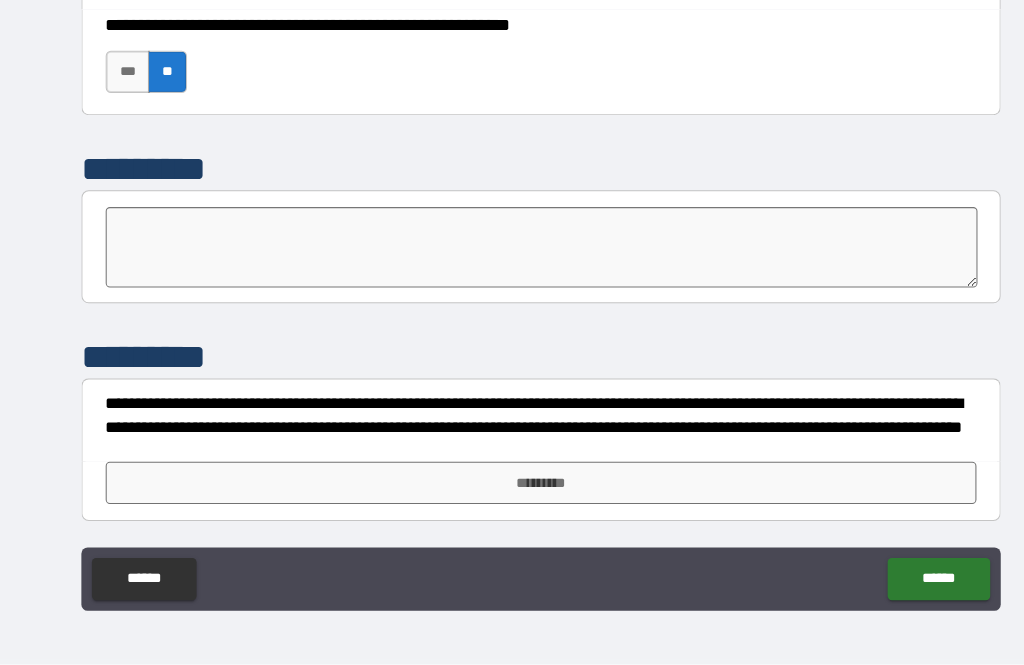 scroll, scrollTop: 6212, scrollLeft: 0, axis: vertical 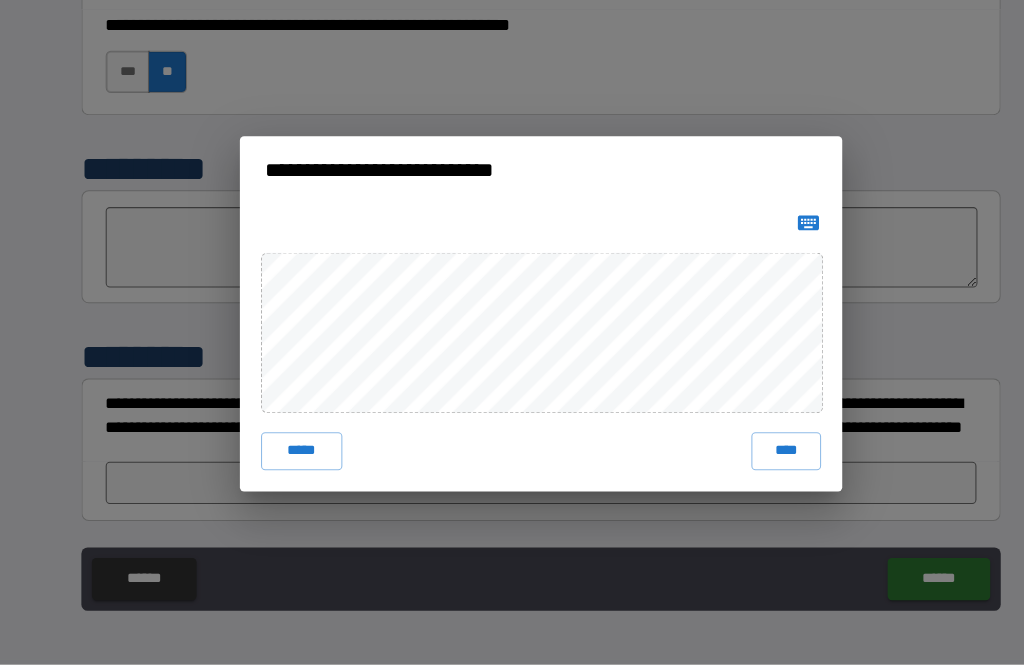 click on "****" at bounding box center [744, 463] 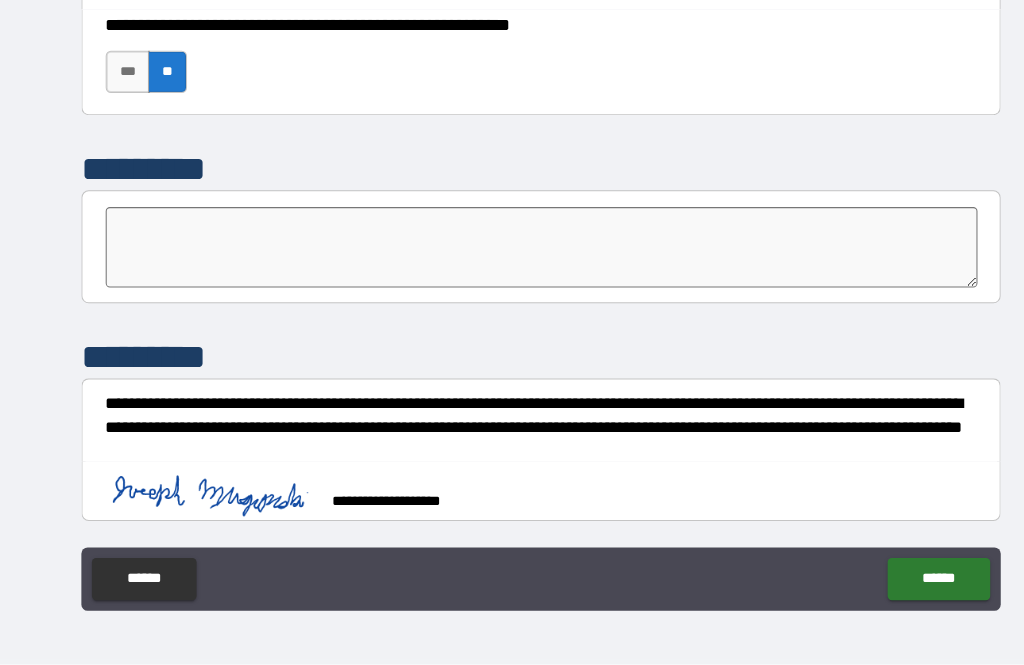 scroll, scrollTop: 6202, scrollLeft: 0, axis: vertical 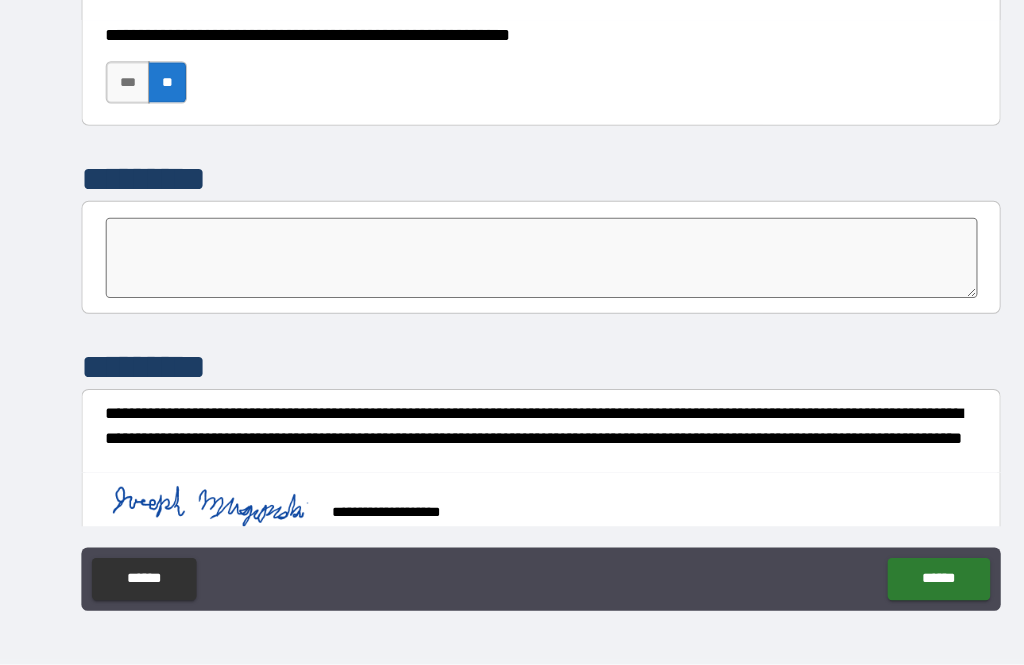 click on "******" at bounding box center [888, 584] 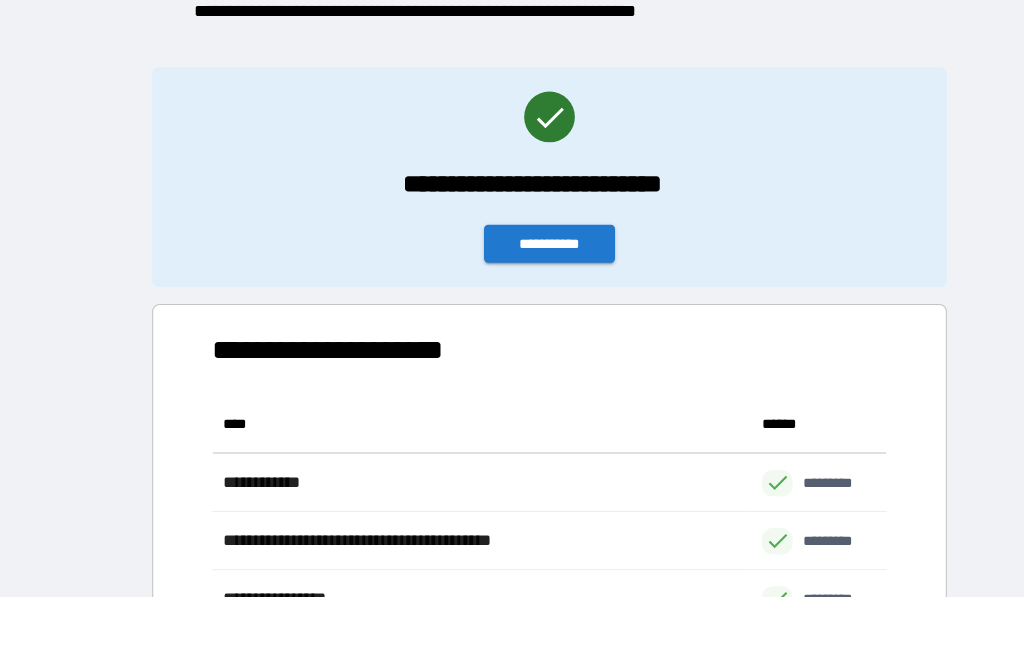 scroll, scrollTop: 1, scrollLeft: 1, axis: both 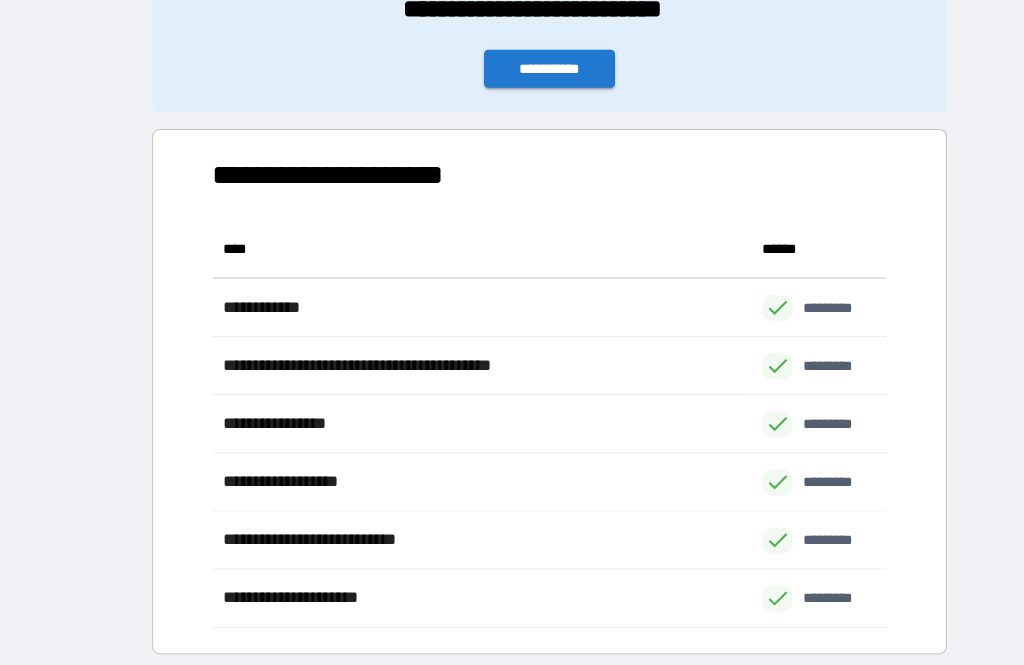 click on "**********" at bounding box center (520, 101) 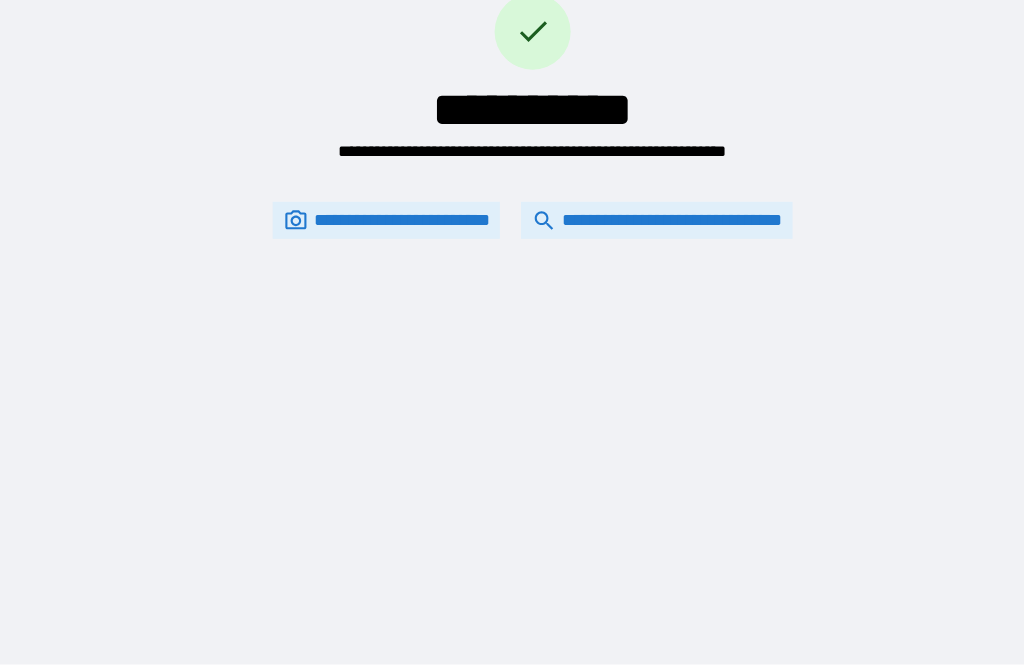 scroll, scrollTop: 0, scrollLeft: 0, axis: both 